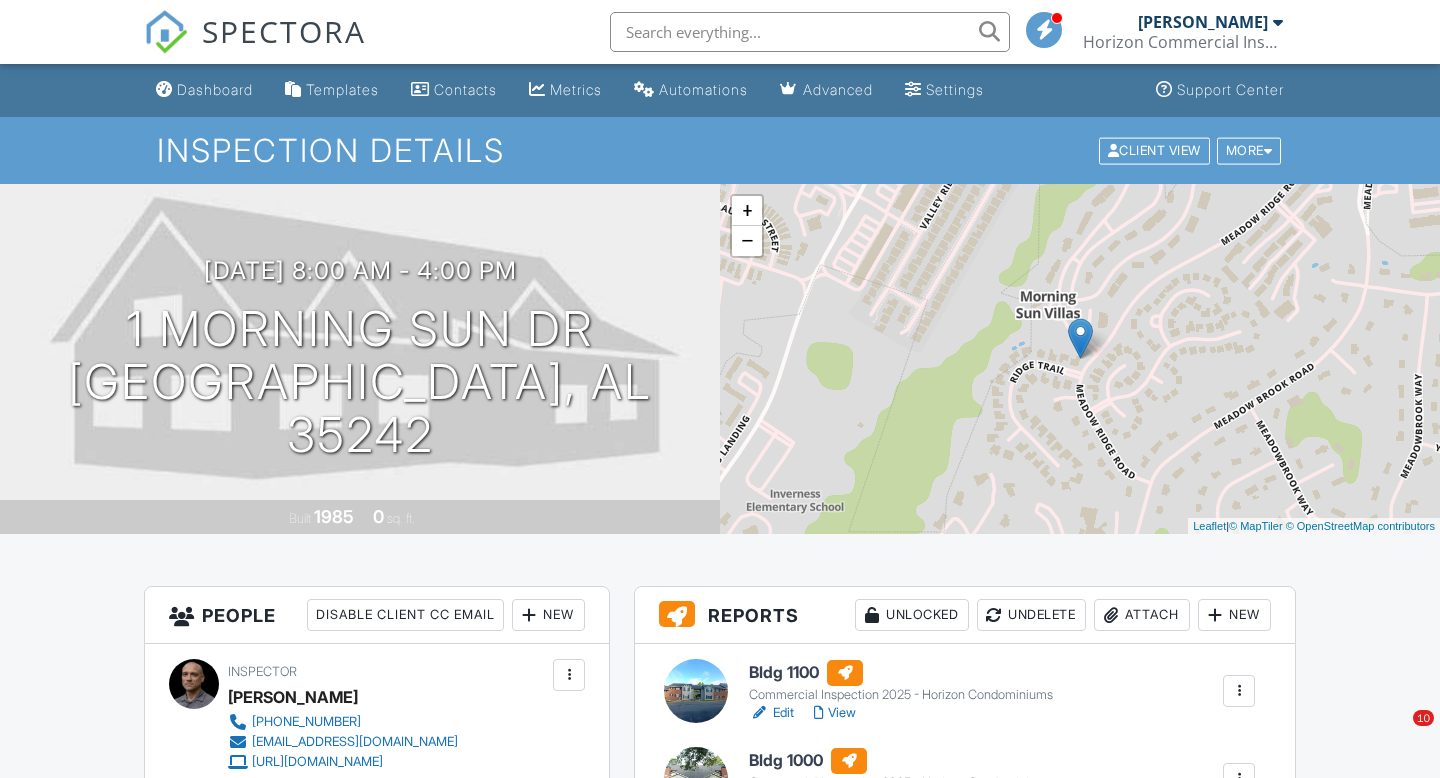 scroll, scrollTop: 0, scrollLeft: 0, axis: both 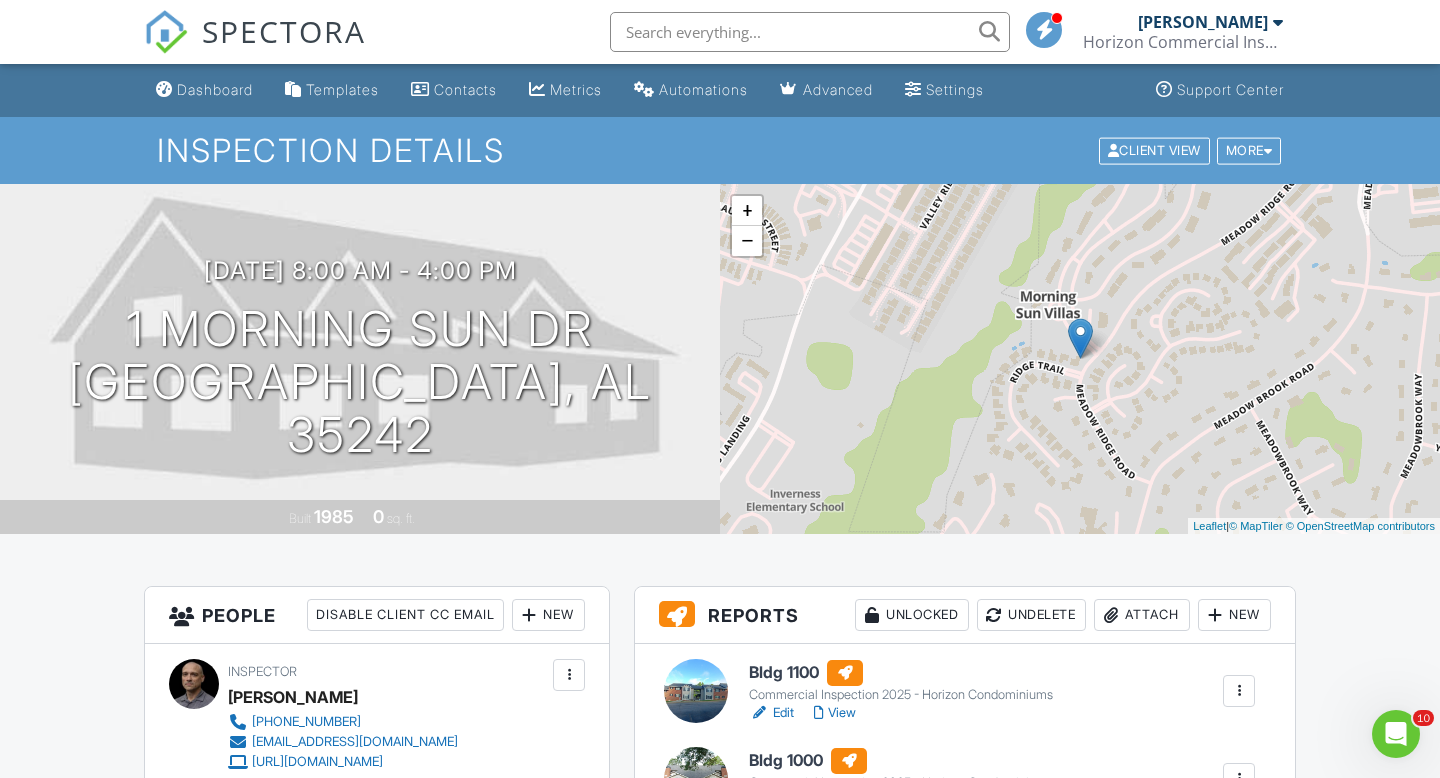click on "Horizon Commercial Inspections" at bounding box center [1183, 42] 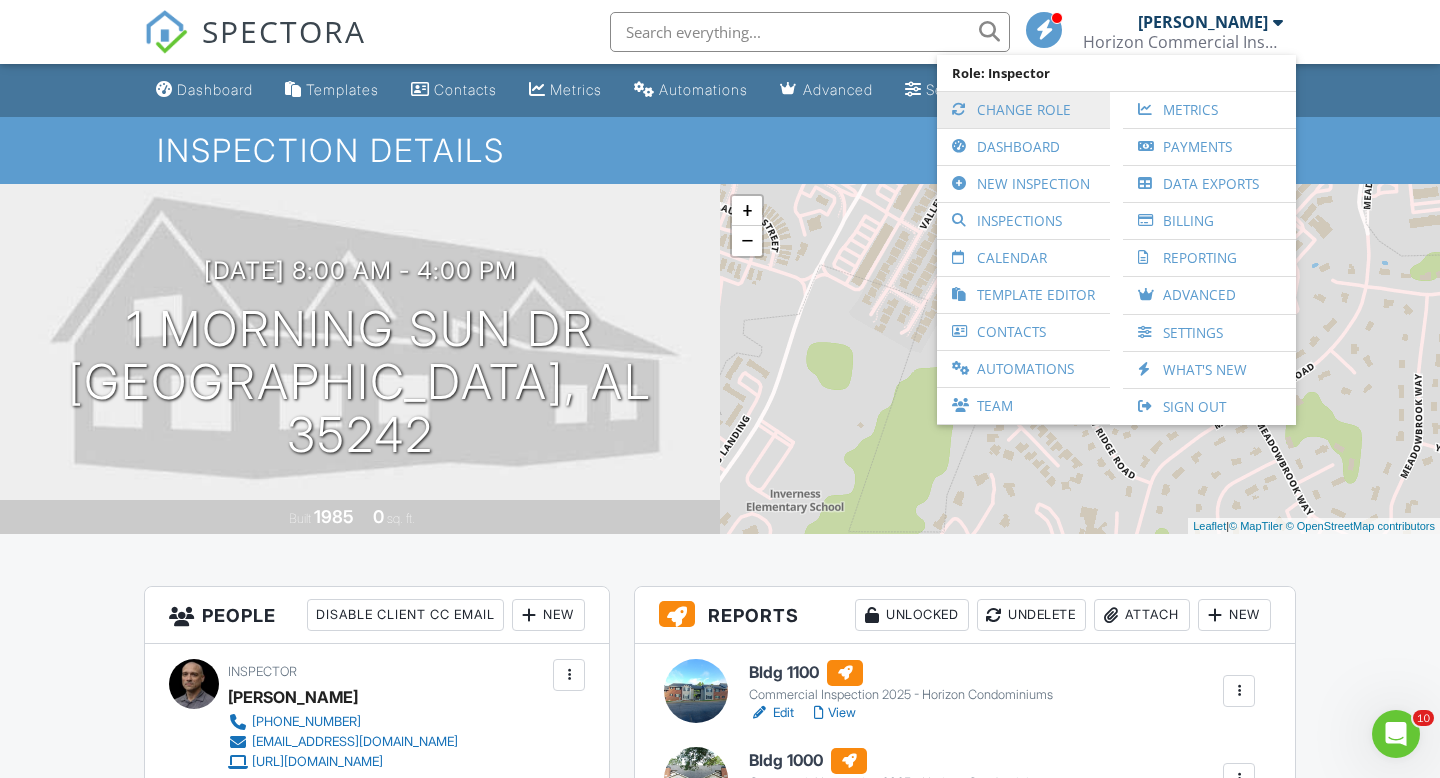 click on "Change Role" at bounding box center (1023, 110) 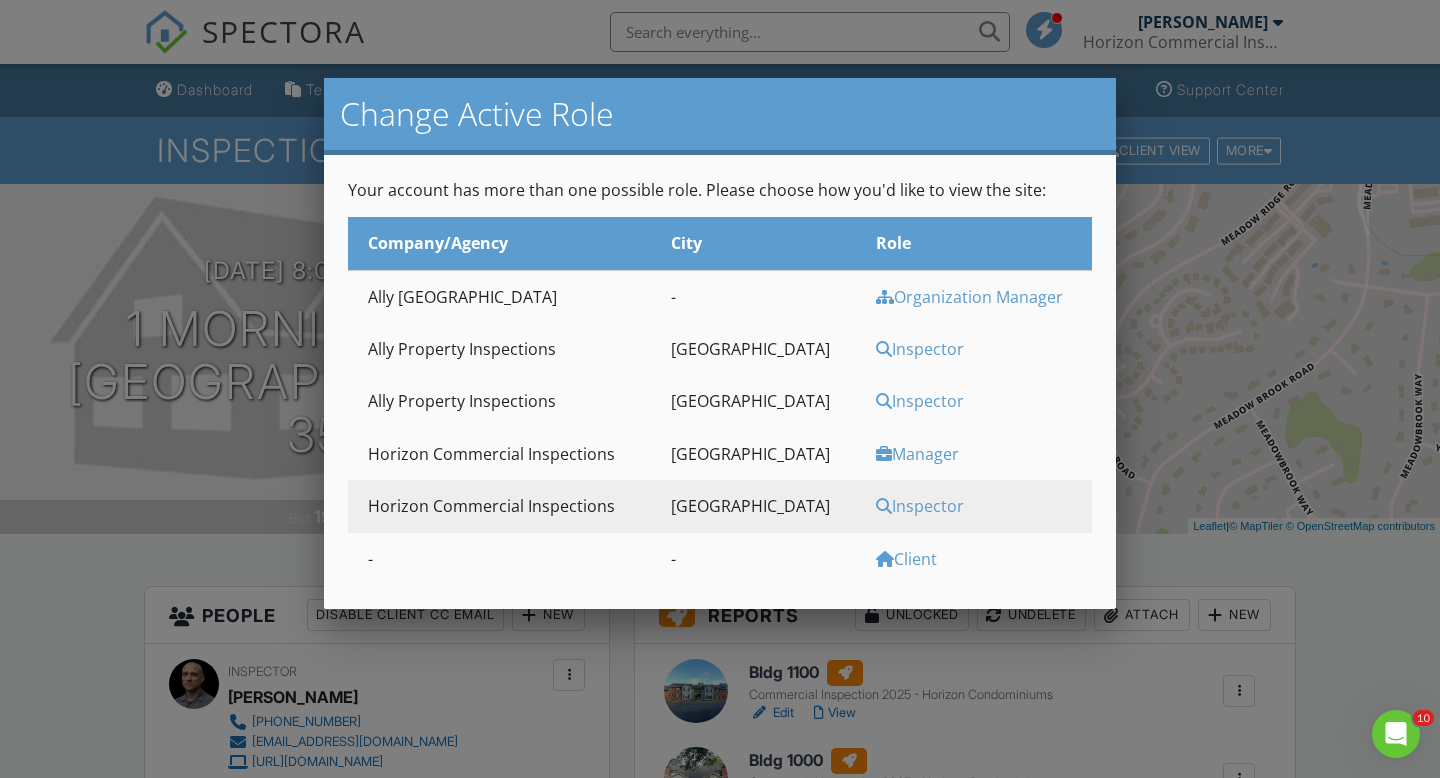 click on "Inspector" at bounding box center (981, 401) 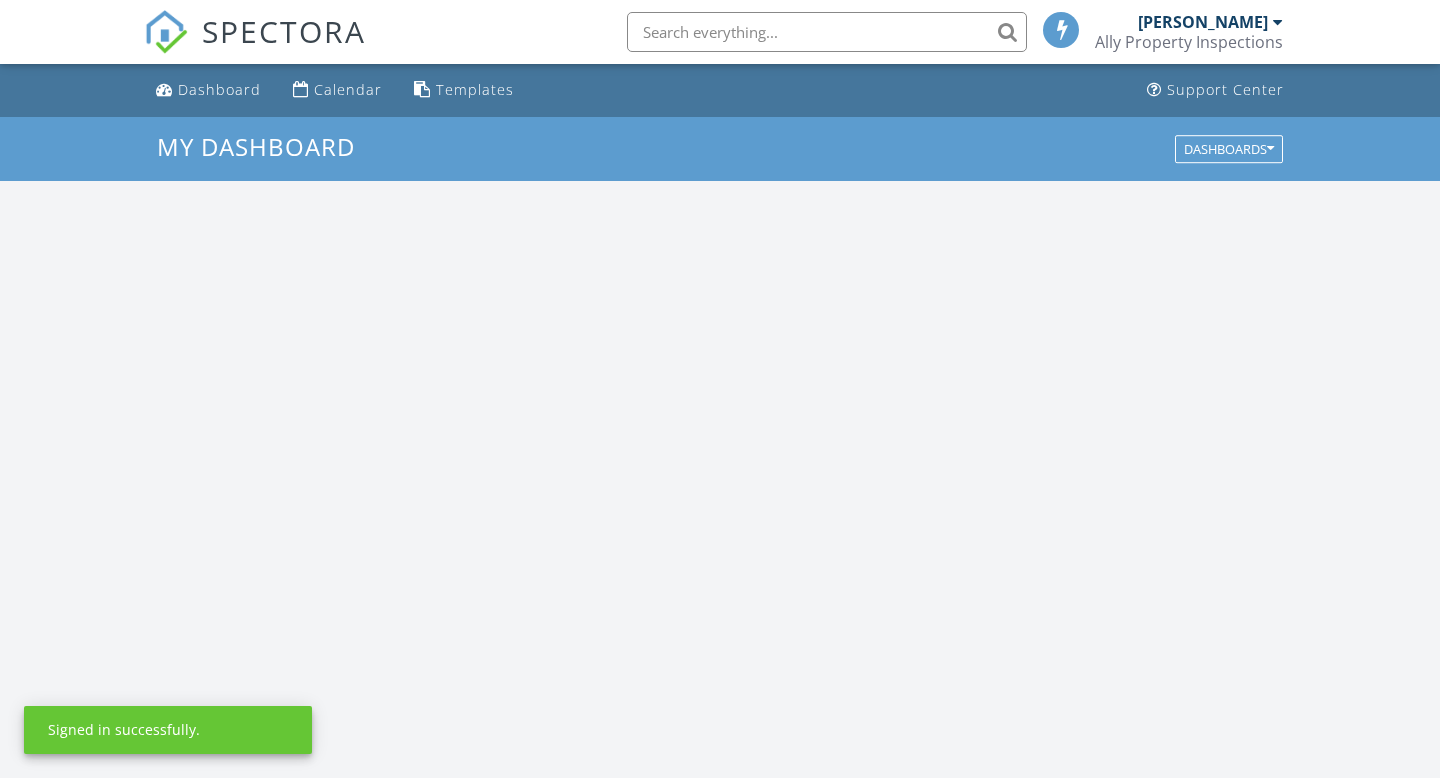 scroll, scrollTop: 0, scrollLeft: 0, axis: both 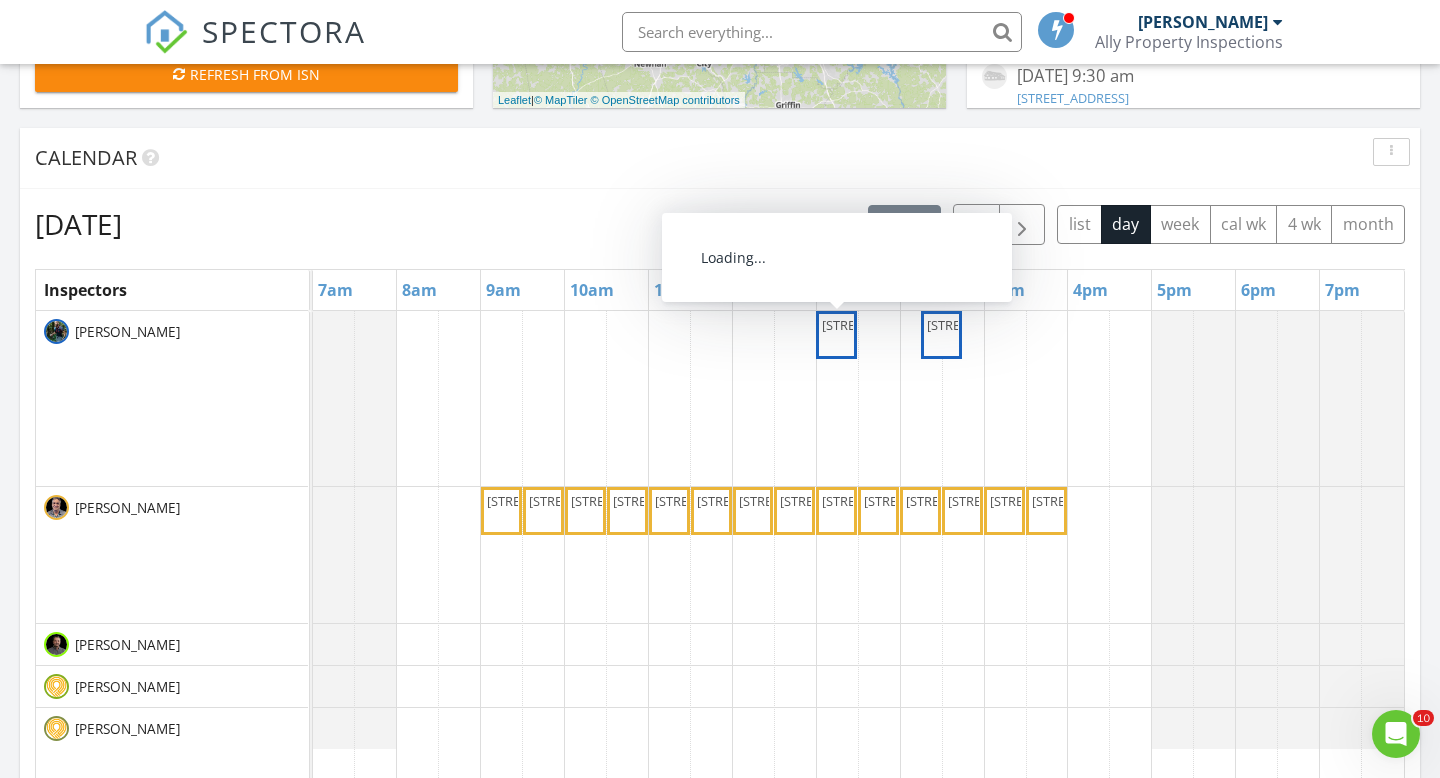 click on "57 Forsyth Street Northwest #14F, Atlanta 30303" at bounding box center (878, 325) 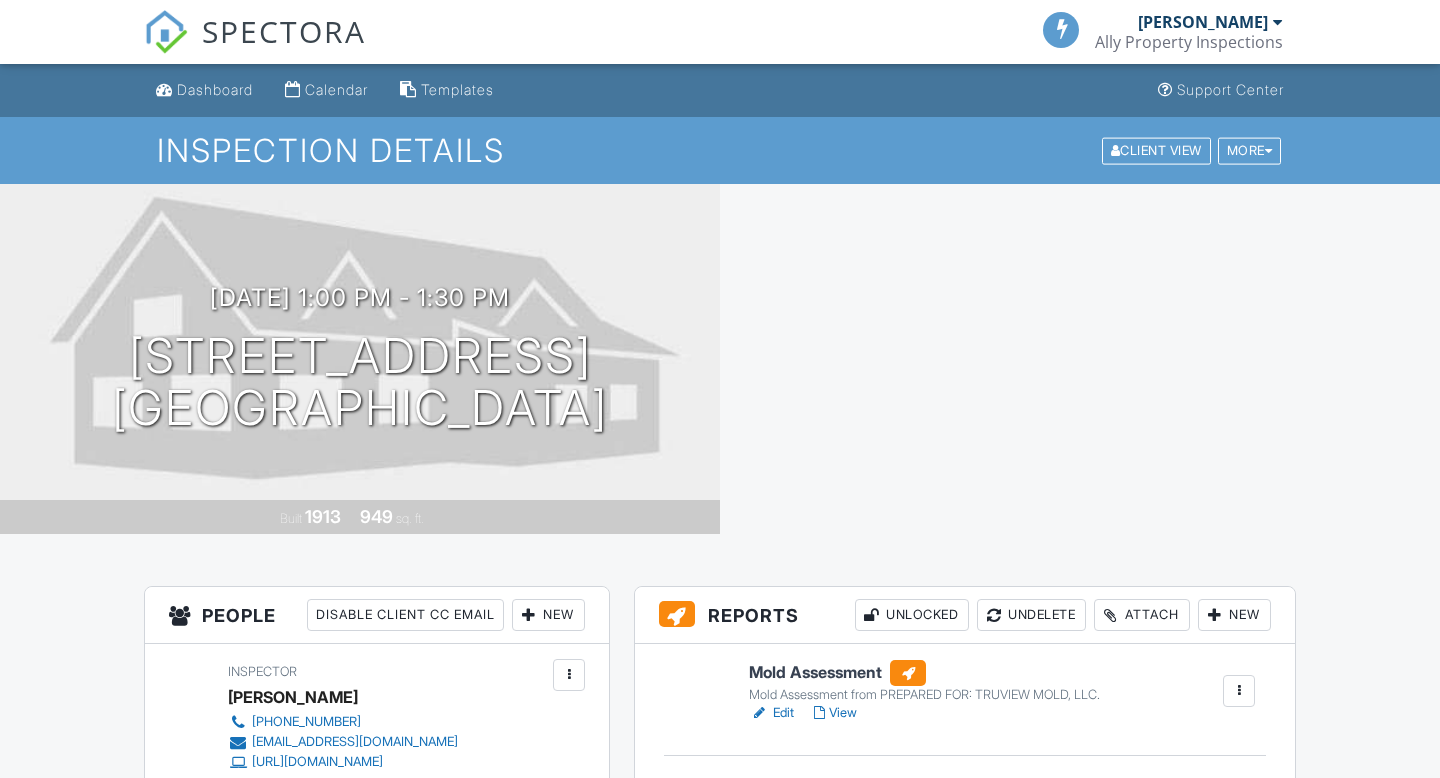 scroll, scrollTop: 0, scrollLeft: 0, axis: both 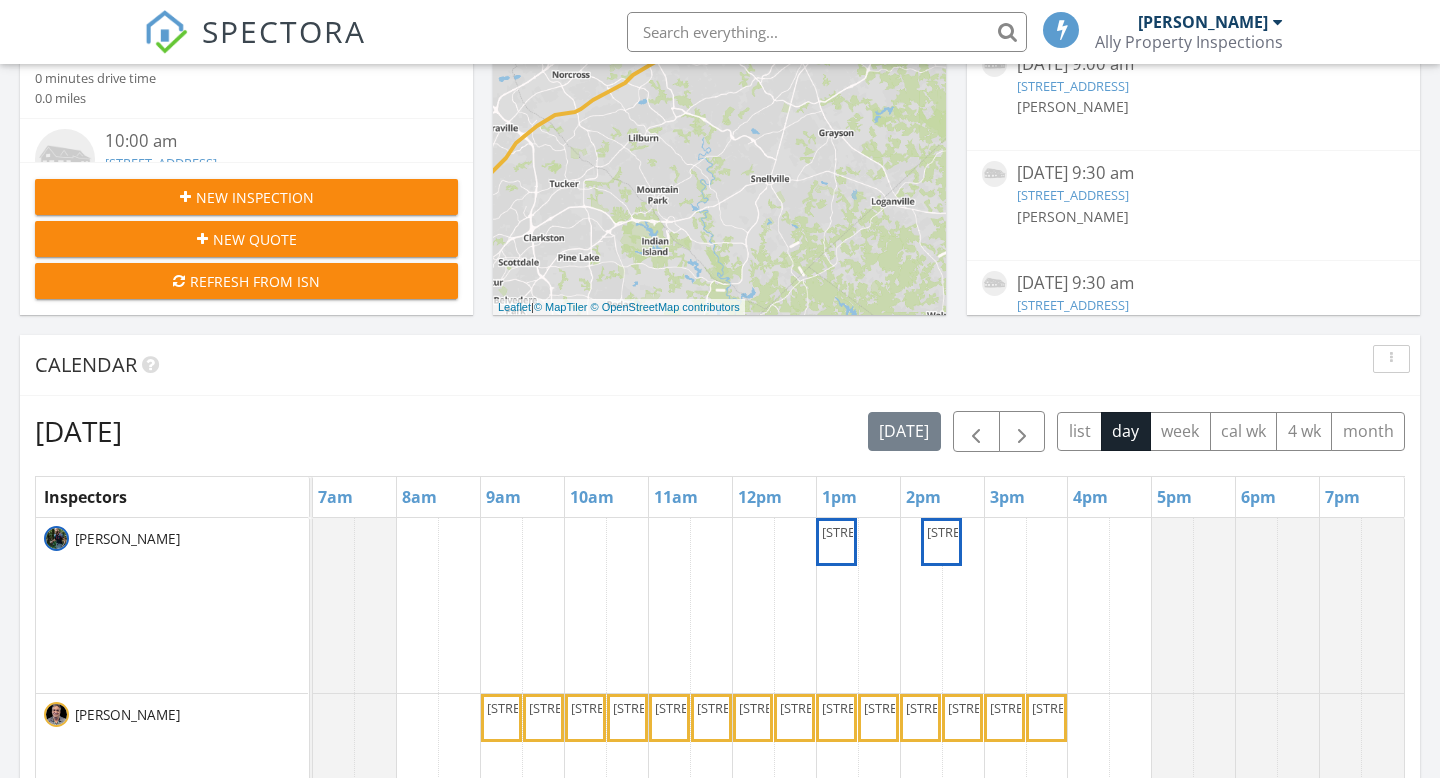 click on "4220 Spur Look Crossing, Douglasville 30135" at bounding box center [983, 532] 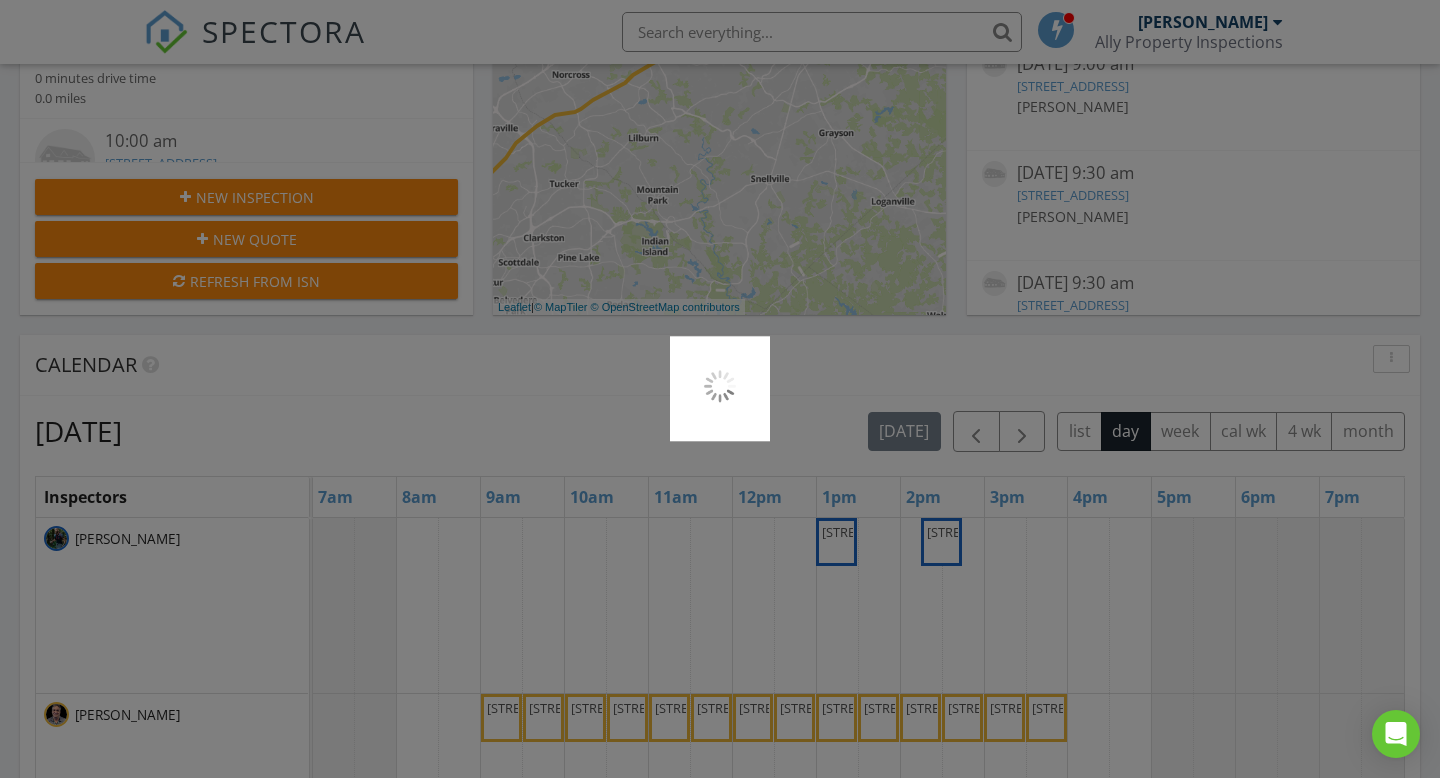 click at bounding box center [720, 389] 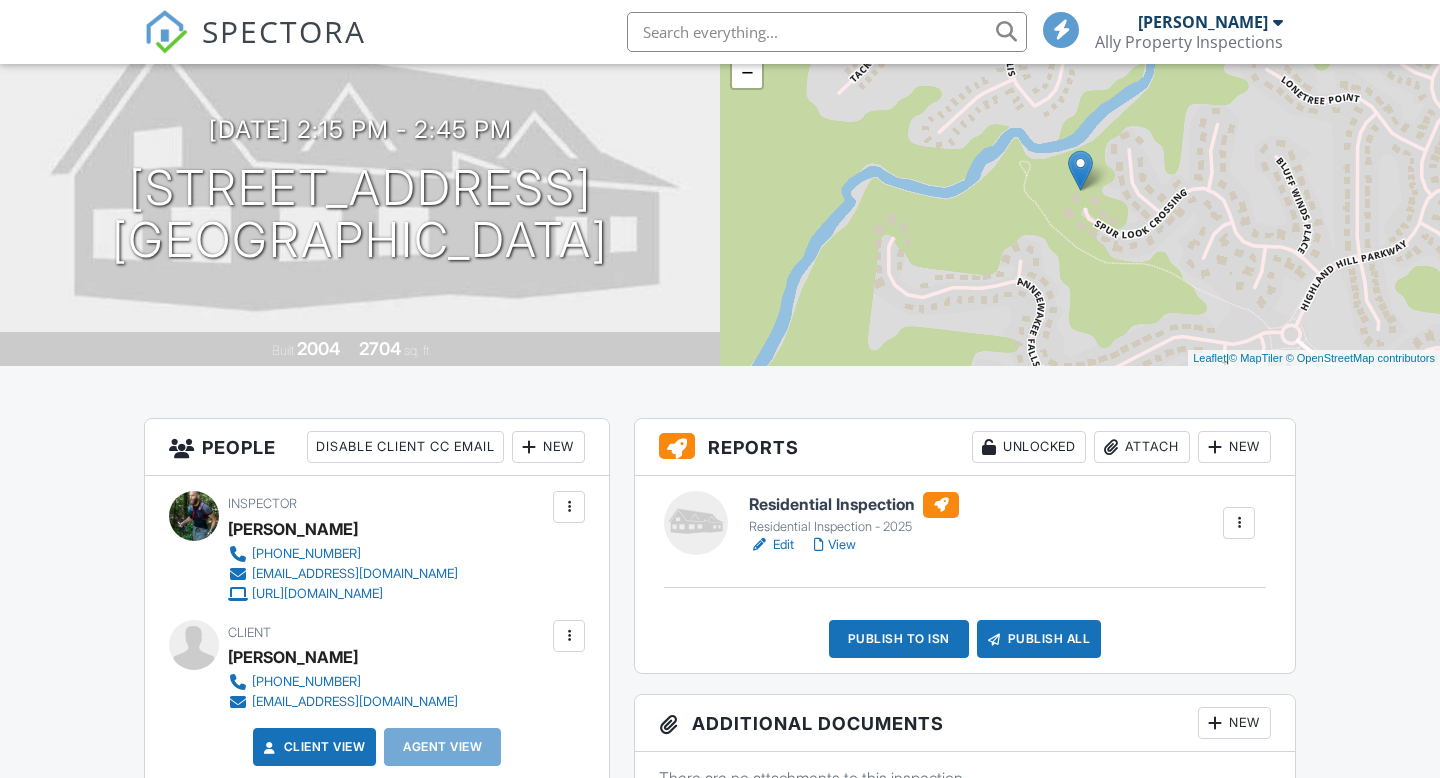 scroll, scrollTop: 168, scrollLeft: 0, axis: vertical 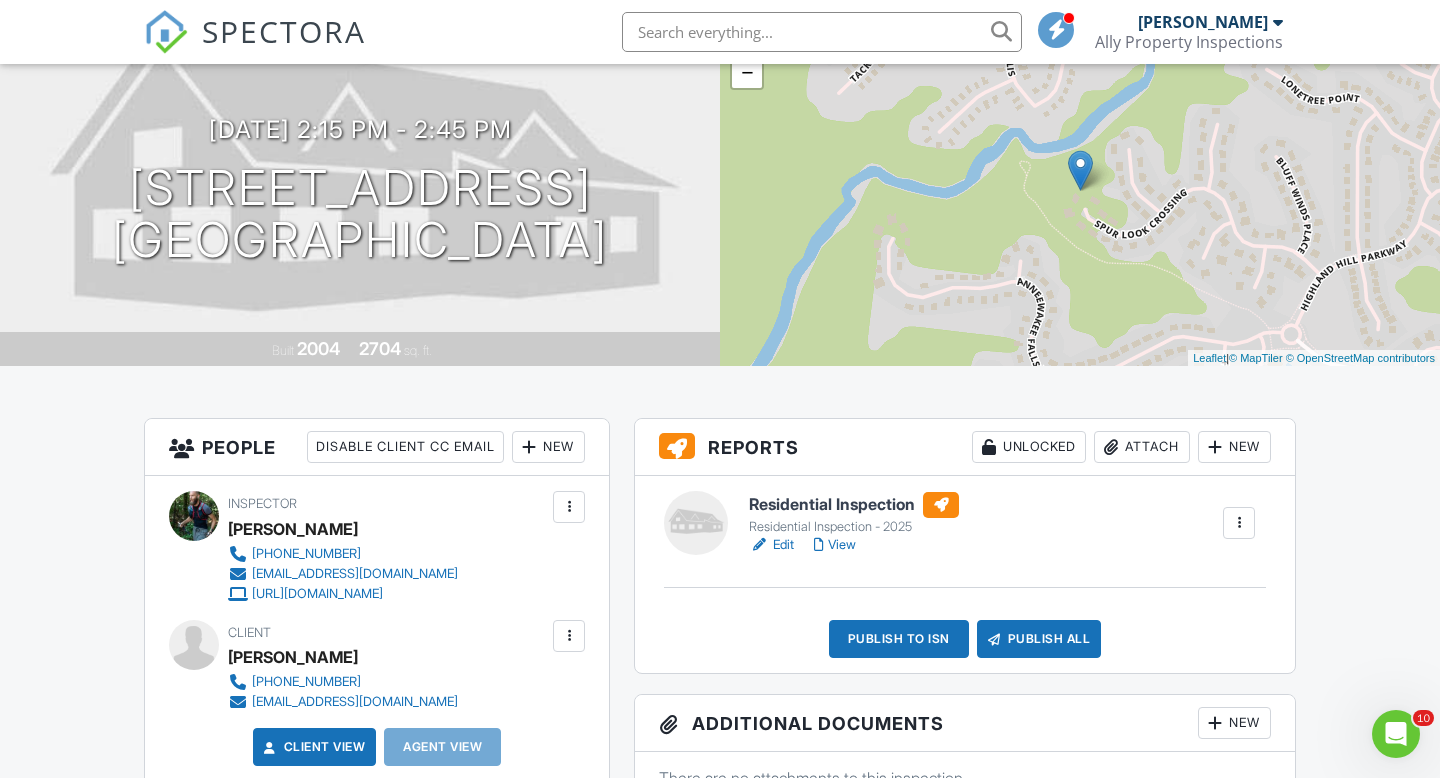 click at bounding box center (1239, 523) 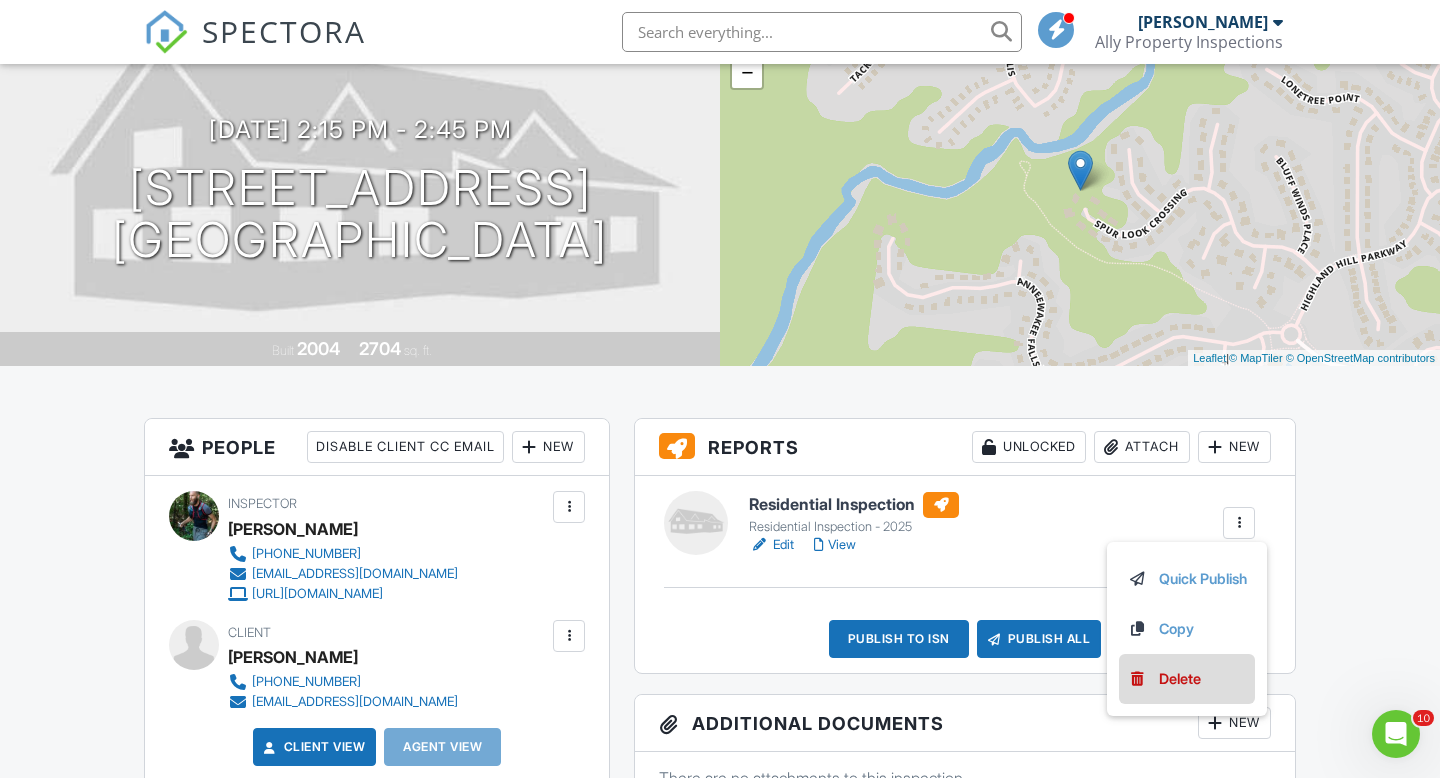 click on "Delete" at bounding box center [1180, 679] 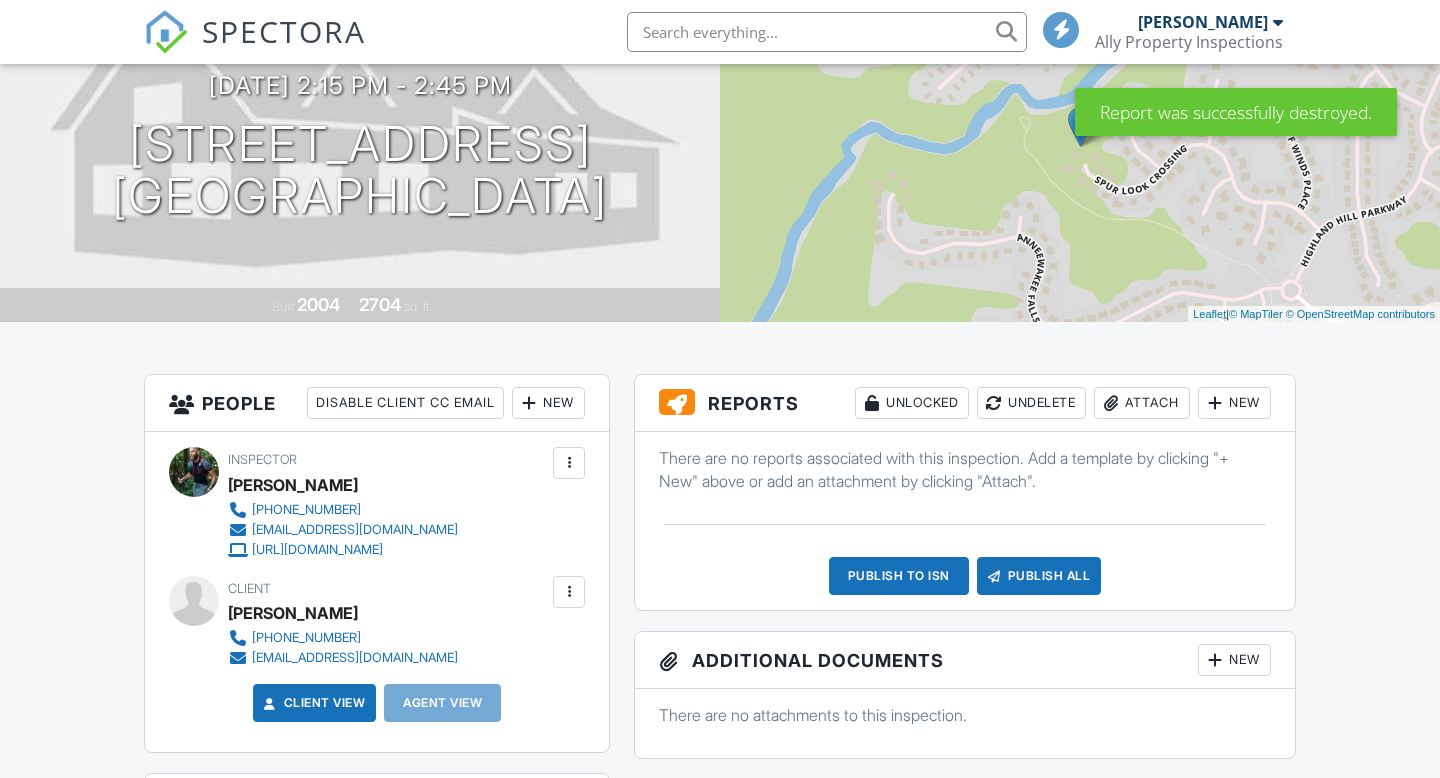 scroll, scrollTop: 212, scrollLeft: 0, axis: vertical 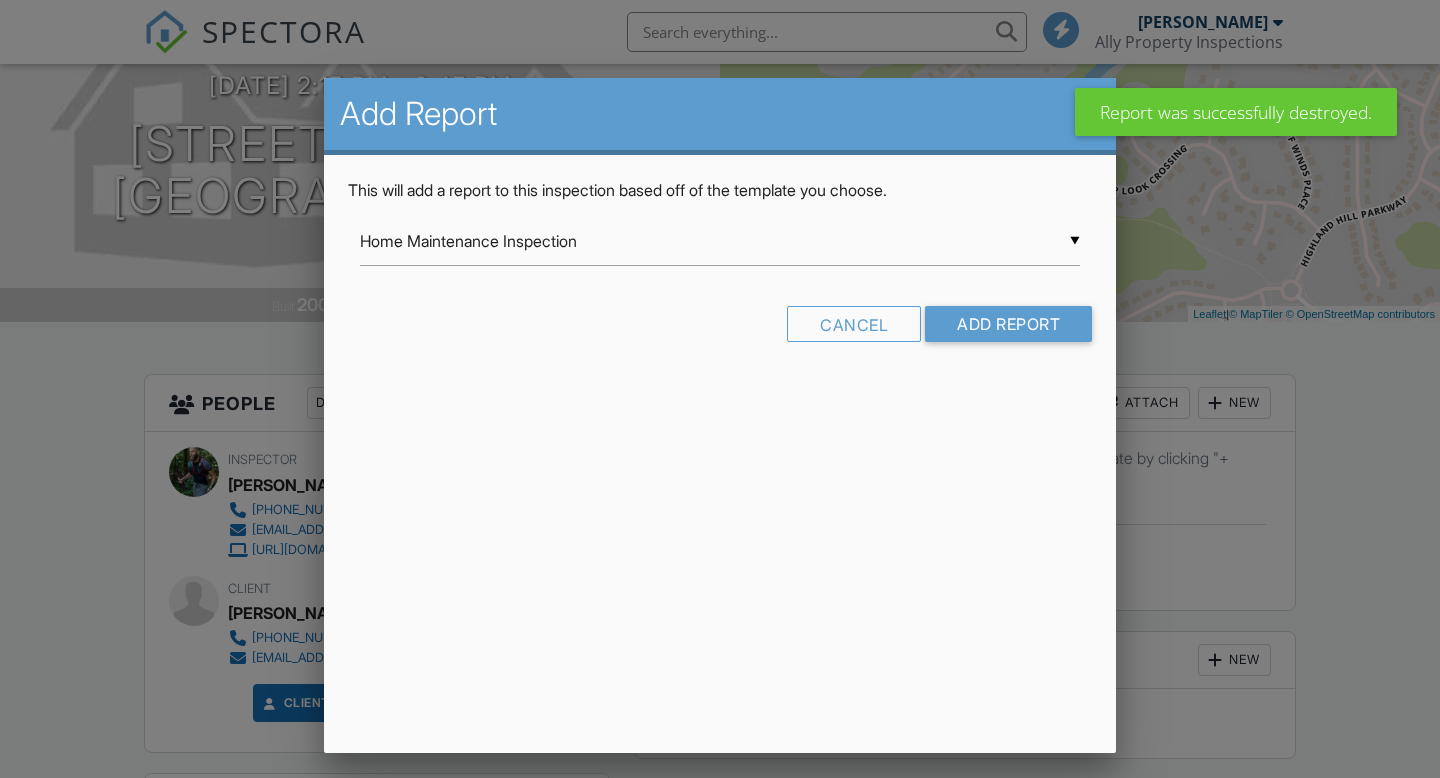 click on "Home Maintenance Inspection" at bounding box center (720, 241) 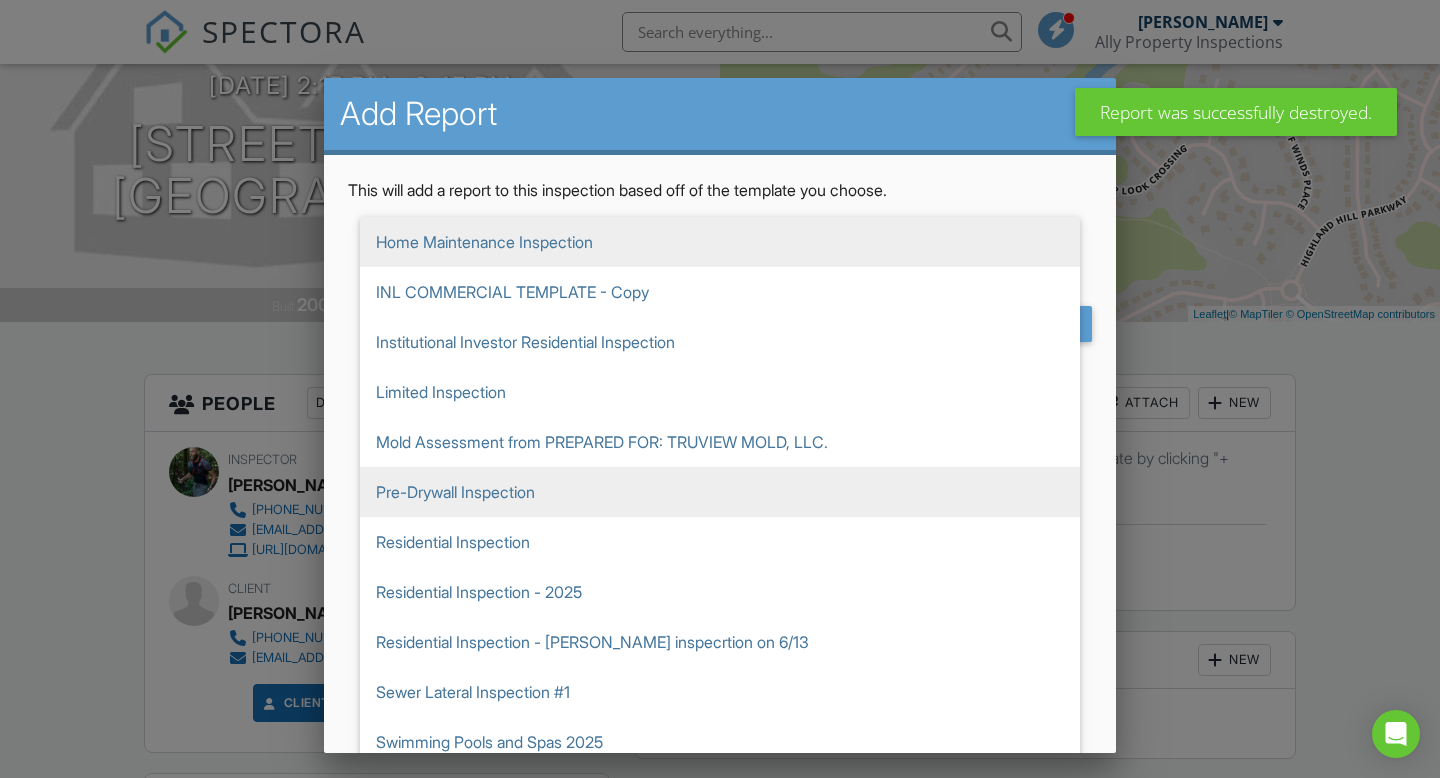scroll, scrollTop: 39, scrollLeft: 0, axis: vertical 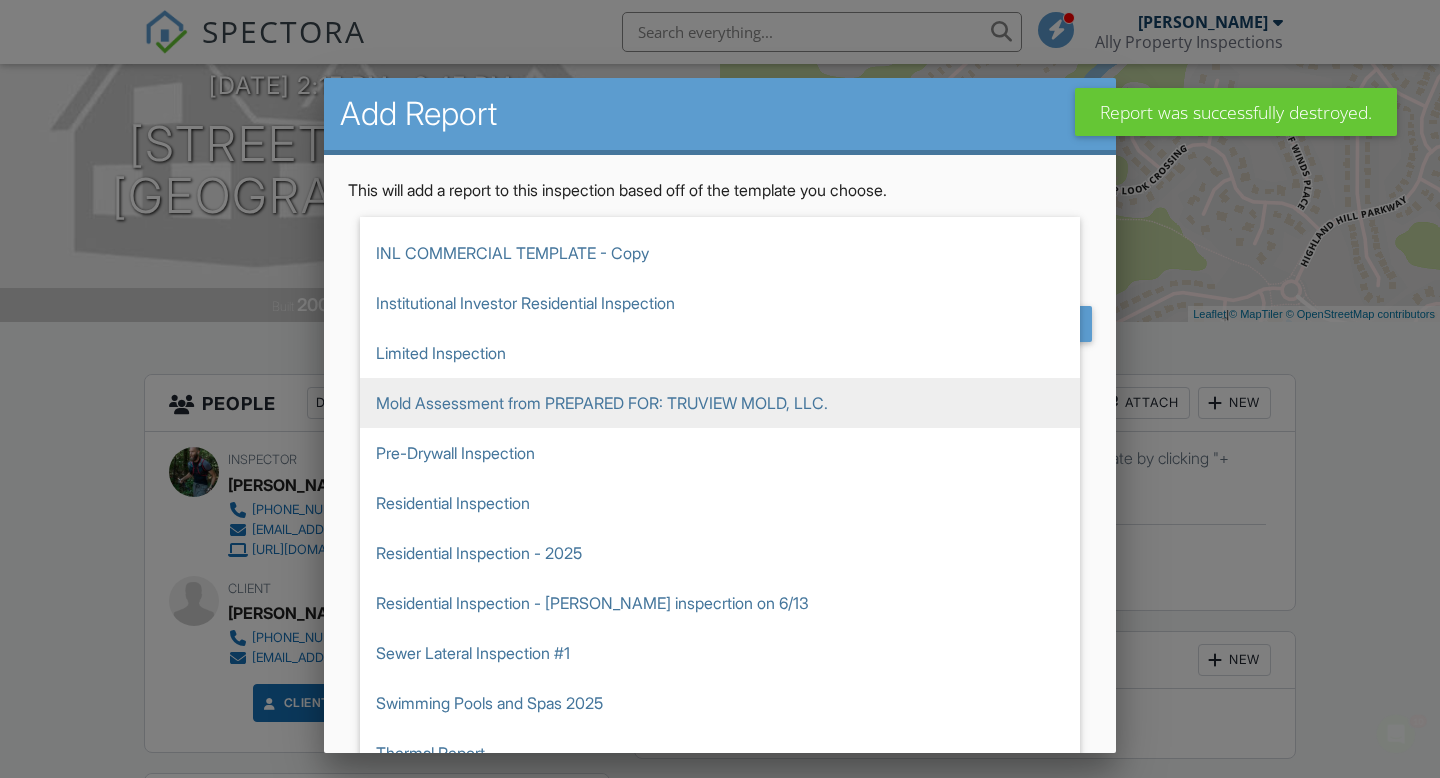click on "Mold Assessment from PREPARED FOR: TRUVIEW MOLD, LLC." at bounding box center [720, 403] 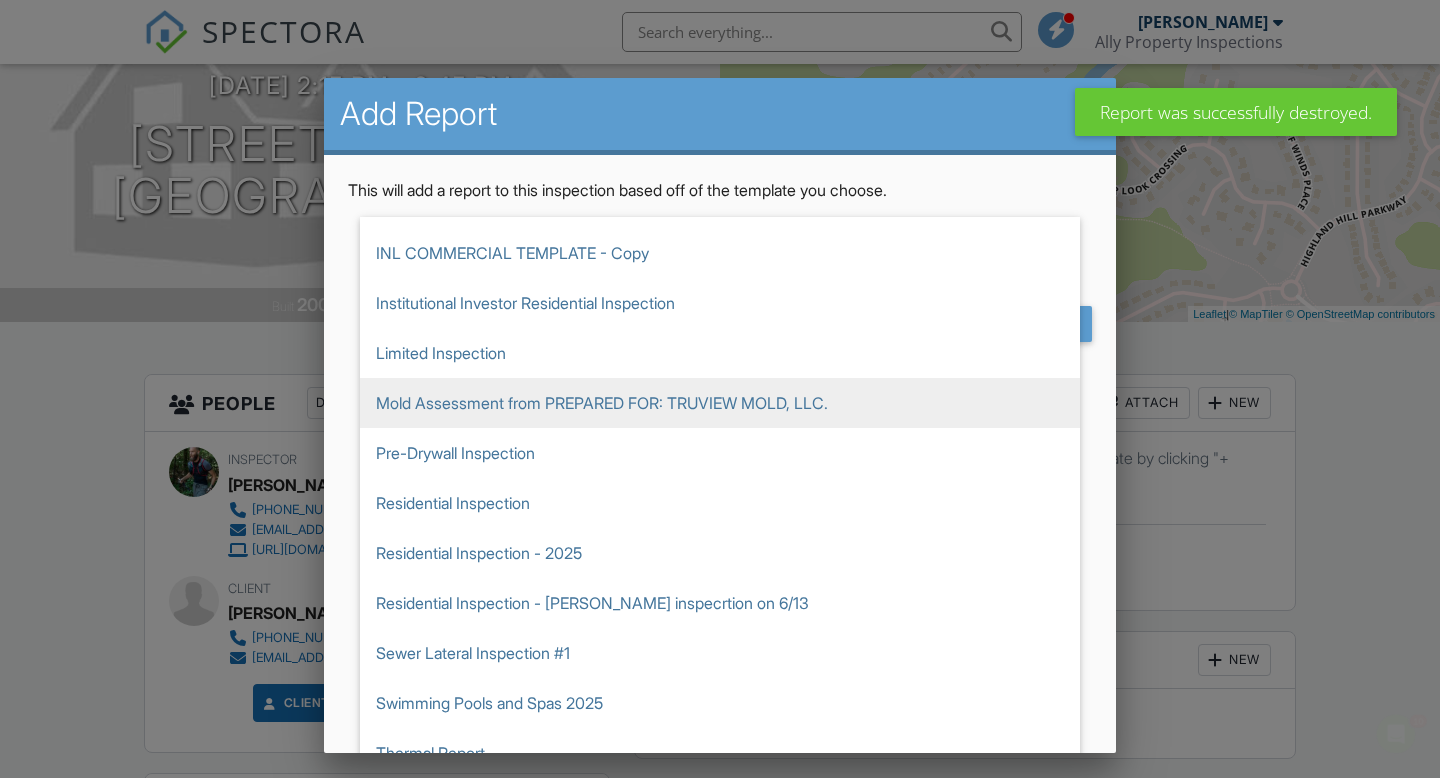 type on "Mold Assessment from PREPARED FOR: TRUVIEW MOLD, LLC." 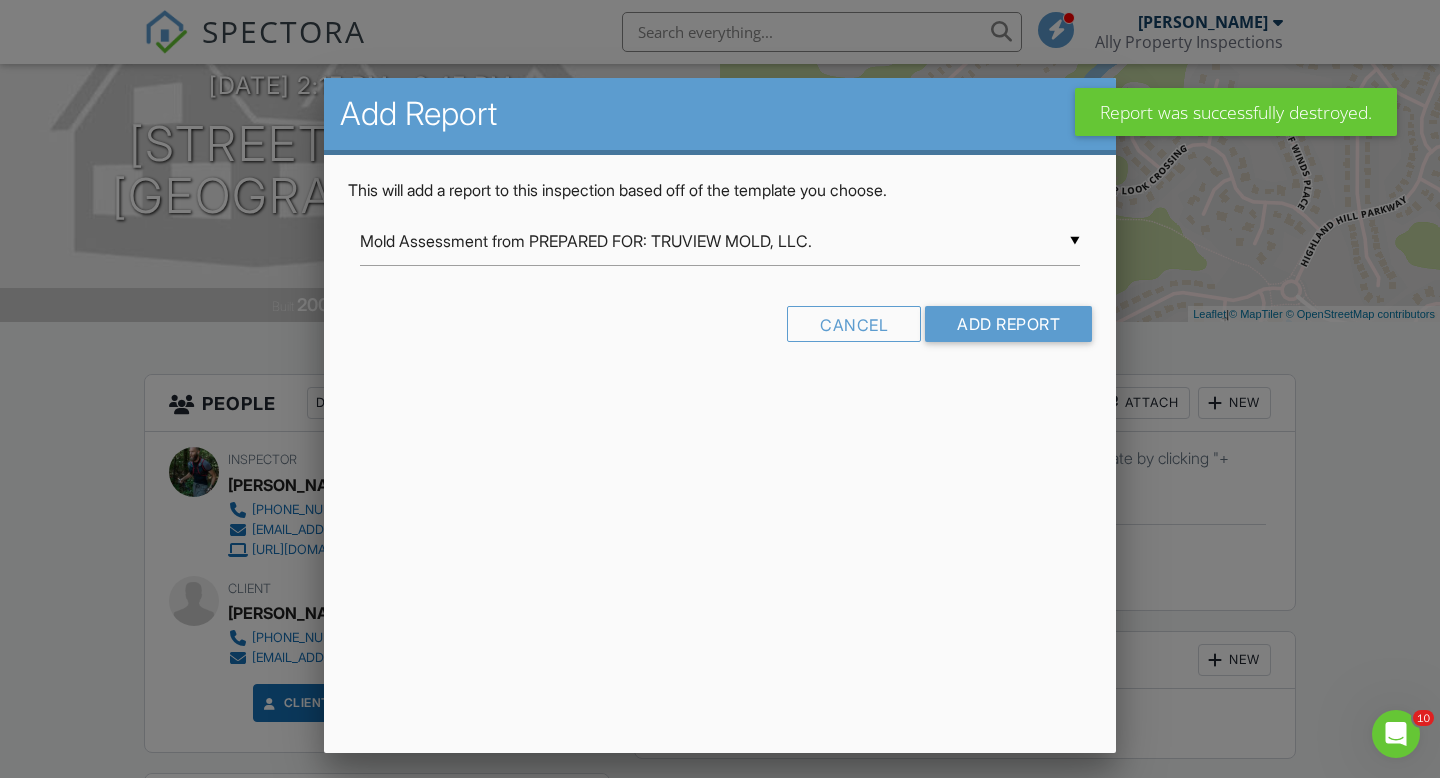 scroll, scrollTop: 0, scrollLeft: 0, axis: both 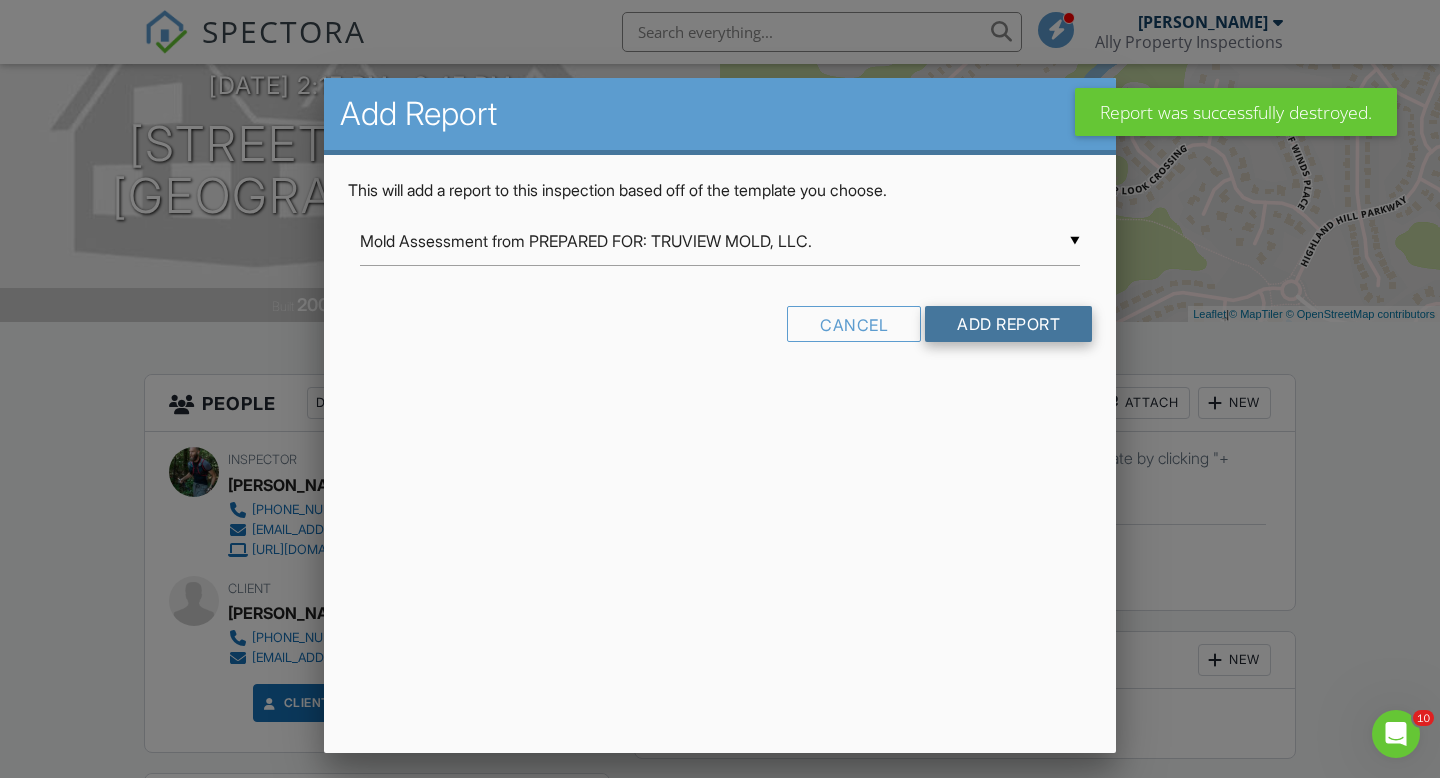 click on "Add Report" at bounding box center (1008, 324) 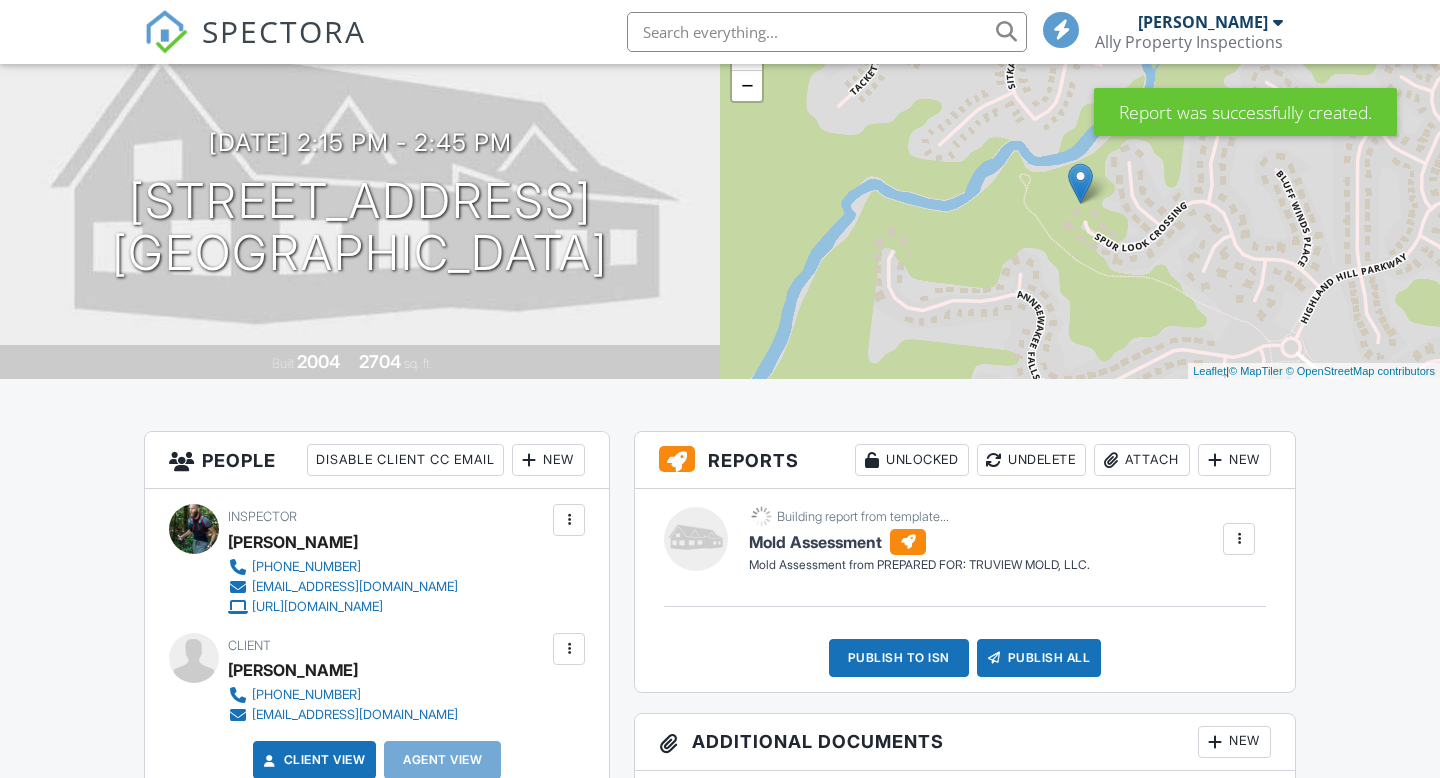 scroll, scrollTop: 155, scrollLeft: 0, axis: vertical 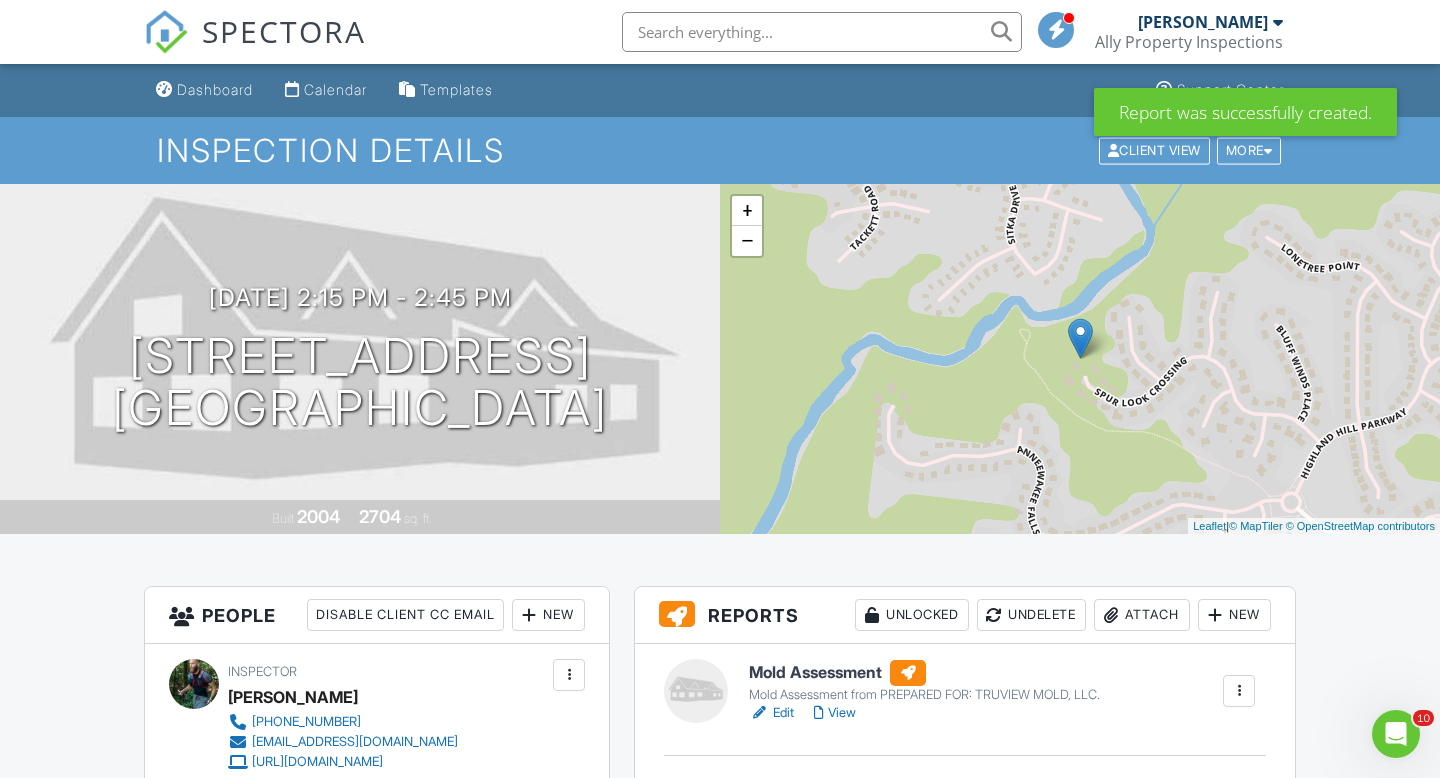 click on "Ally Property Inspections" at bounding box center (1189, 42) 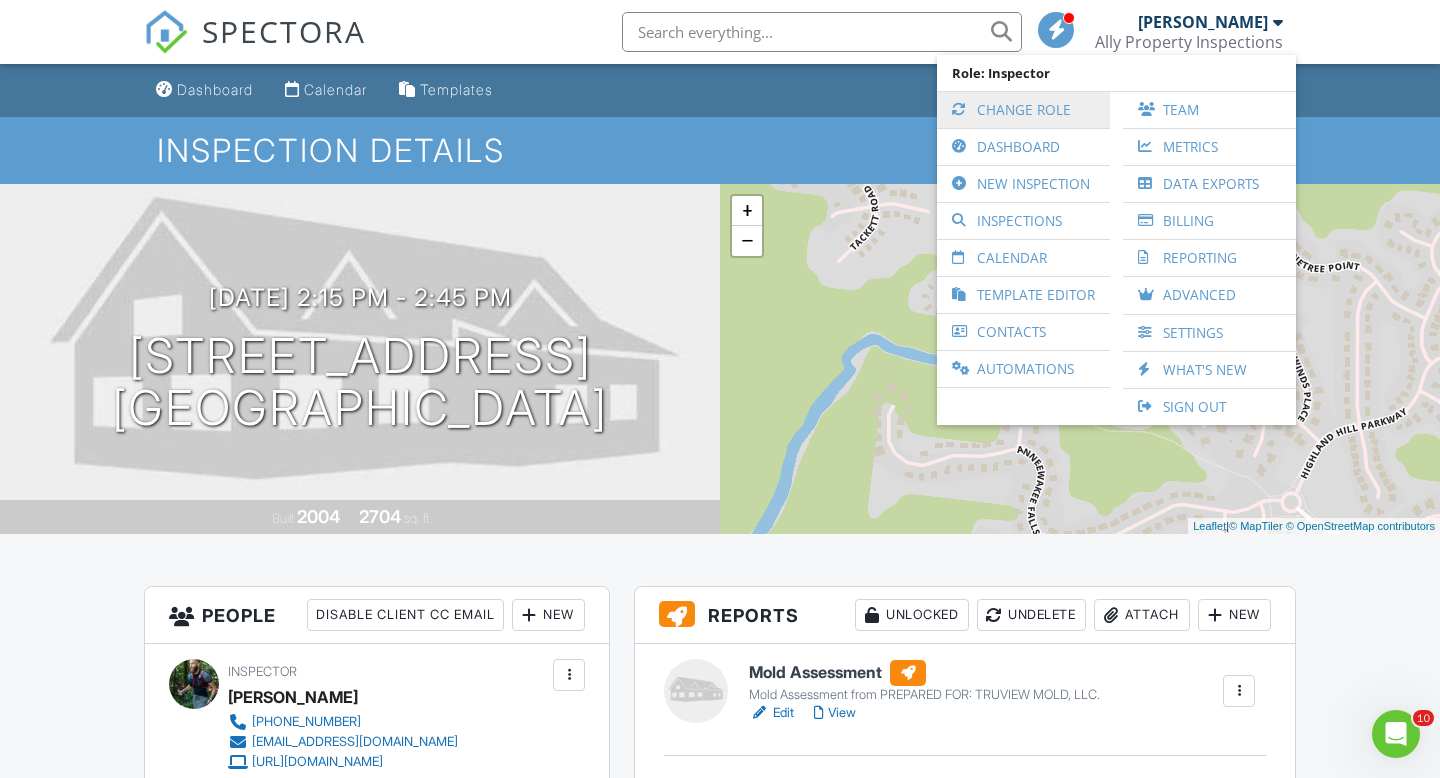 click on "Change Role" at bounding box center (1023, 110) 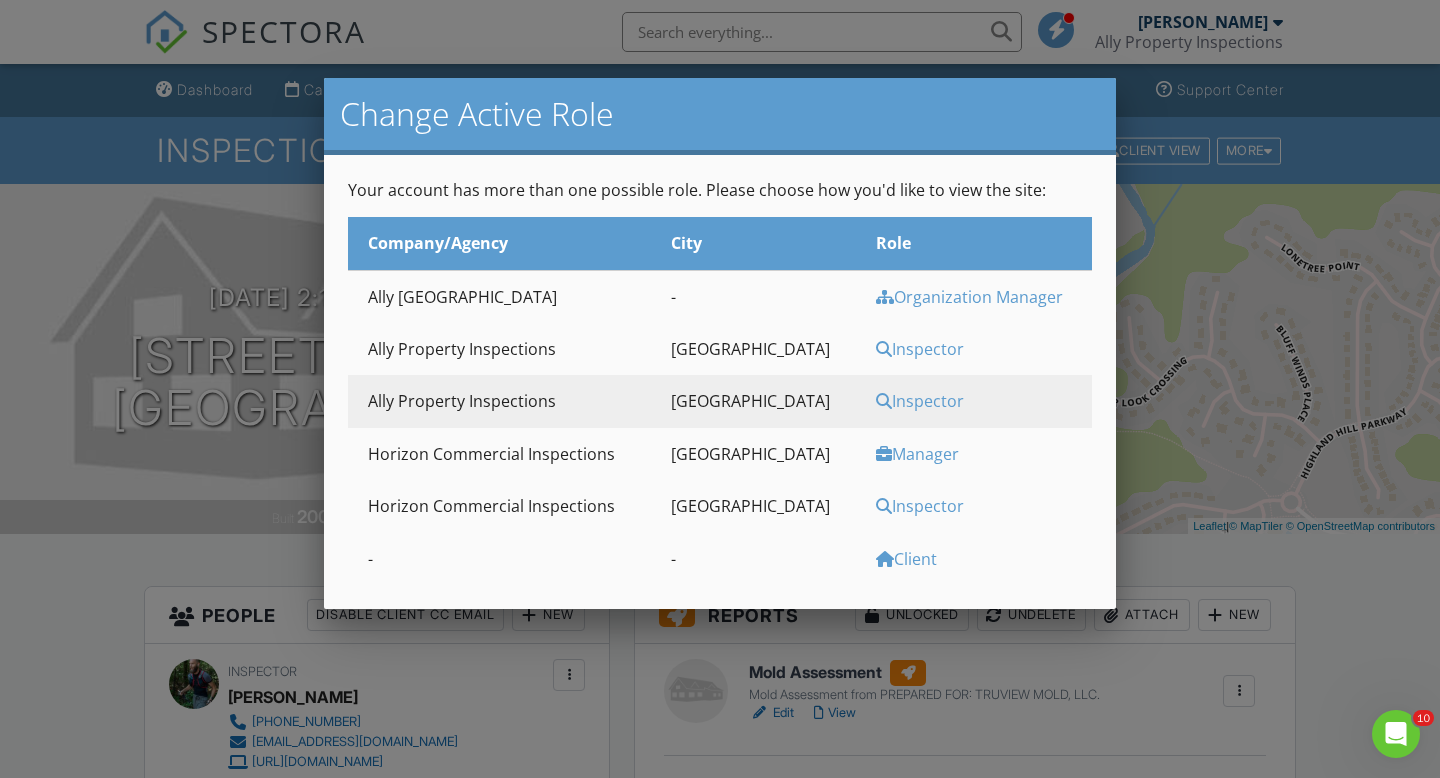 click on "Inspector" at bounding box center [981, 506] 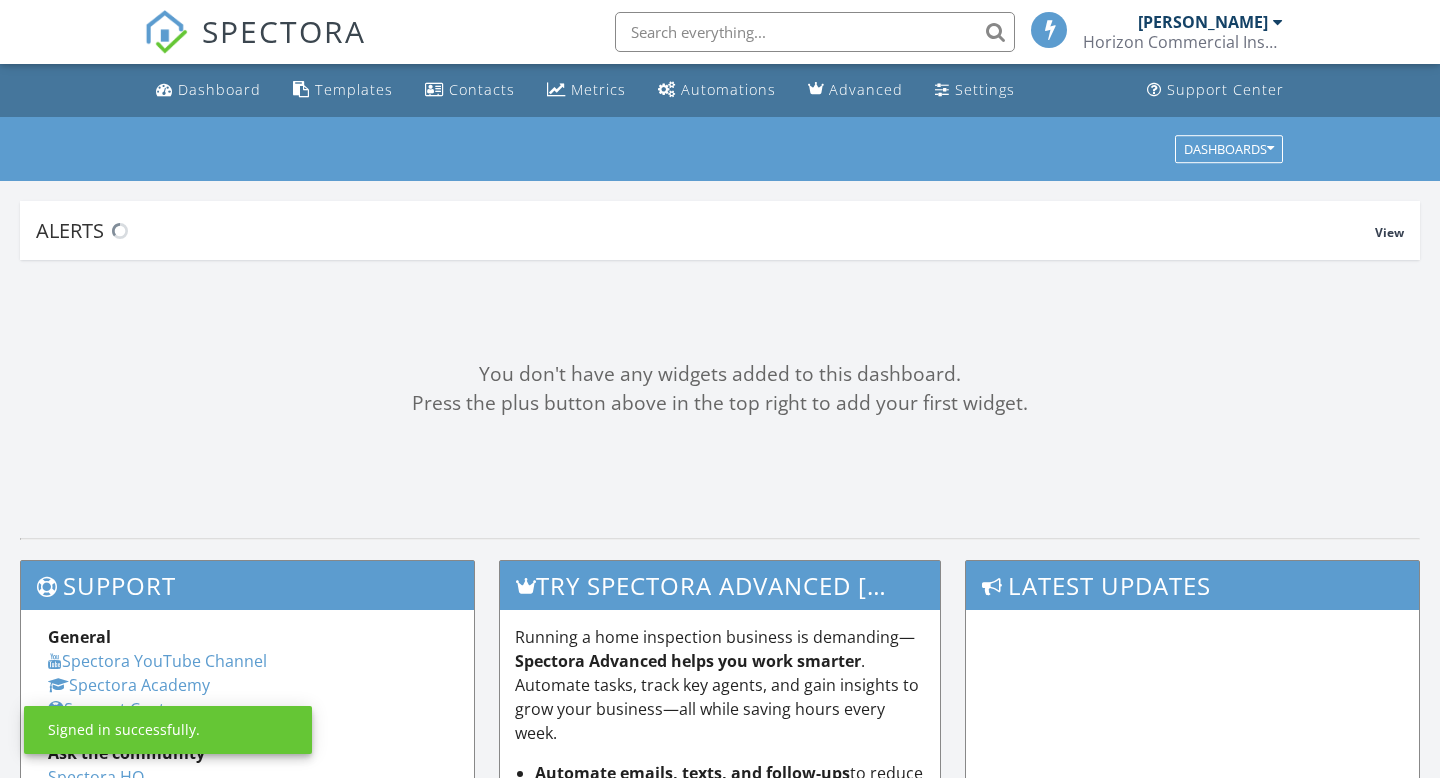 scroll, scrollTop: 0, scrollLeft: 0, axis: both 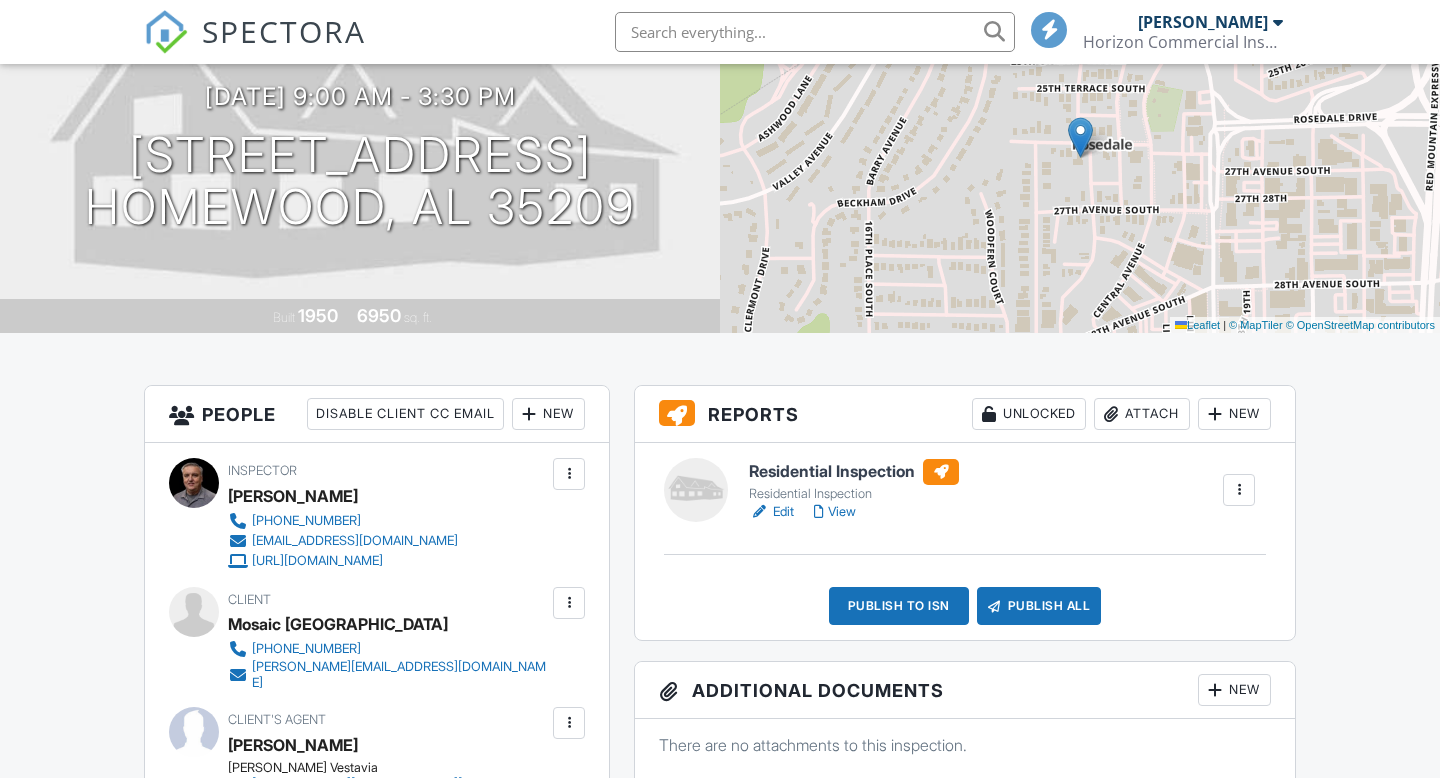 click at bounding box center [1239, 490] 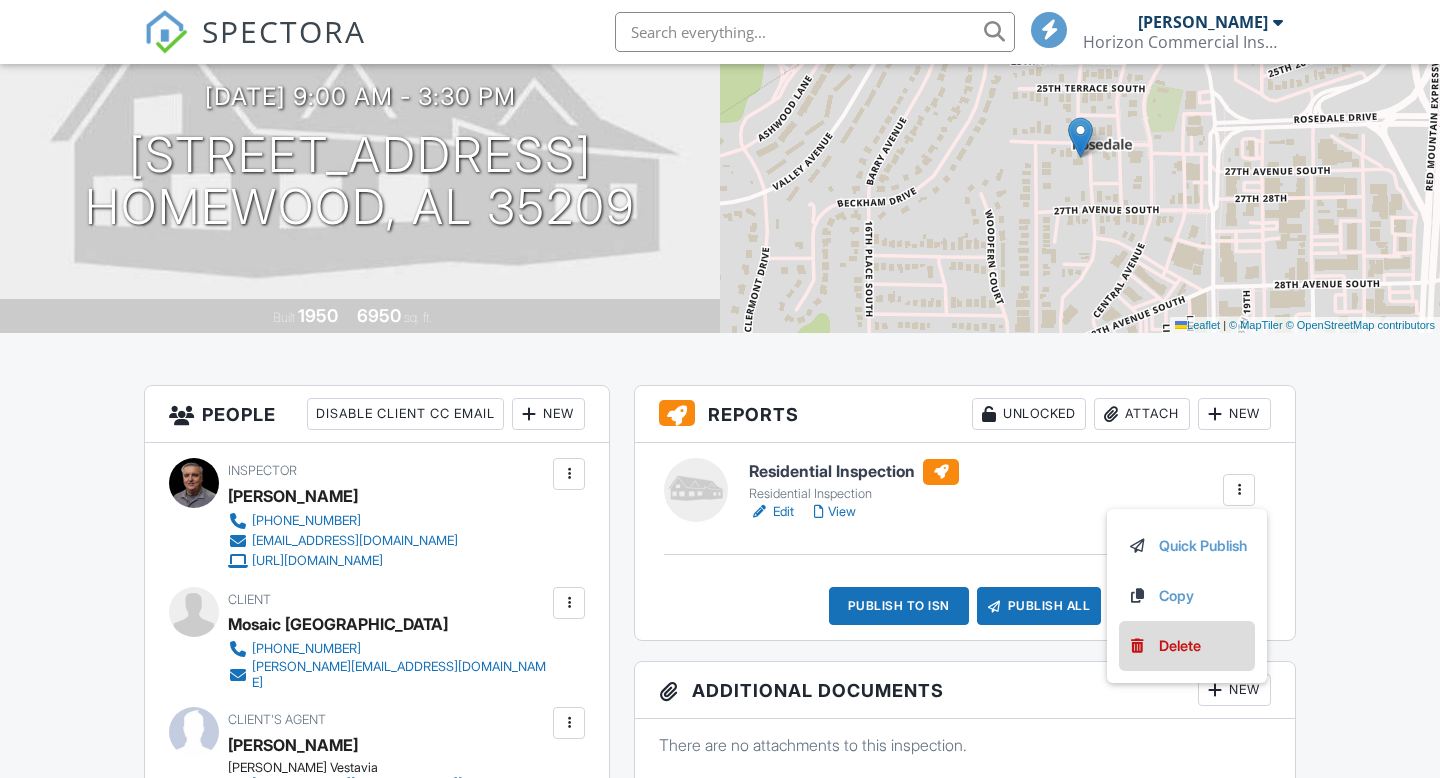 click on "Delete" at bounding box center (1180, 646) 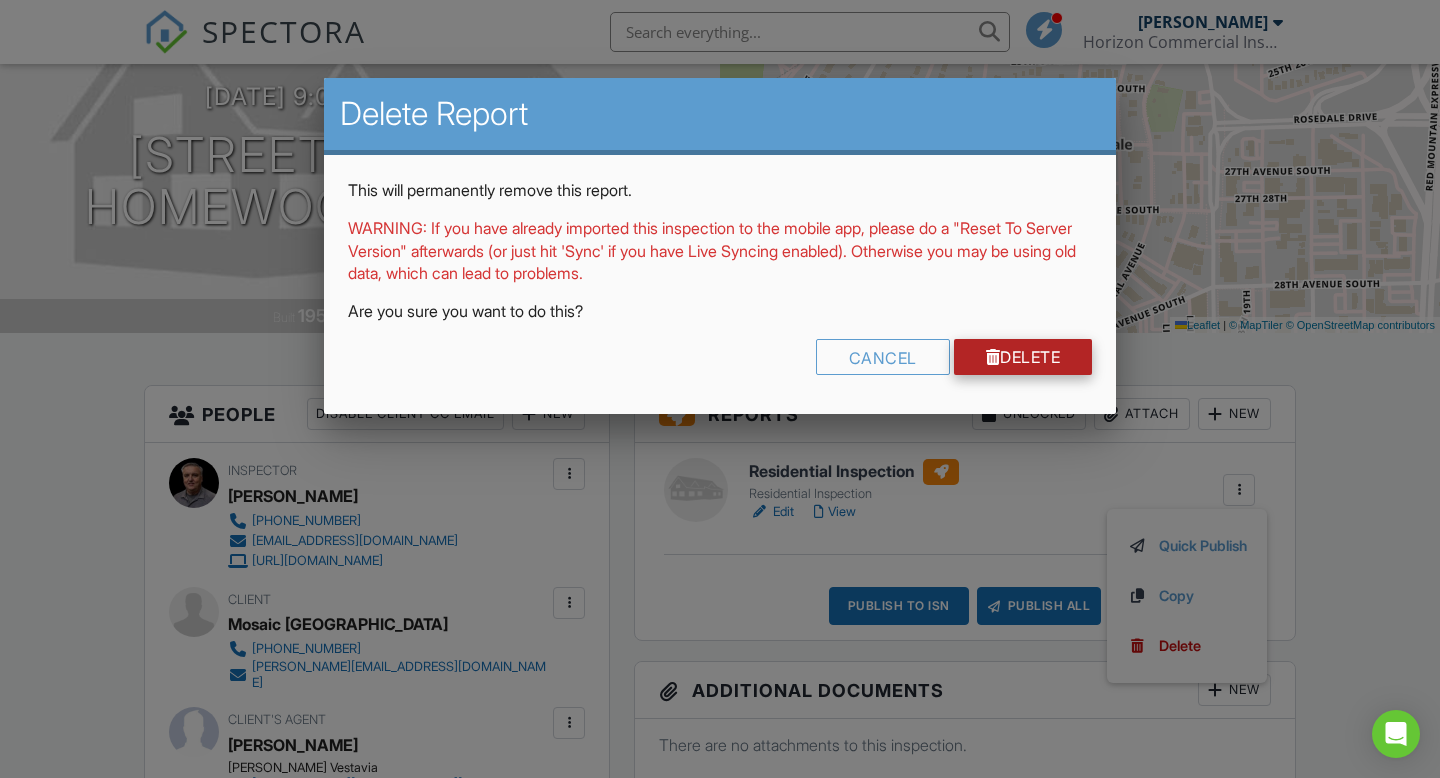 scroll, scrollTop: 0, scrollLeft: 0, axis: both 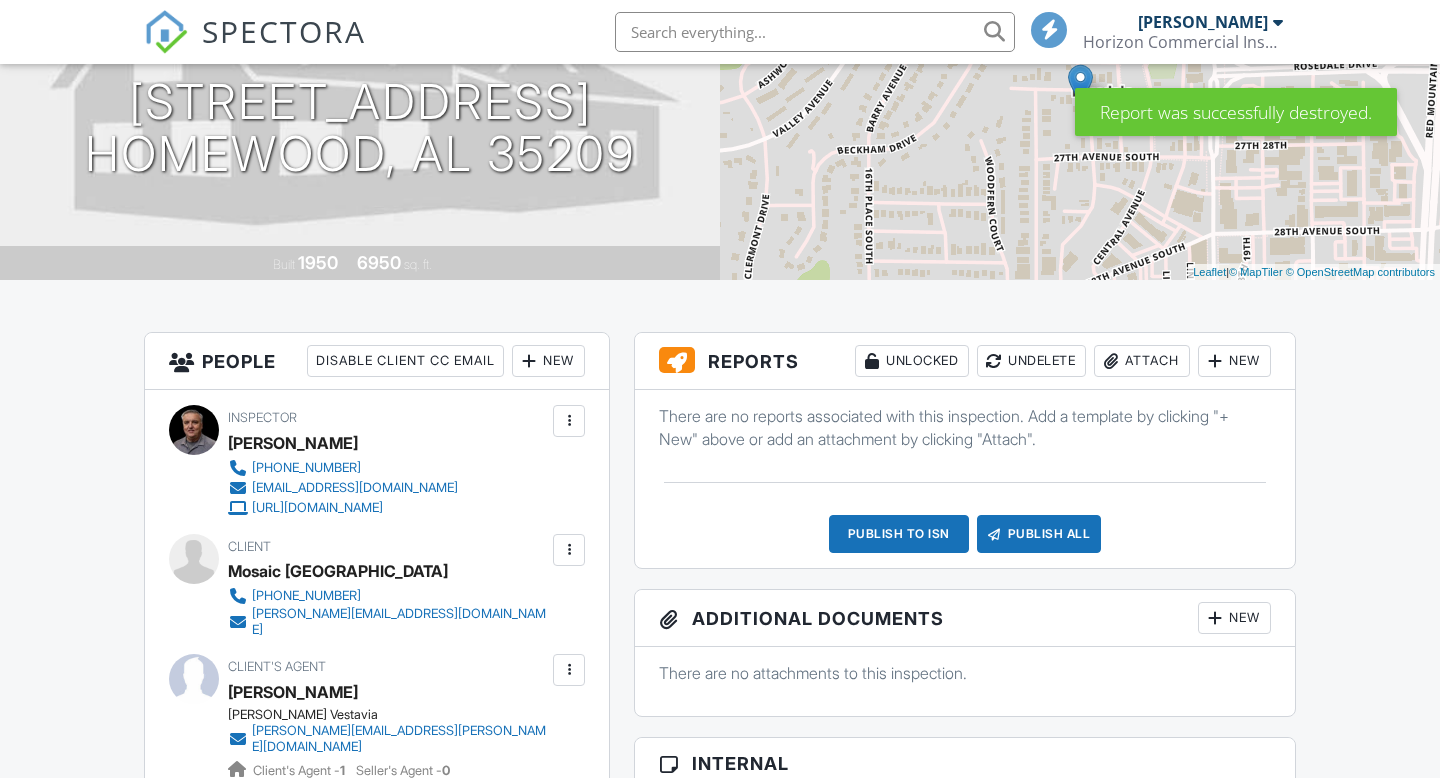 click on "New" at bounding box center (1234, 361) 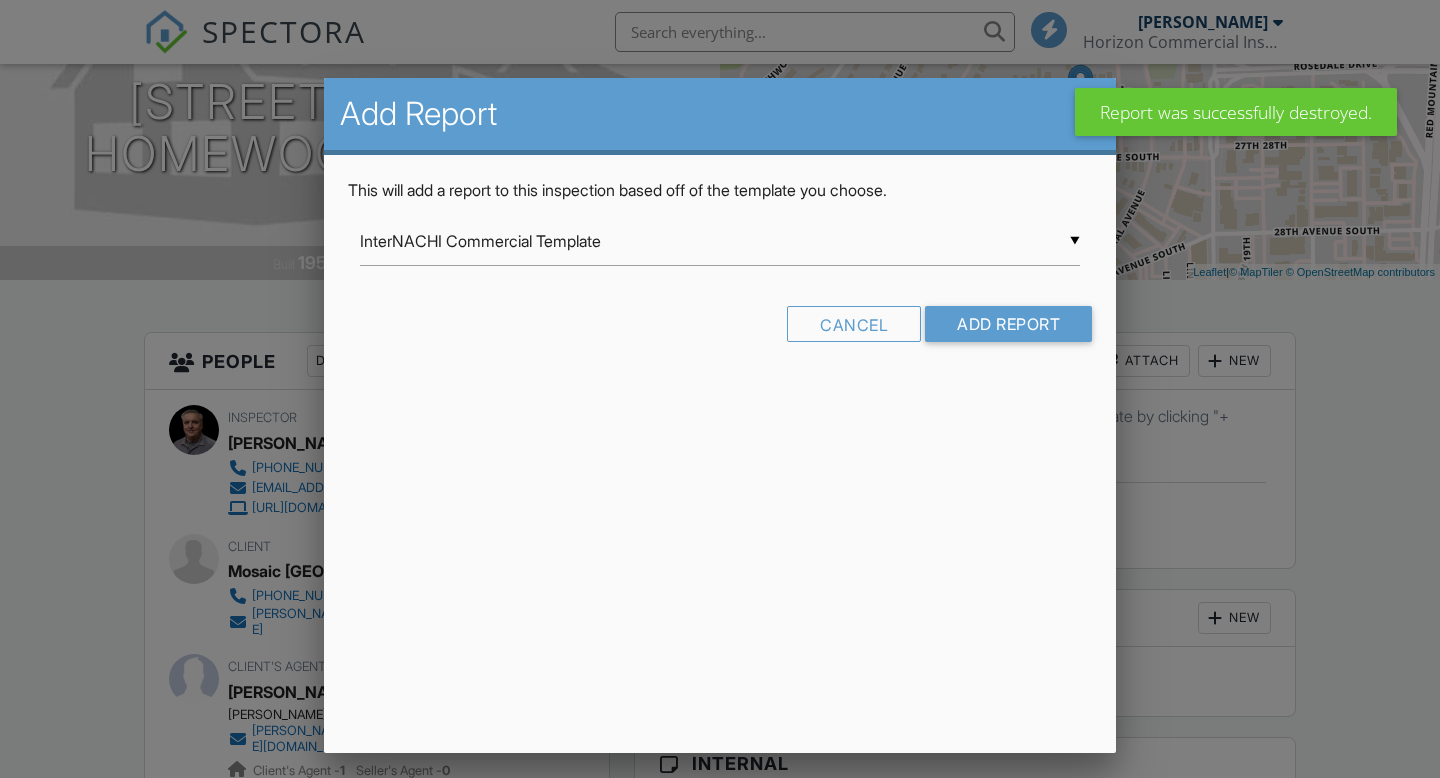scroll, scrollTop: 0, scrollLeft: 0, axis: both 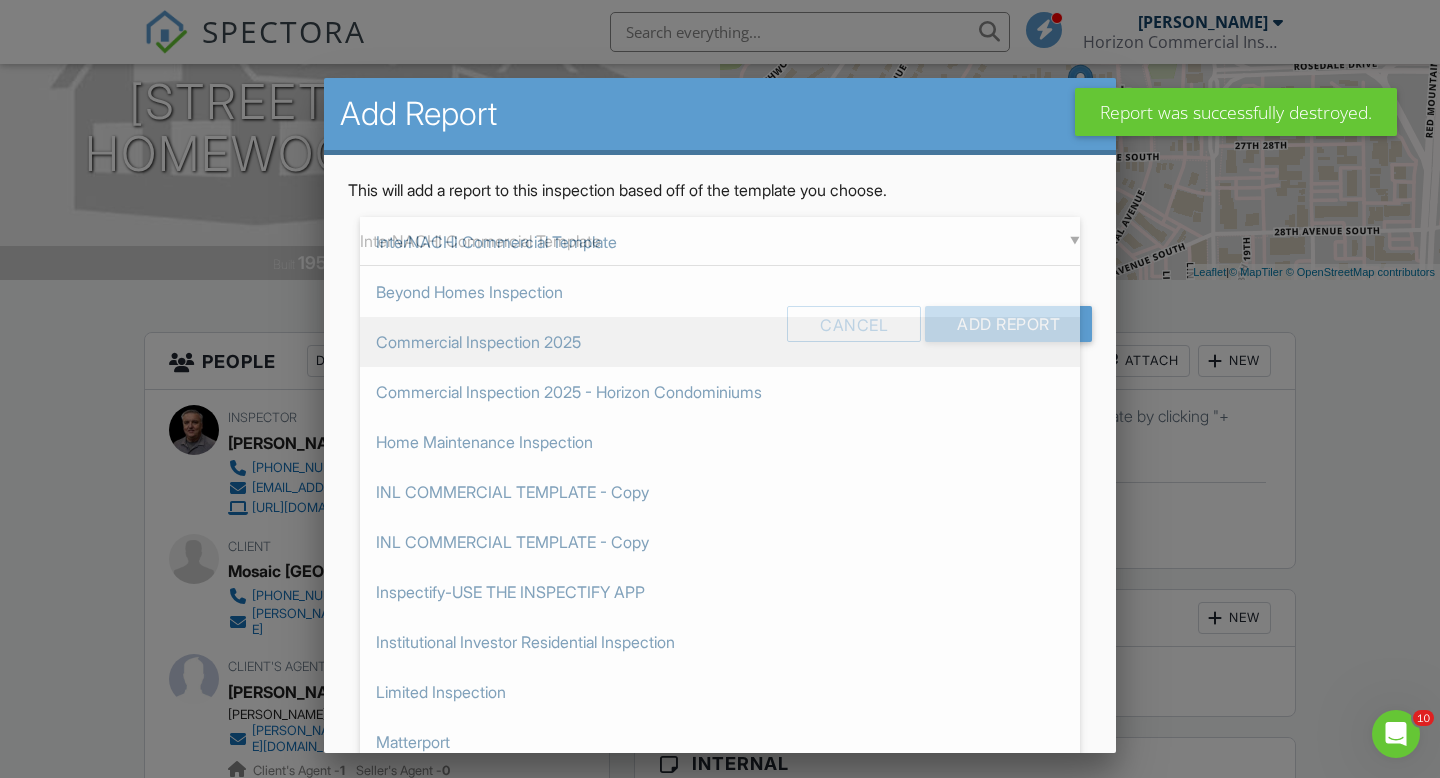click on "Commercial Inspection 2025" at bounding box center (720, 342) 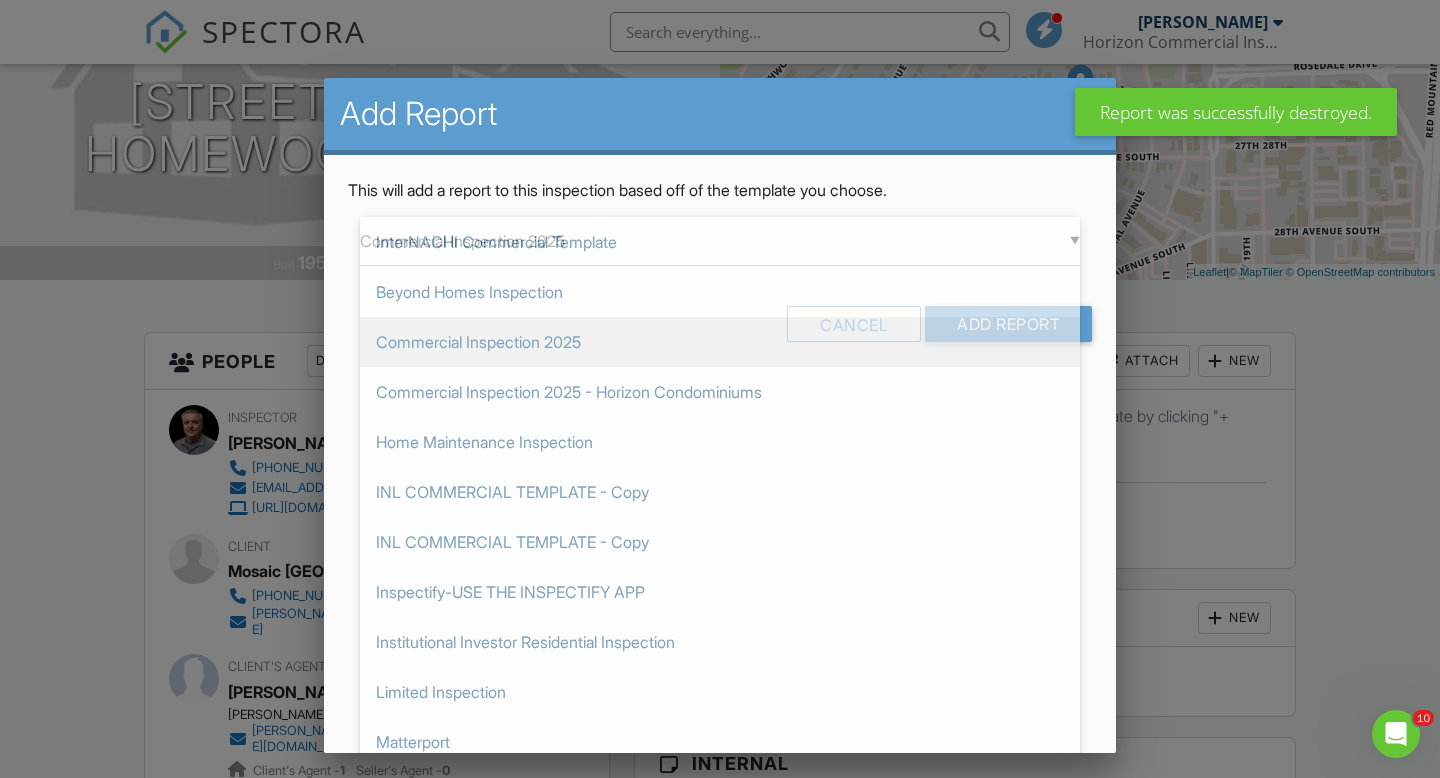 scroll, scrollTop: 100, scrollLeft: 0, axis: vertical 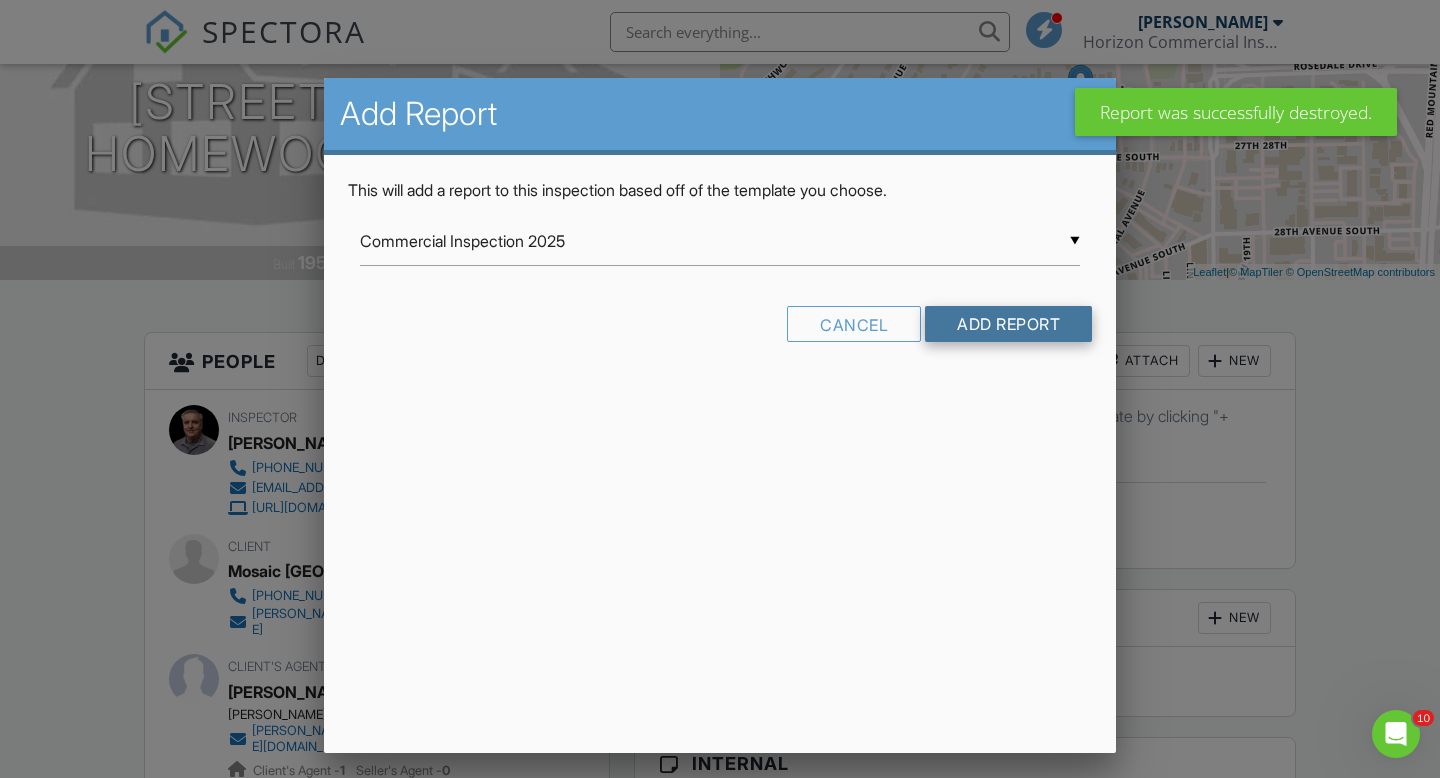 click on "Add Report" at bounding box center [1008, 324] 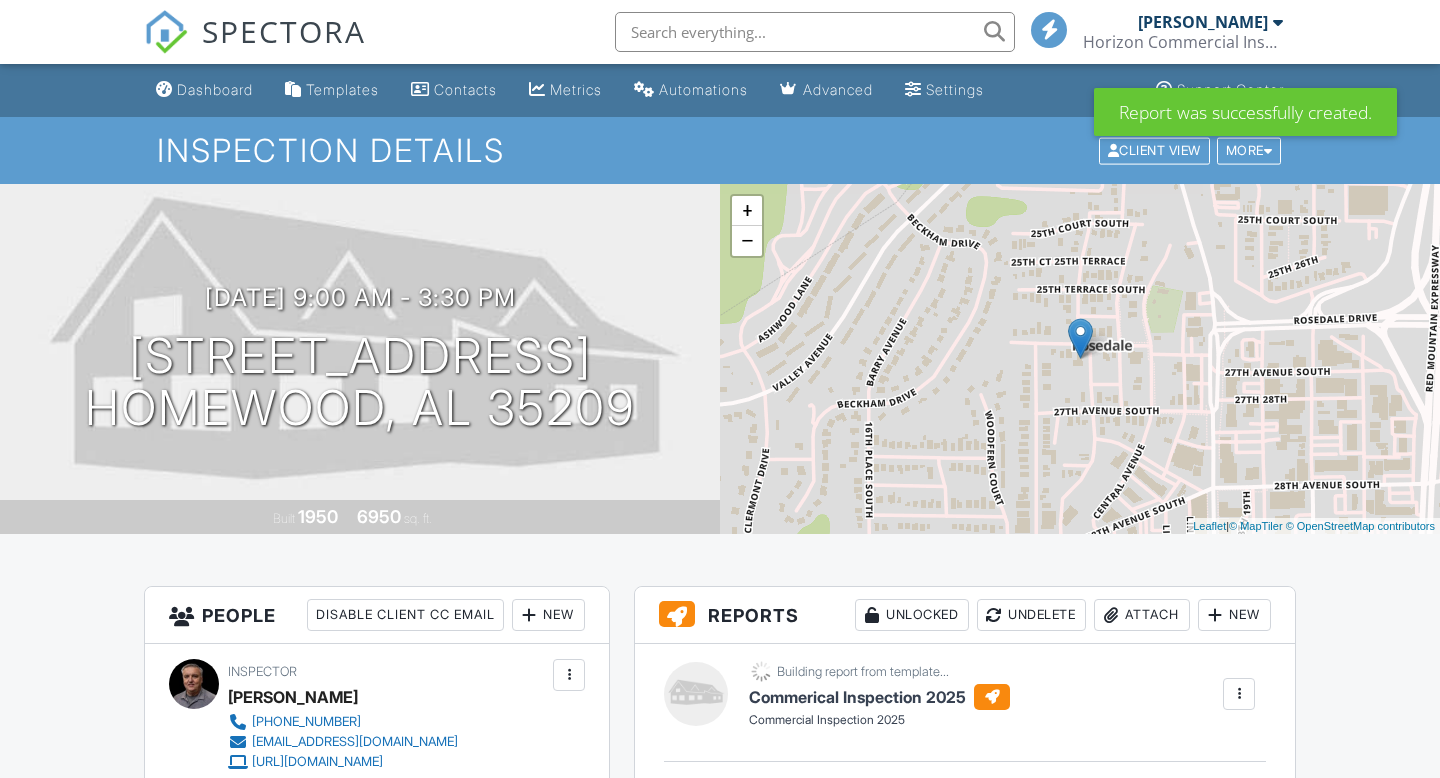 scroll, scrollTop: 165, scrollLeft: 0, axis: vertical 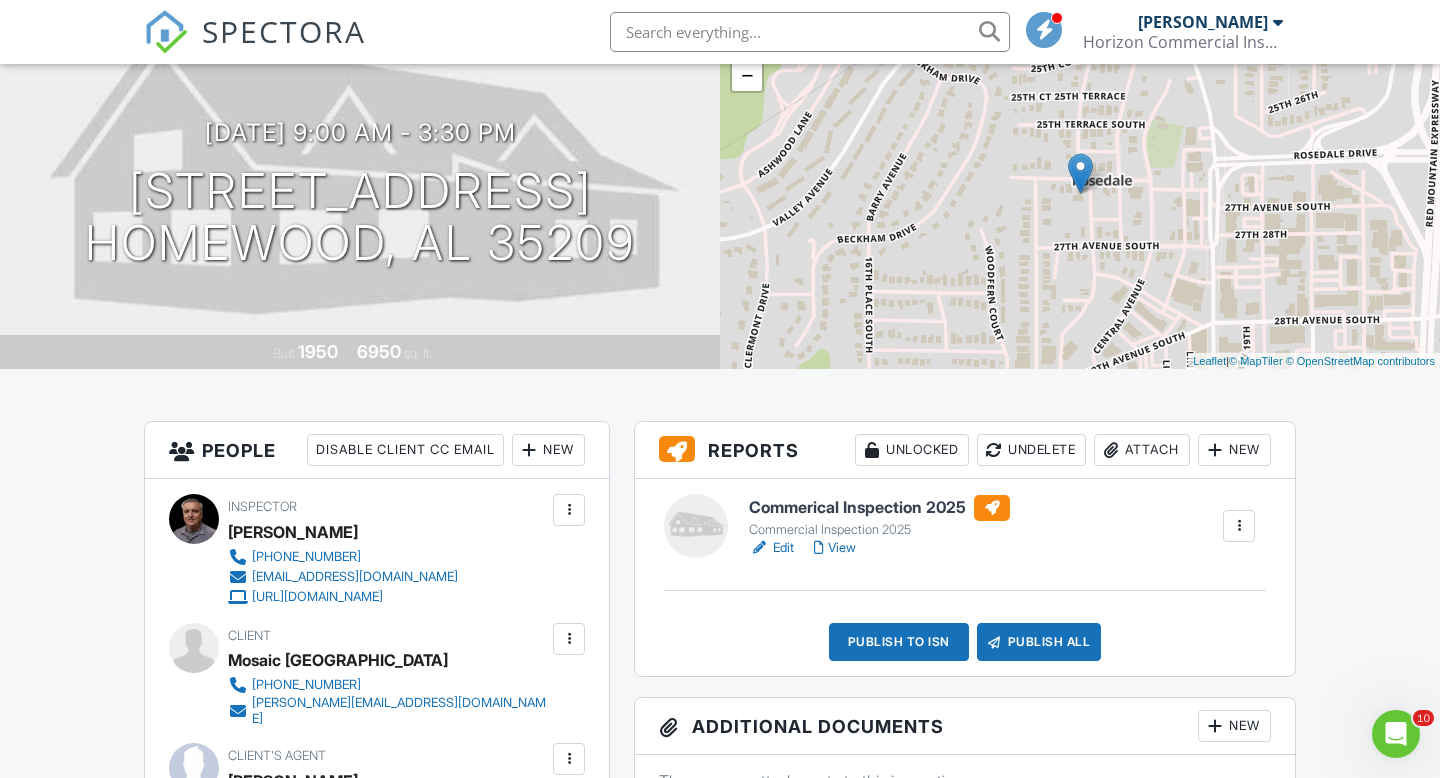 click on "Edit" at bounding box center (771, 548) 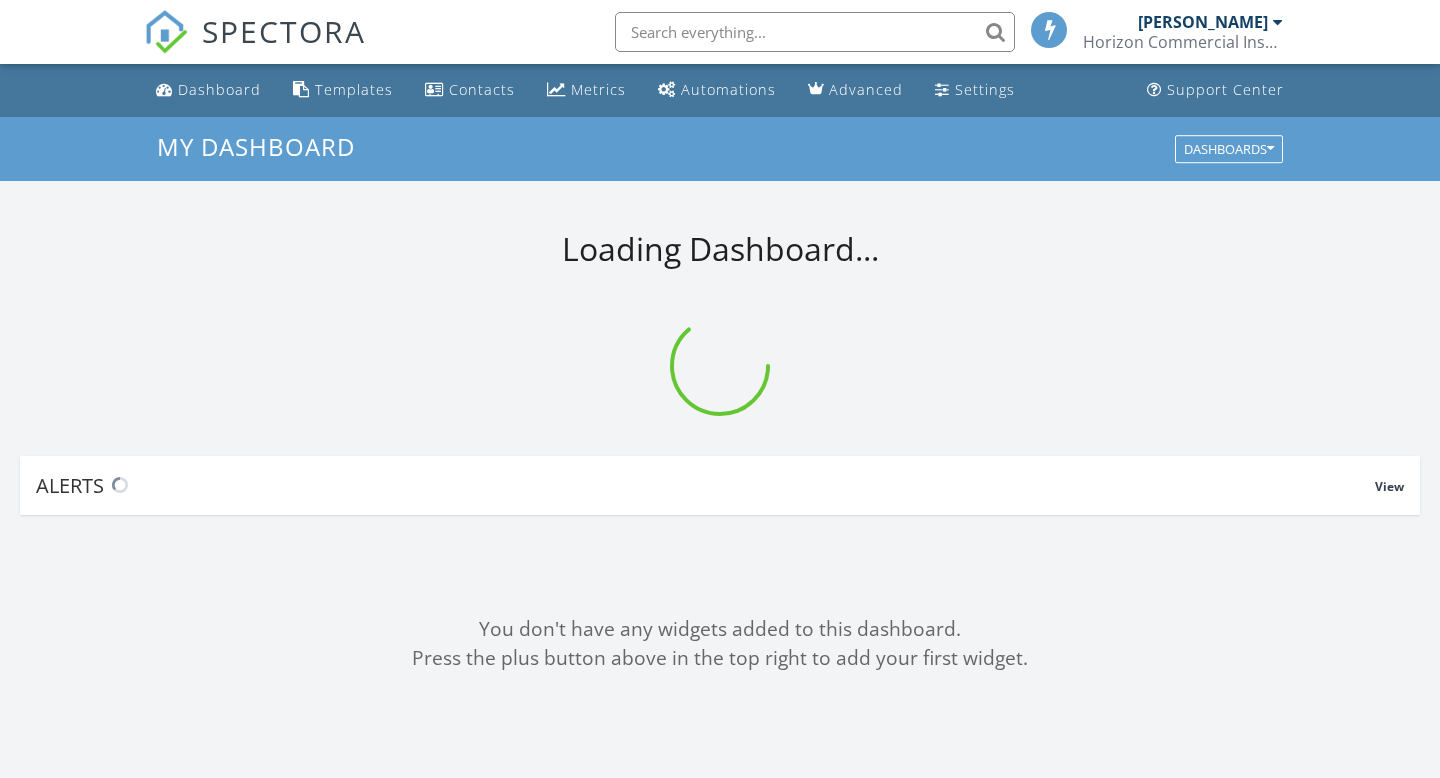 scroll, scrollTop: 0, scrollLeft: 0, axis: both 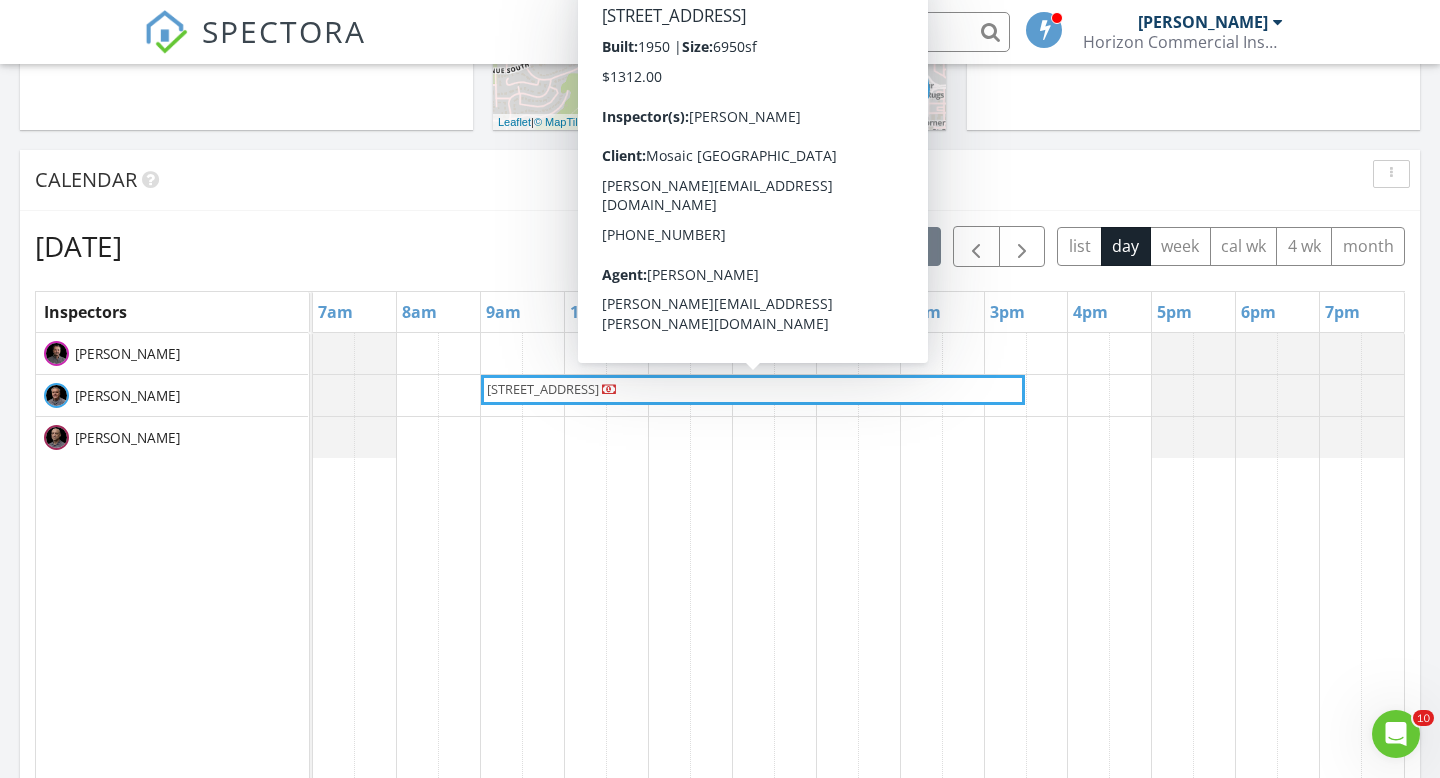 click on "[STREET_ADDRESS]" at bounding box center (543, 389) 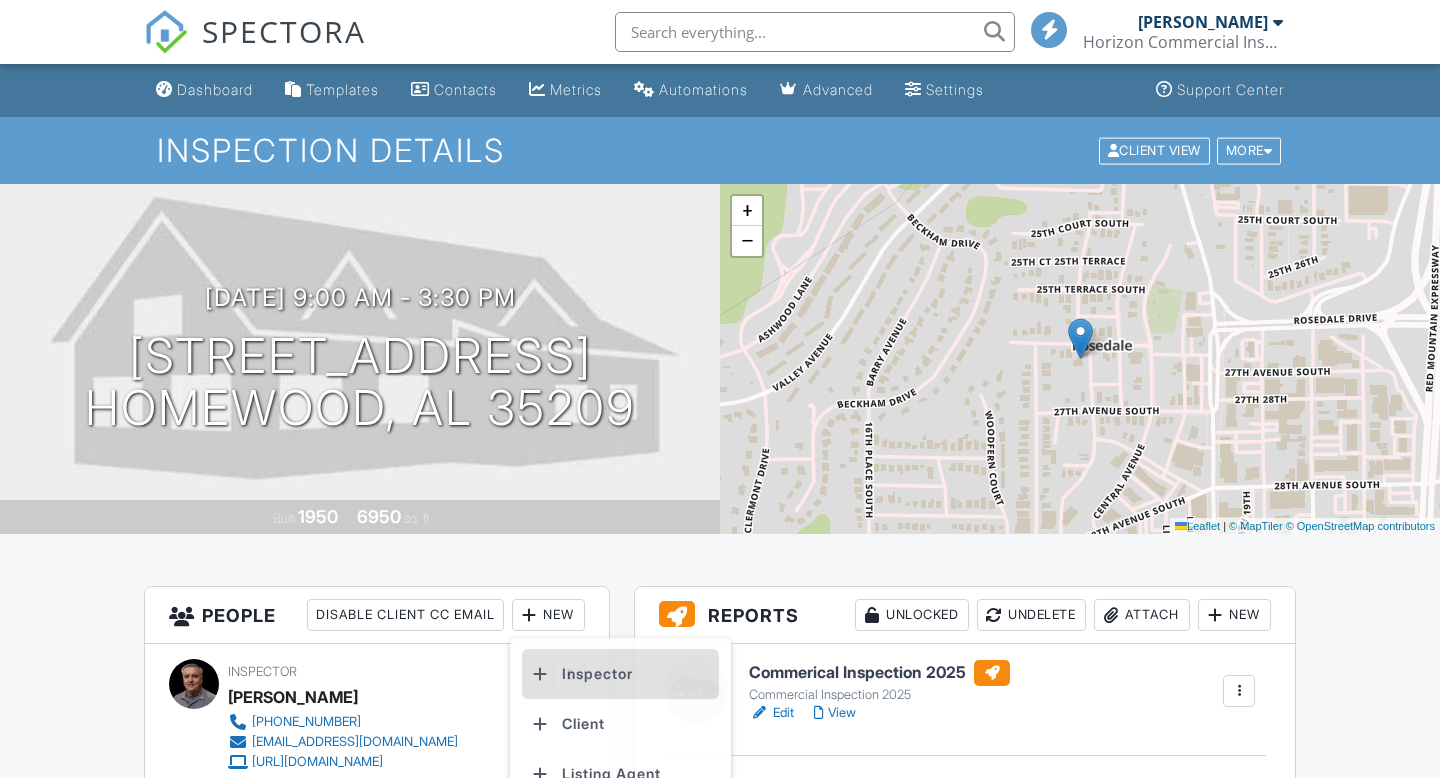 click on "Inspector" at bounding box center (620, 674) 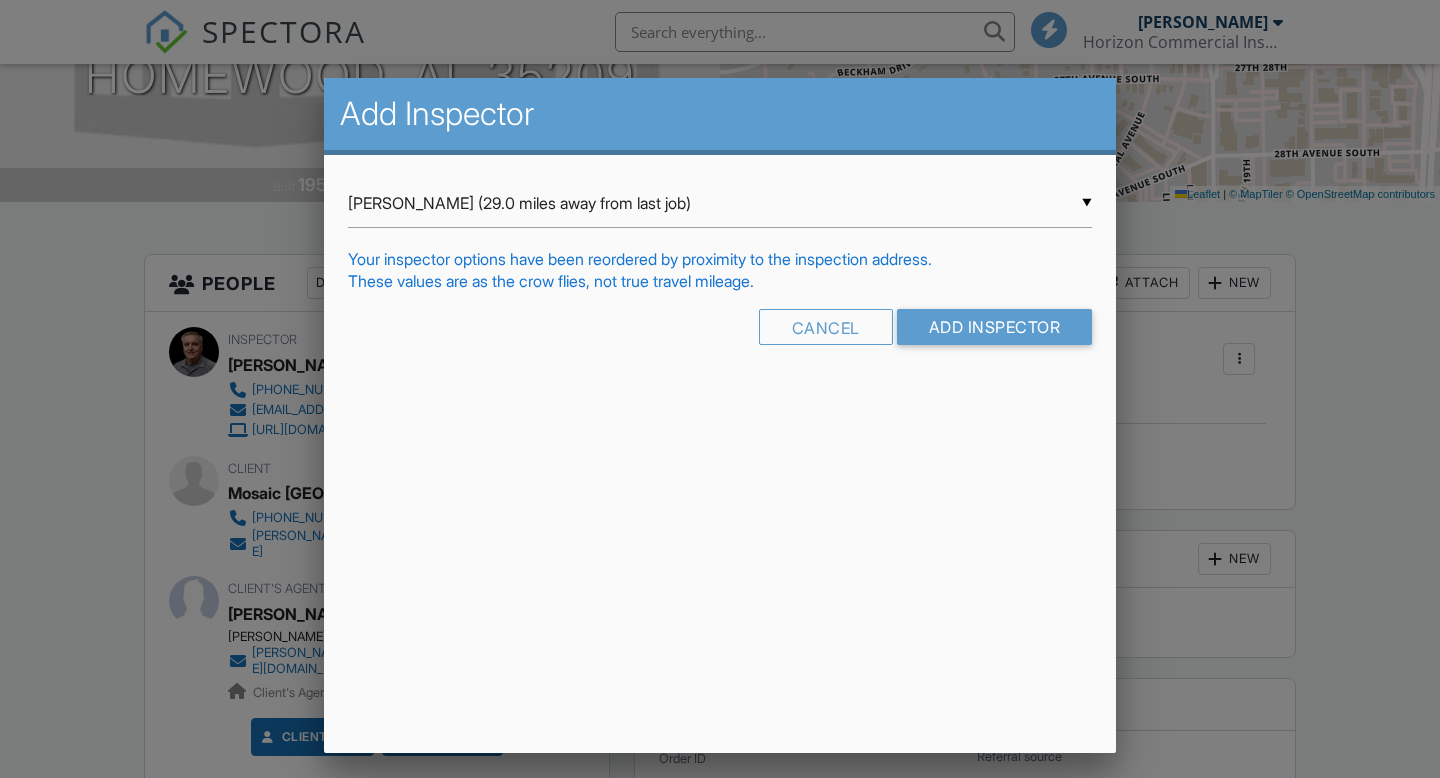scroll, scrollTop: 332, scrollLeft: 0, axis: vertical 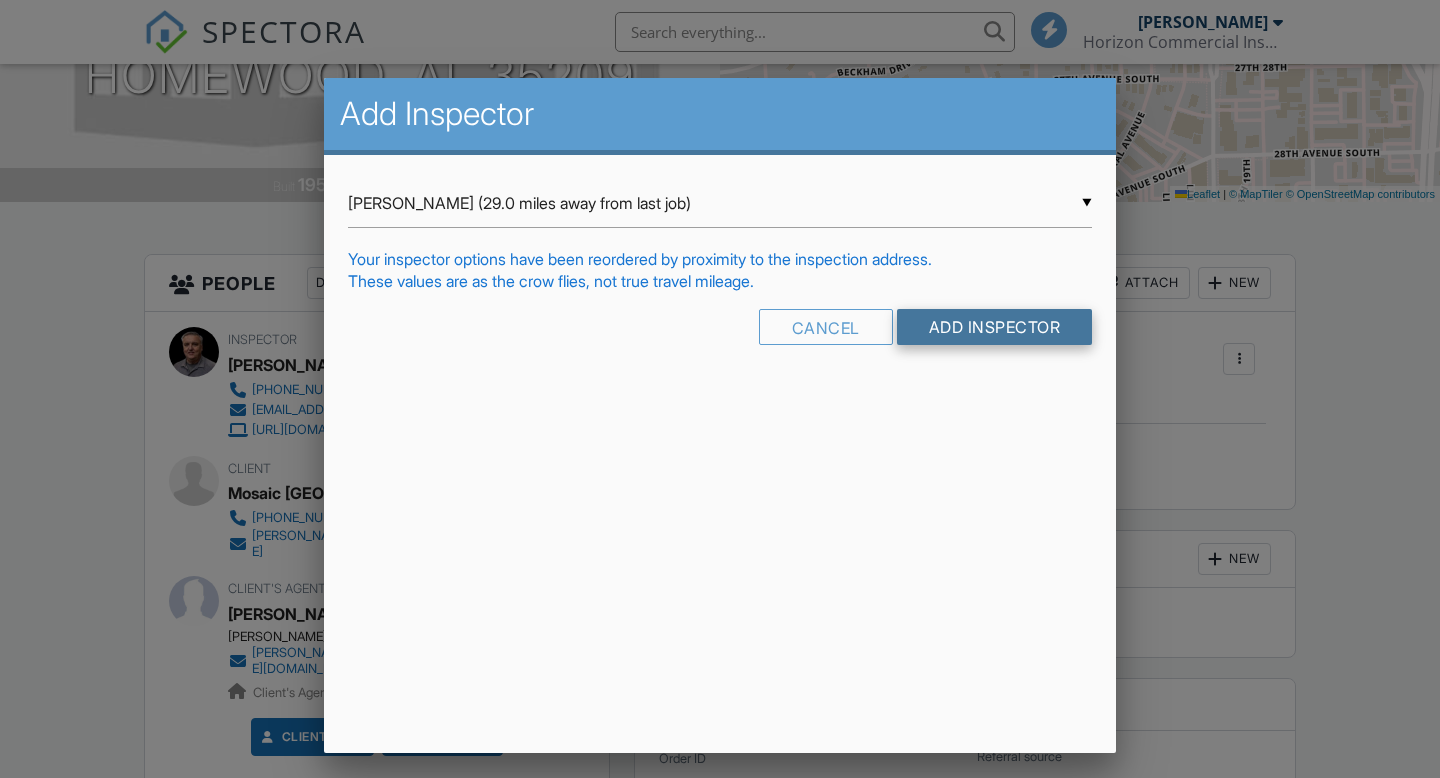 click on "Add Inspector" at bounding box center (995, 327) 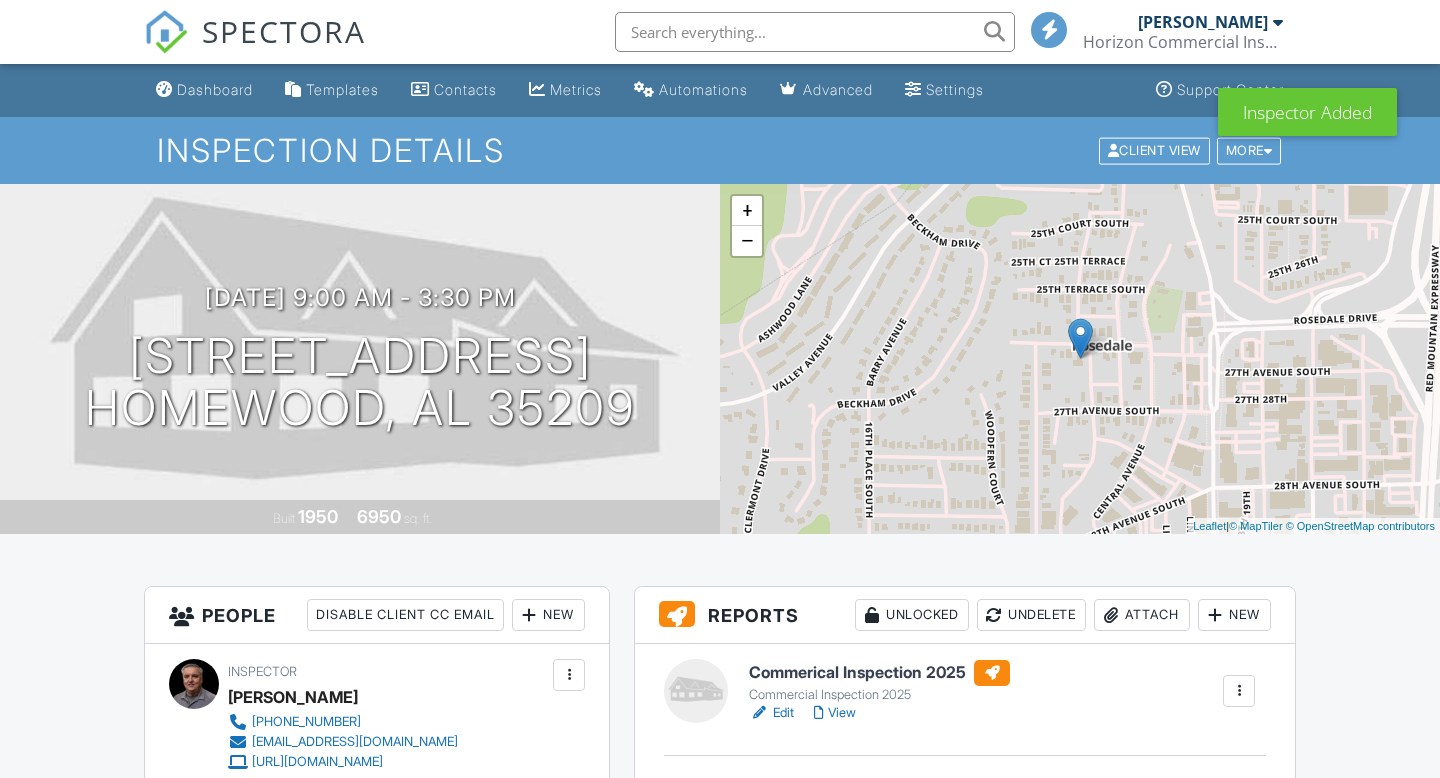 scroll, scrollTop: 219, scrollLeft: 0, axis: vertical 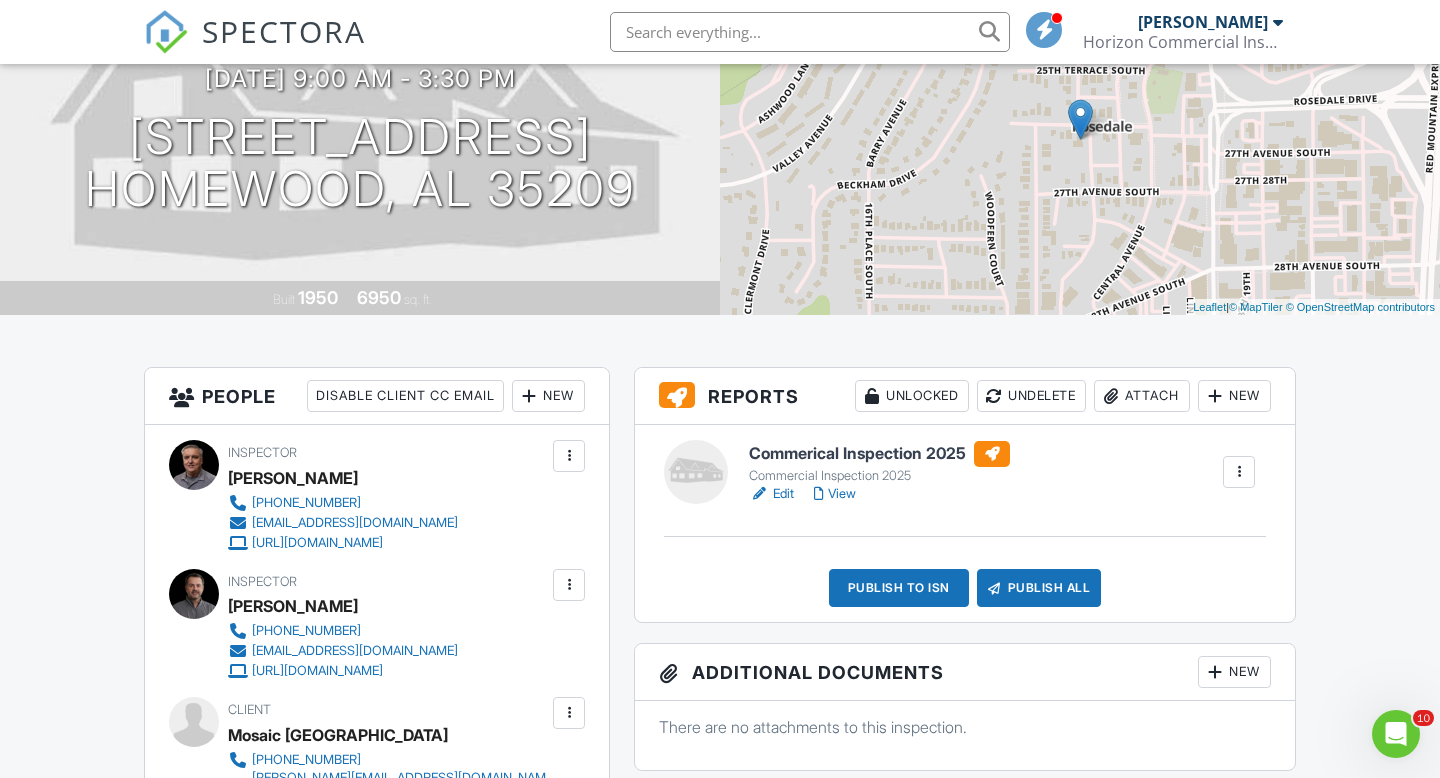 click at bounding box center (569, 585) 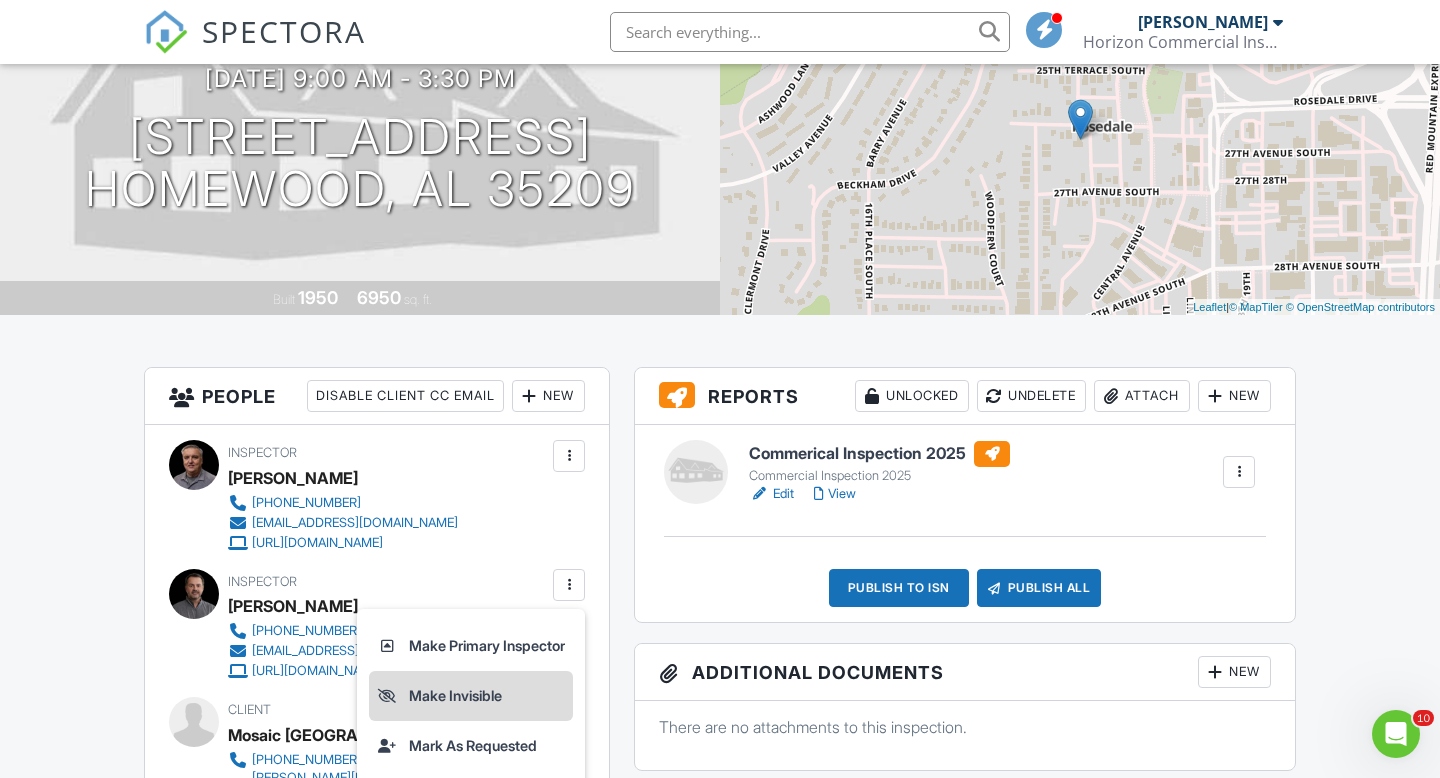 scroll, scrollTop: 295, scrollLeft: 0, axis: vertical 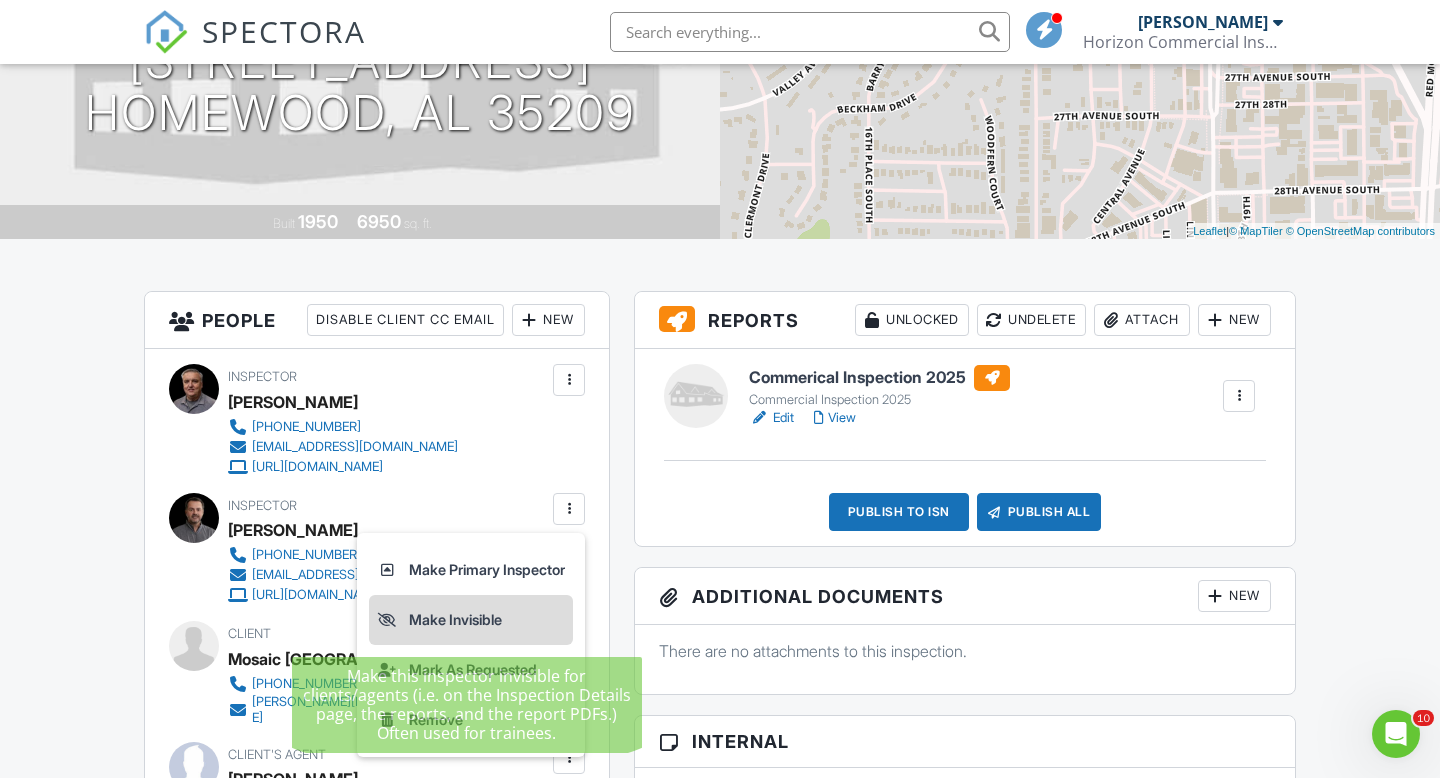 click on "Make Invisible" at bounding box center [471, 620] 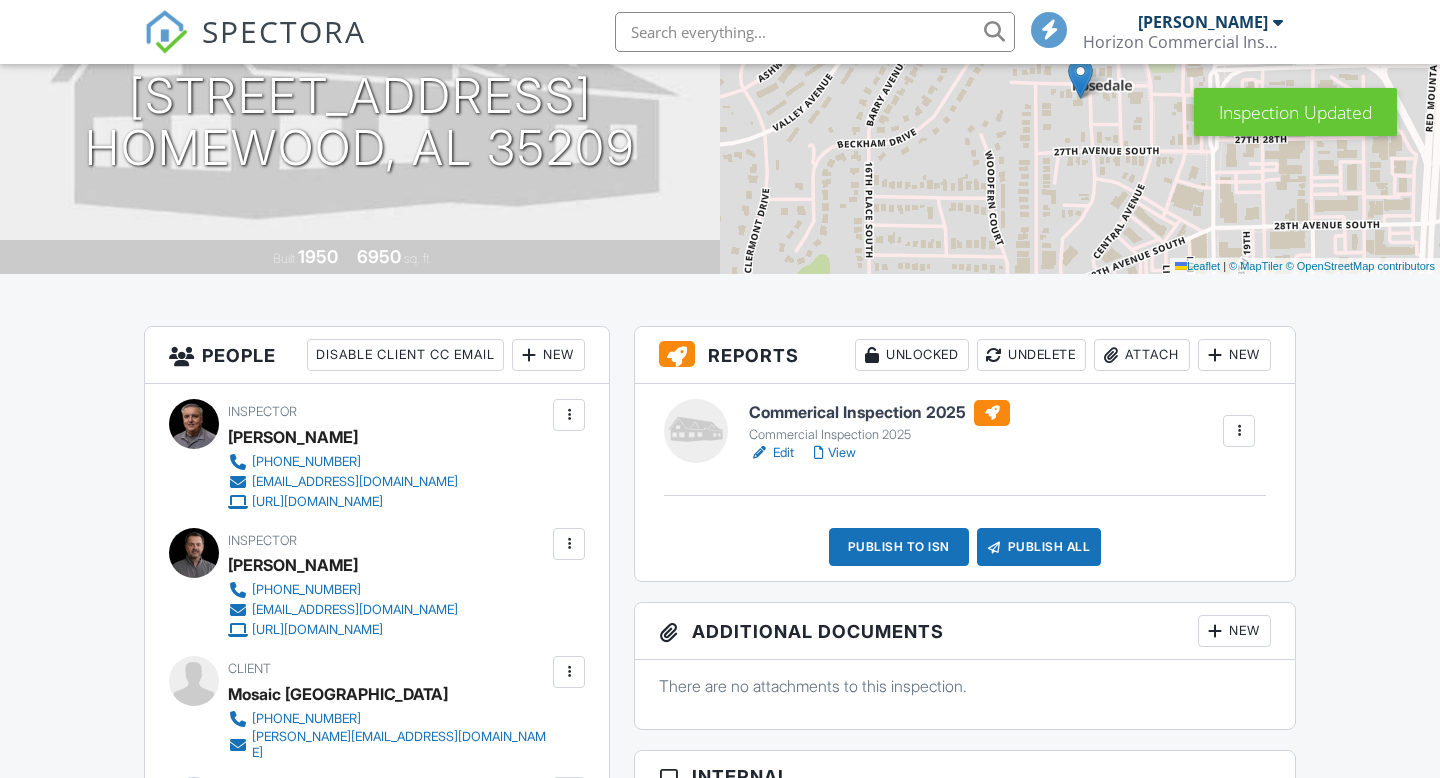 scroll, scrollTop: 260, scrollLeft: 0, axis: vertical 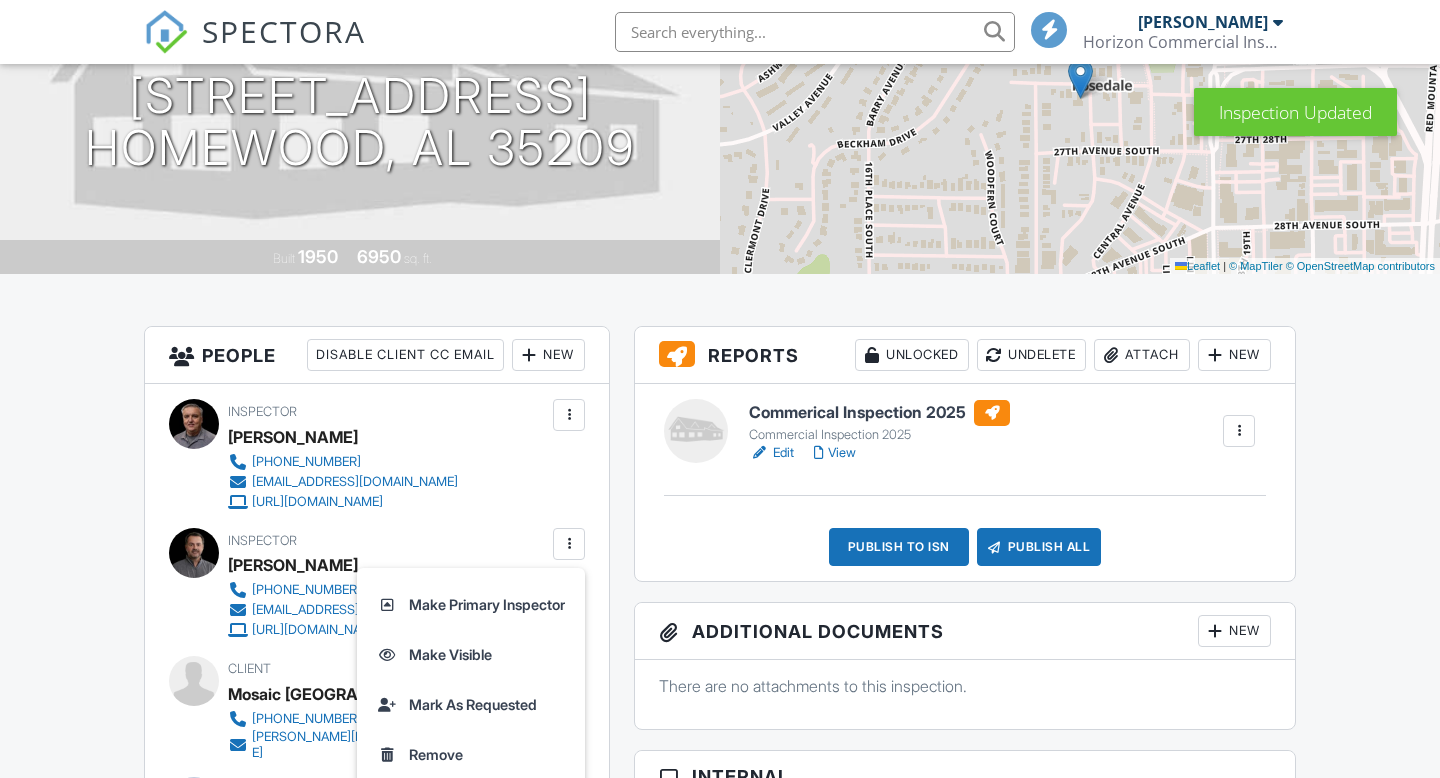 click on "Dashboard
Templates
Contacts
Metrics
Automations
Advanced
Settings
Support Center
Inspection Details
Client View
More
Property Details
Reschedule
Reorder / Copy
Share
Cancel
[GEOGRAPHIC_DATA]
Print Order
Convert to V9
View Change Log
[DATE]  9:00 am
- 3:30 pm
[STREET_ADDRESS]
[GEOGRAPHIC_DATA], AL 35209
Built
1950
6950
sq. ft.
+ −  Leaflet   |   © MapTiler   © OpenStreetMap contributors
Reports
Unlocked
Undelete
Attach
New
Commerical Inspection 2025
Commercial Inspection 2025
Edit
View
Quick Publish
Copy
[GEOGRAPHIC_DATA]
Publish to ISN
Publish All
Checking report completion
Publish report?" at bounding box center [720, 926] 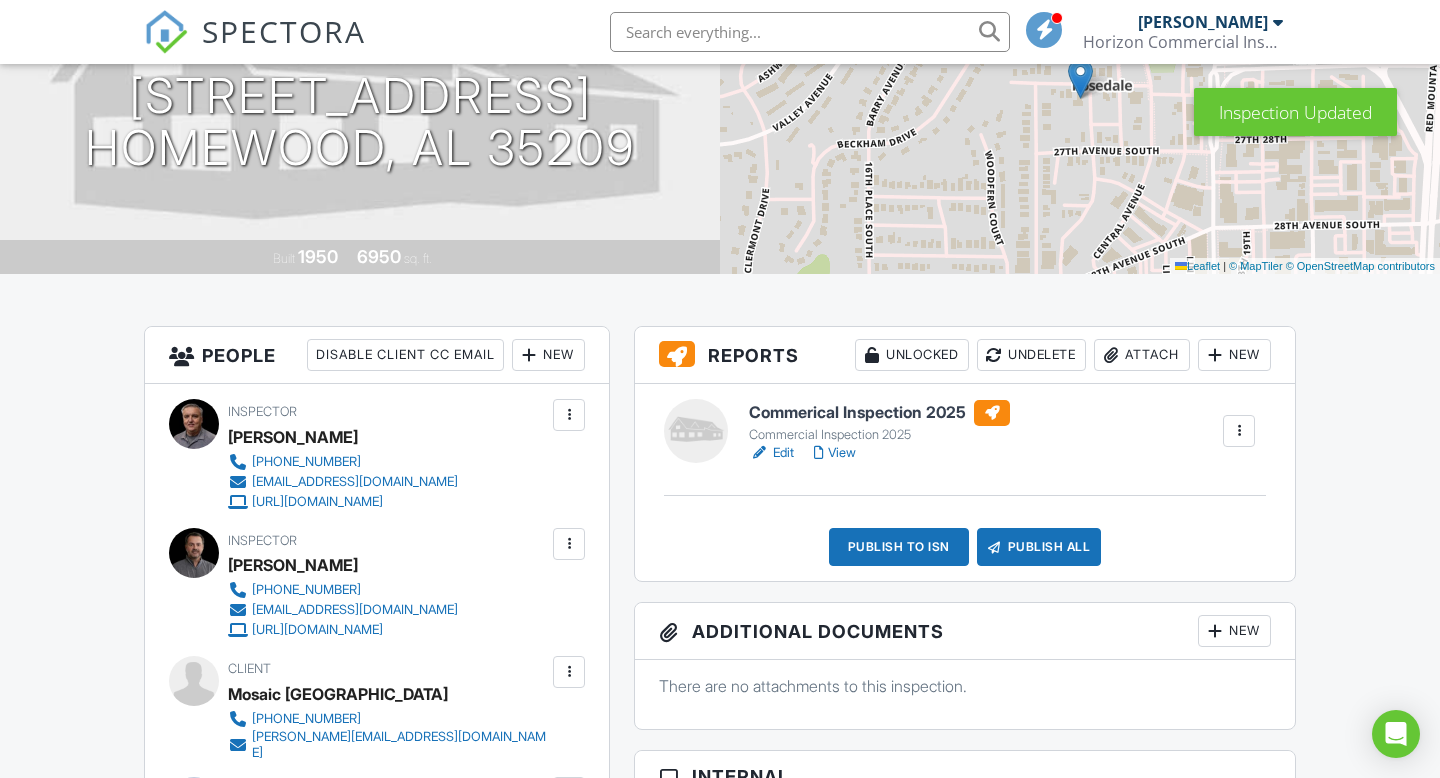 scroll, scrollTop: 0, scrollLeft: 0, axis: both 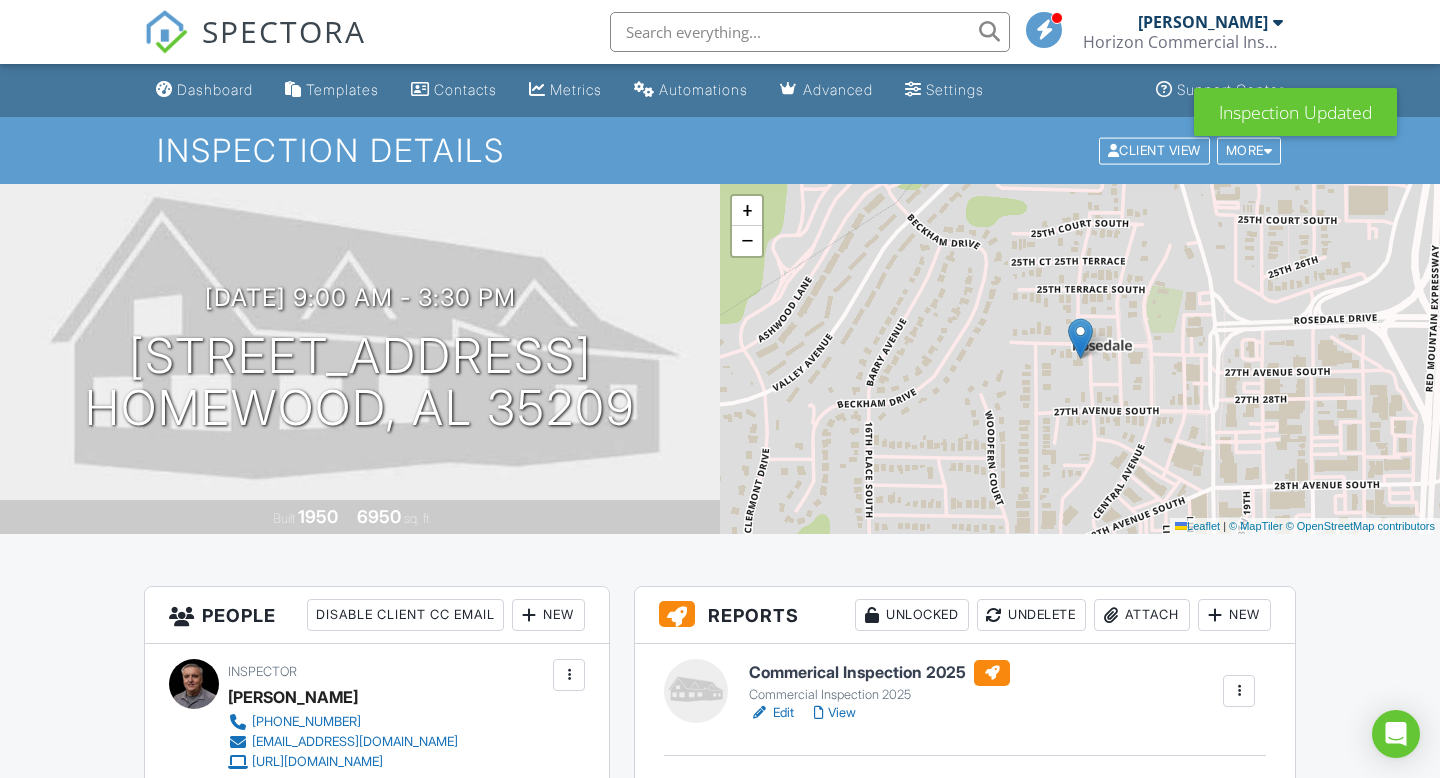 click on "Horizon Commercial Inspections" at bounding box center (1183, 42) 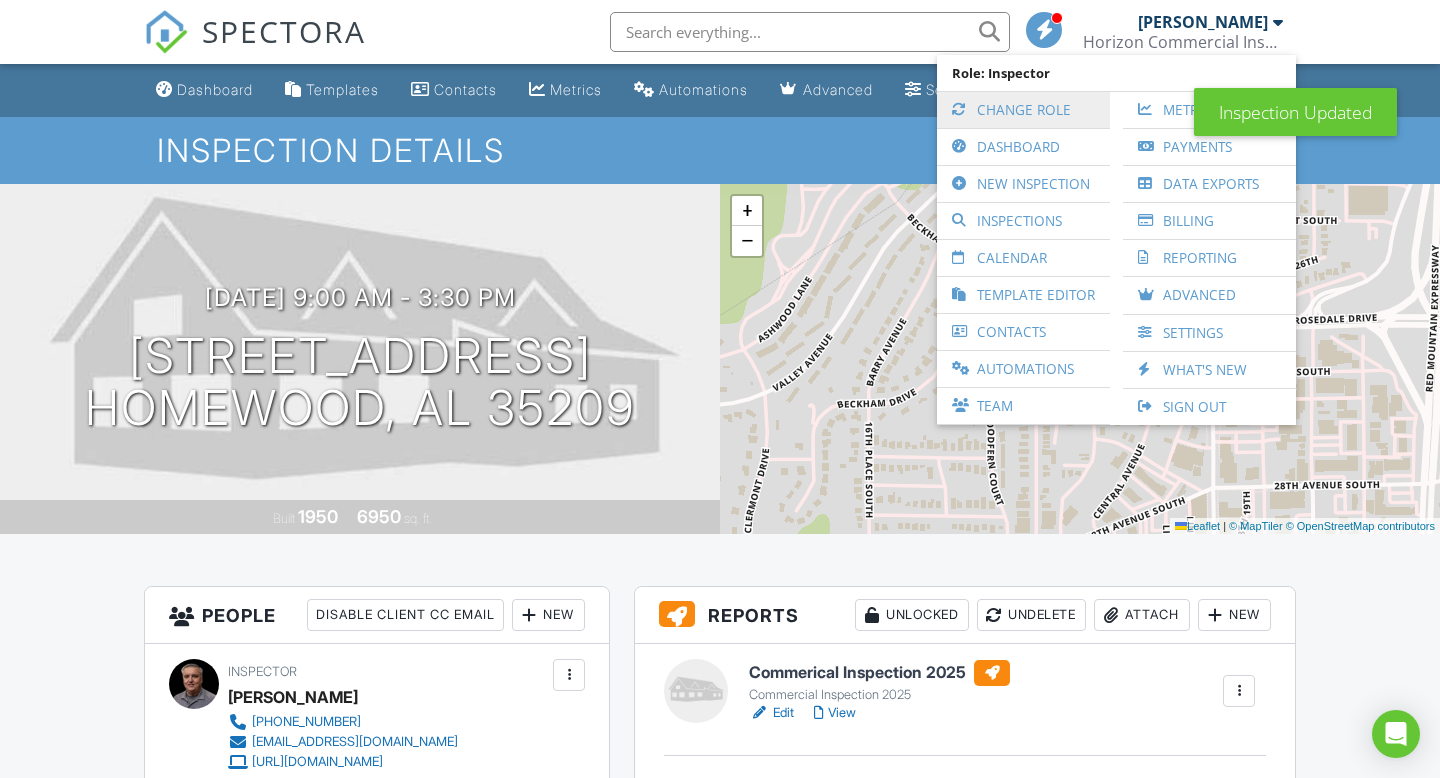 click on "Change Role" at bounding box center [1023, 110] 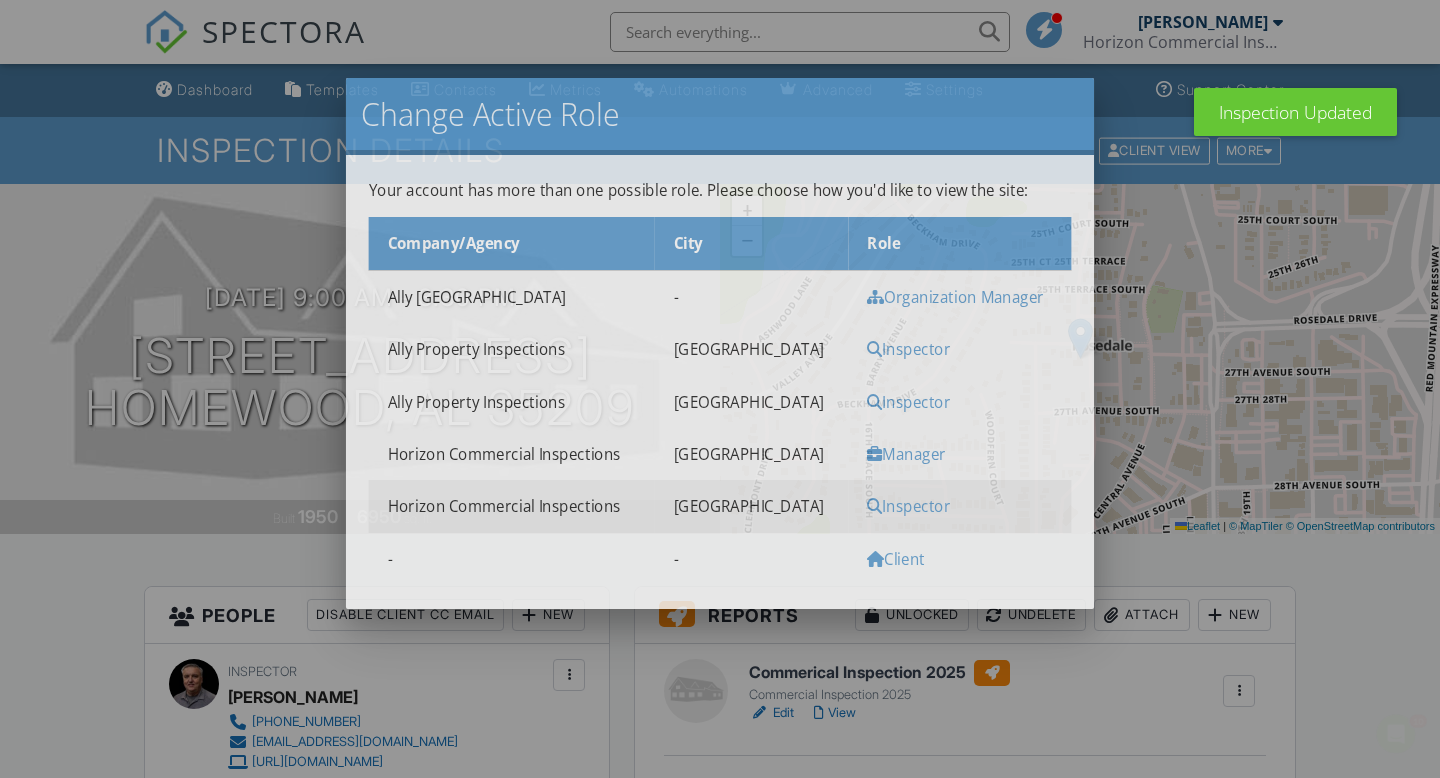 scroll, scrollTop: 0, scrollLeft: 0, axis: both 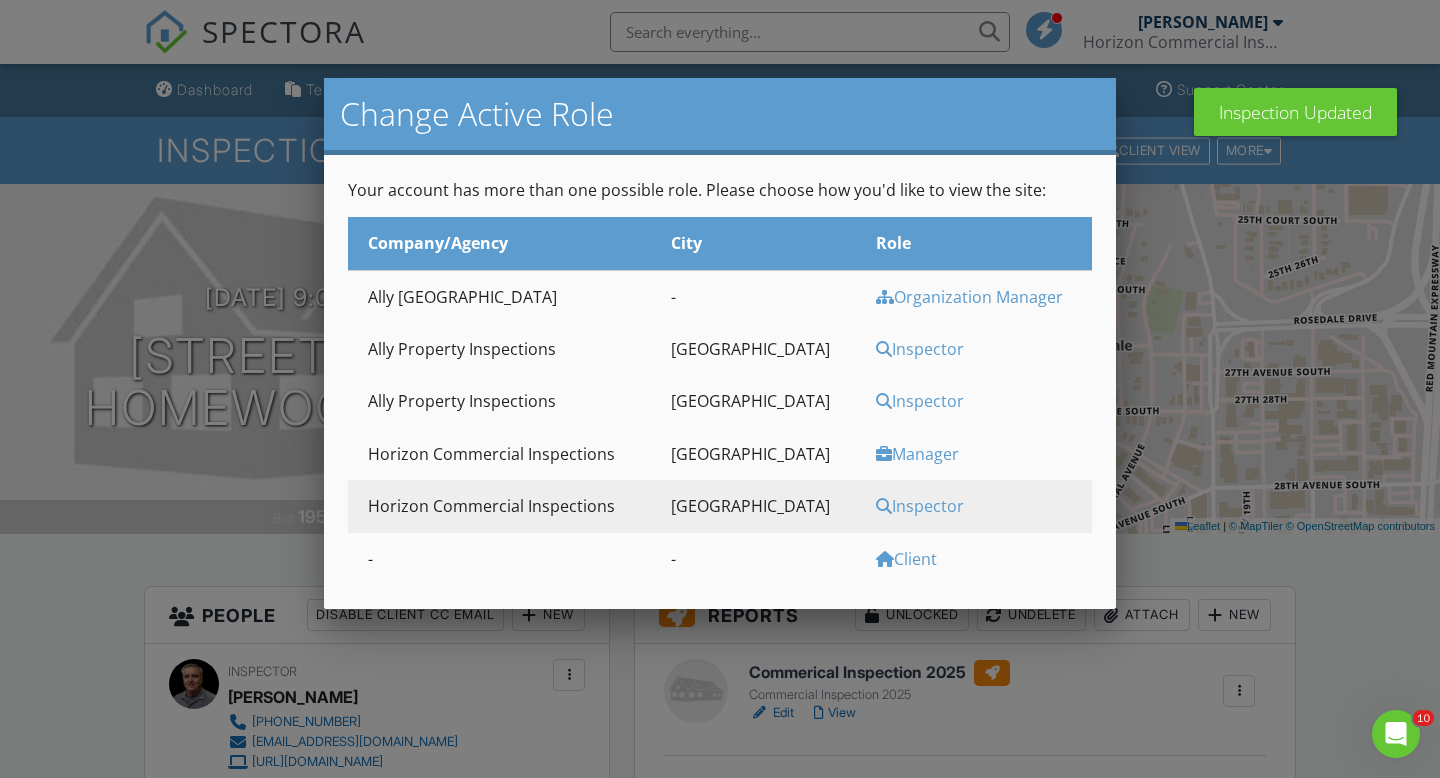 click on "Inspector" at bounding box center [981, 349] 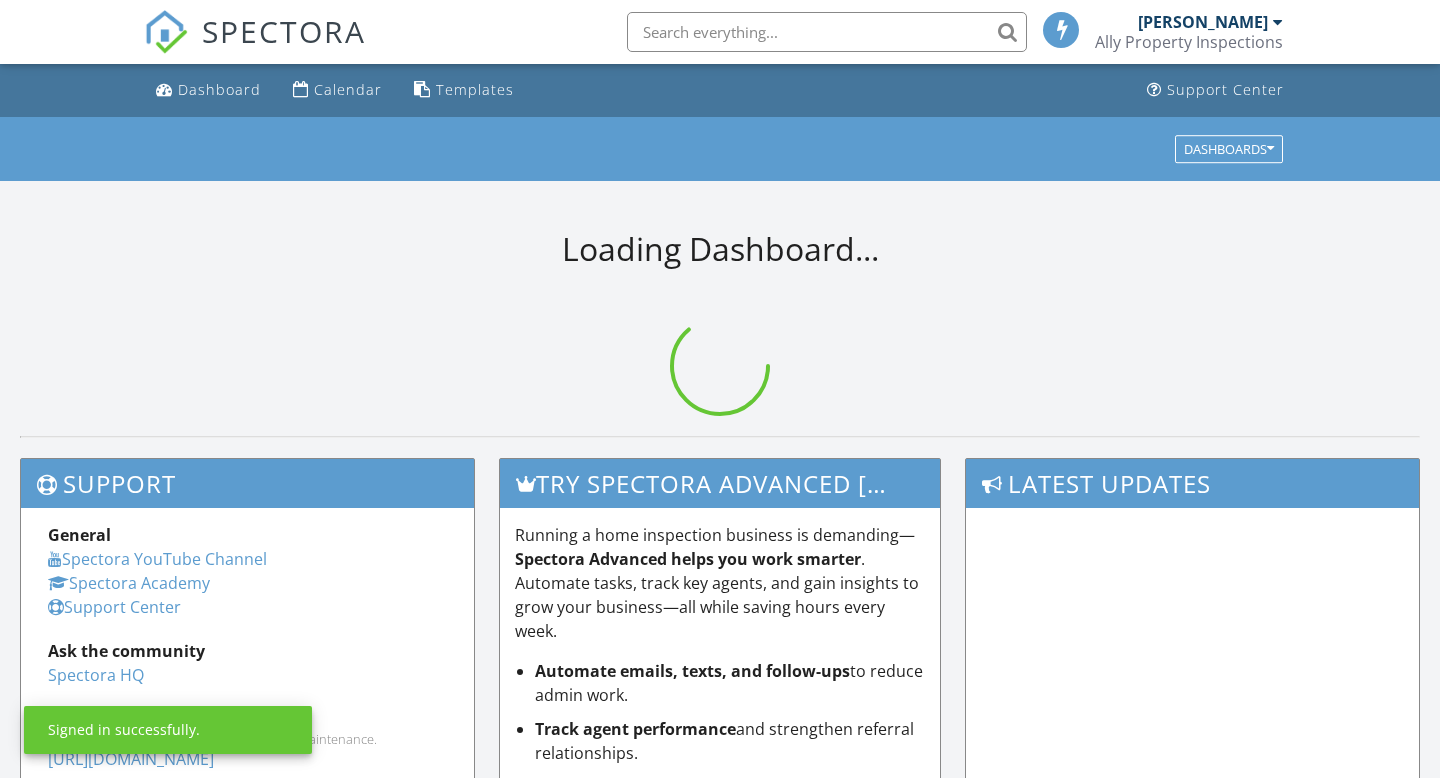 scroll, scrollTop: 0, scrollLeft: 0, axis: both 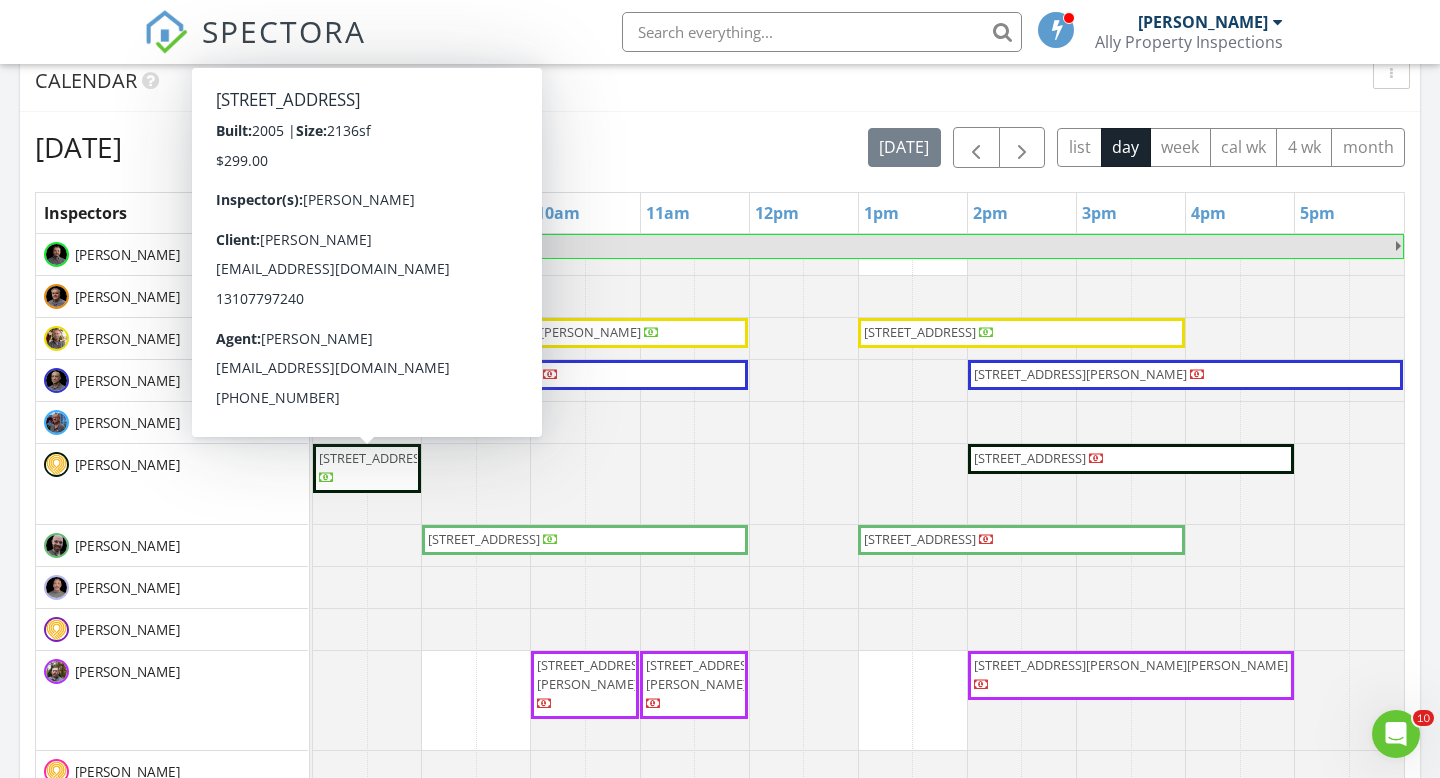 click on "180 Castlehill Dr, Vestavia Hills 35226" at bounding box center [375, 458] 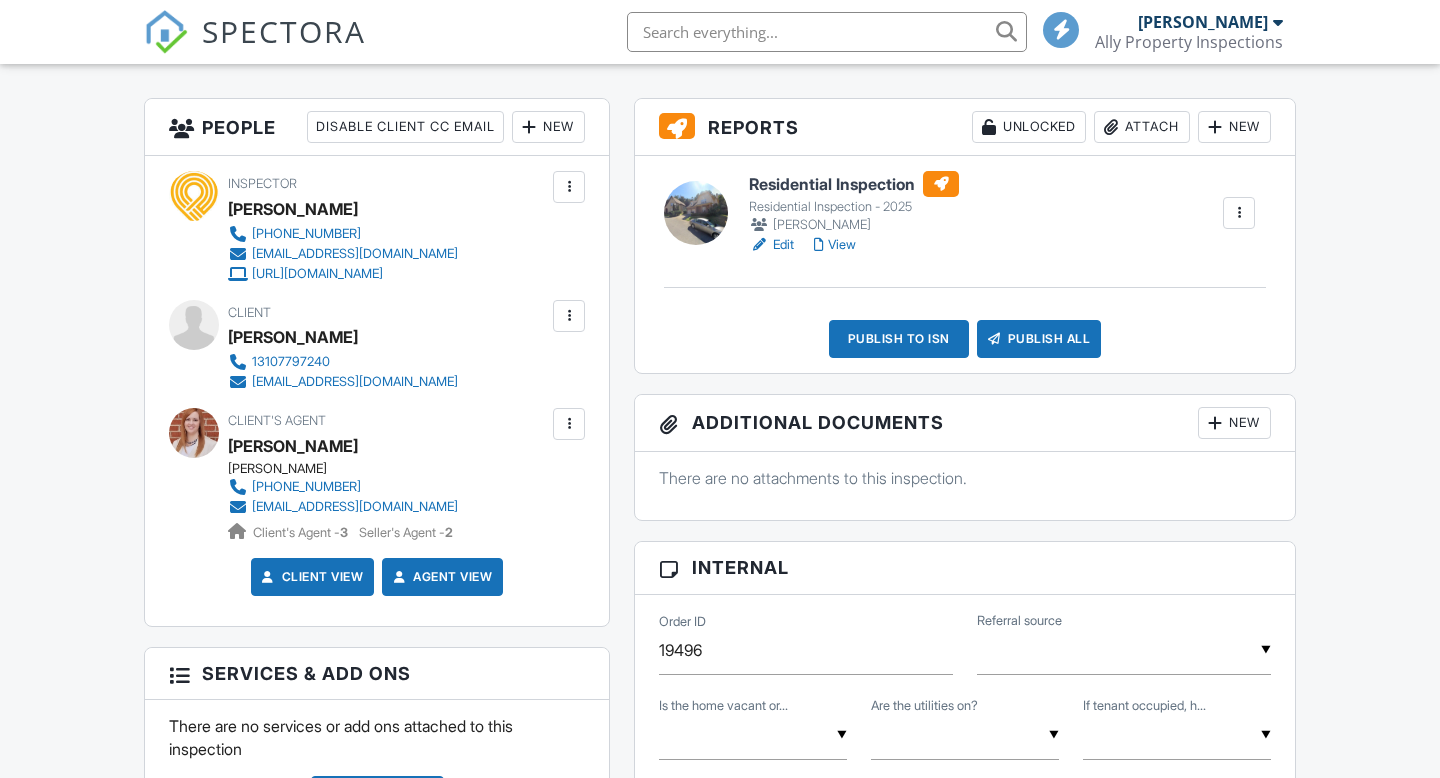 click at bounding box center [1239, 213] 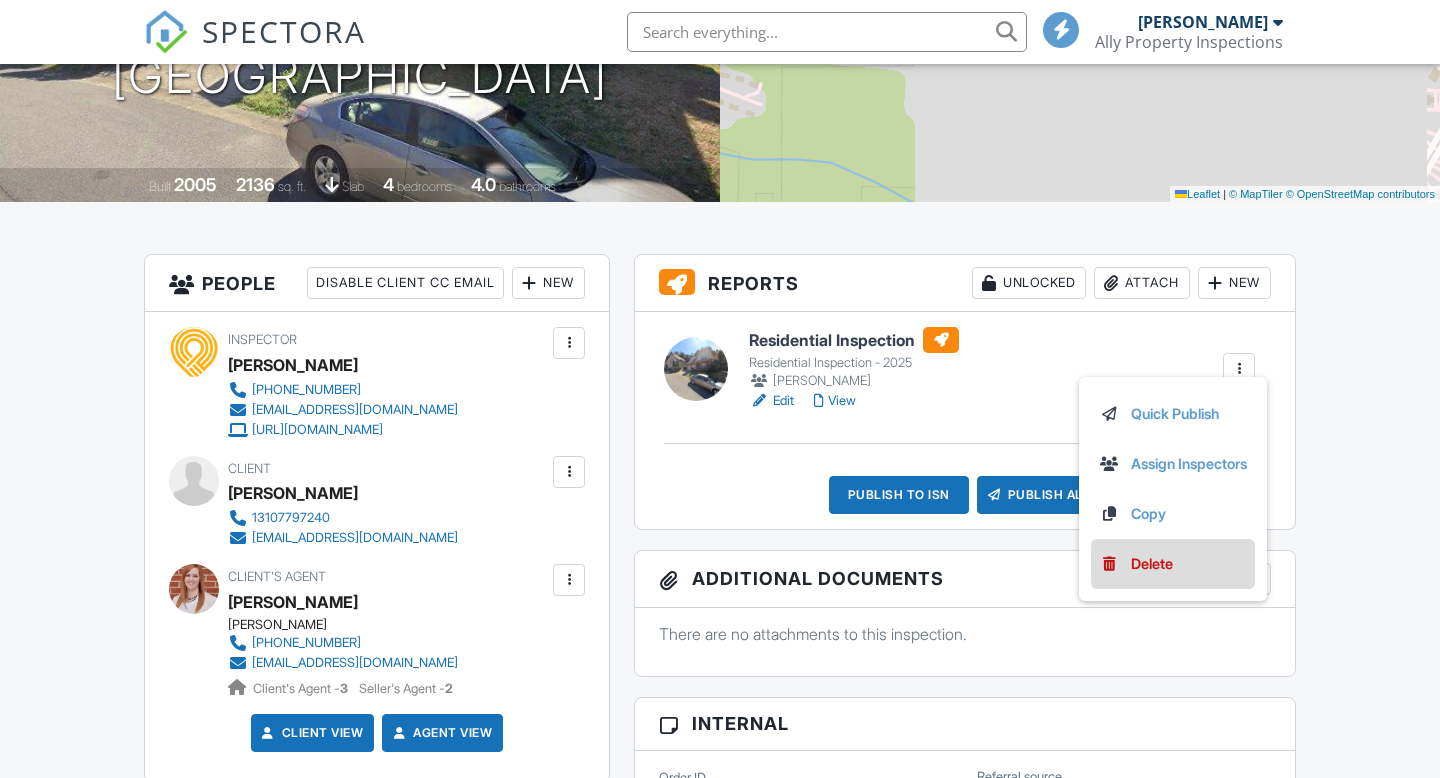 click on "Delete" at bounding box center [1152, 564] 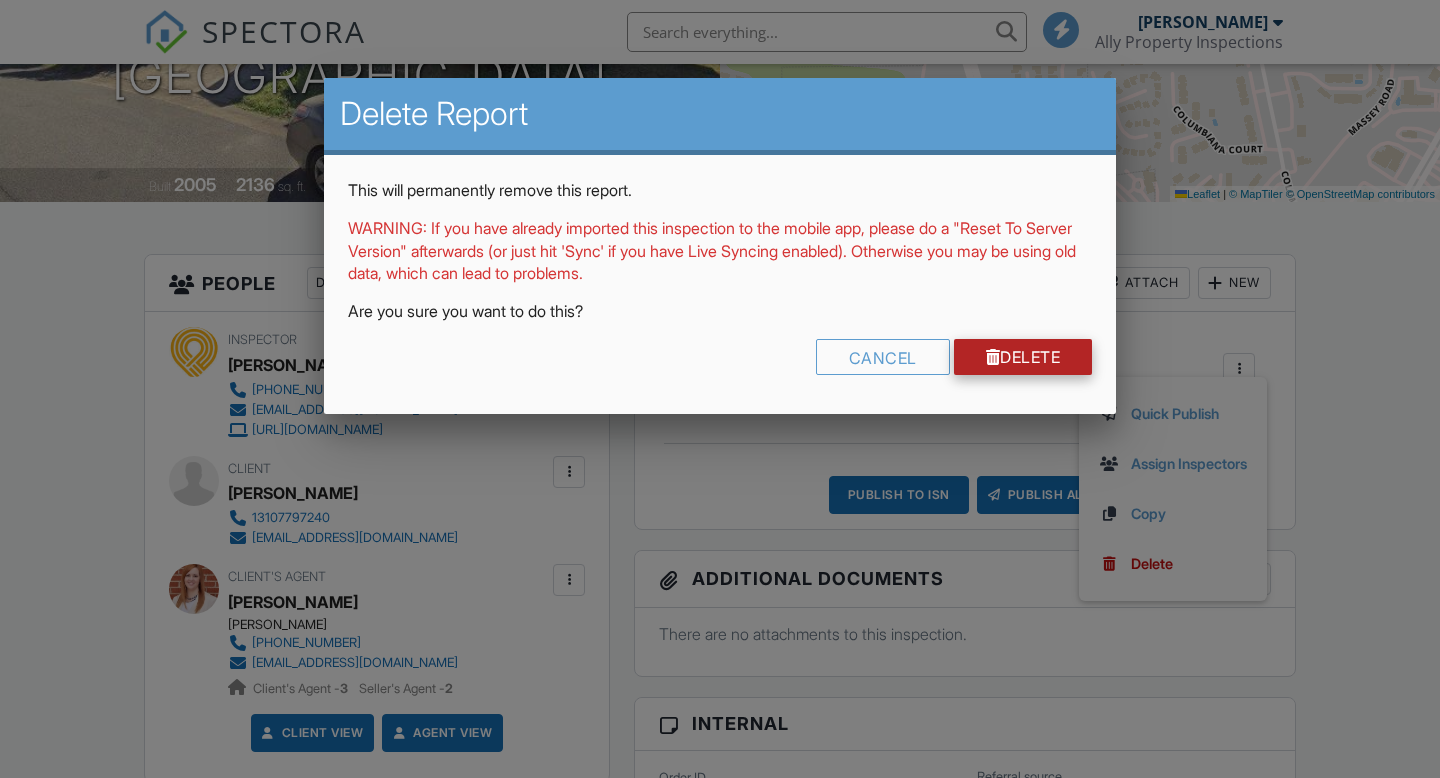 click on "Delete" at bounding box center [1023, 357] 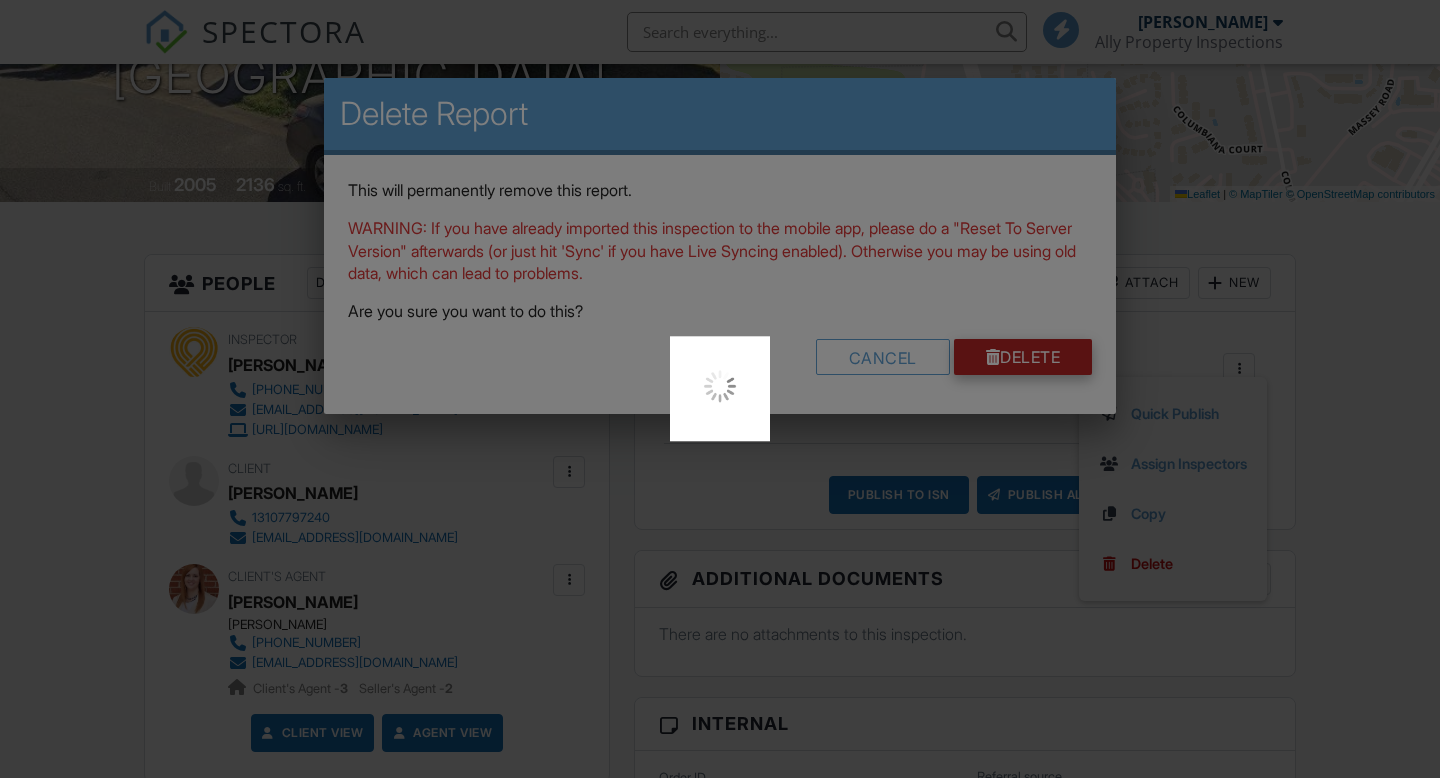 scroll, scrollTop: 0, scrollLeft: 0, axis: both 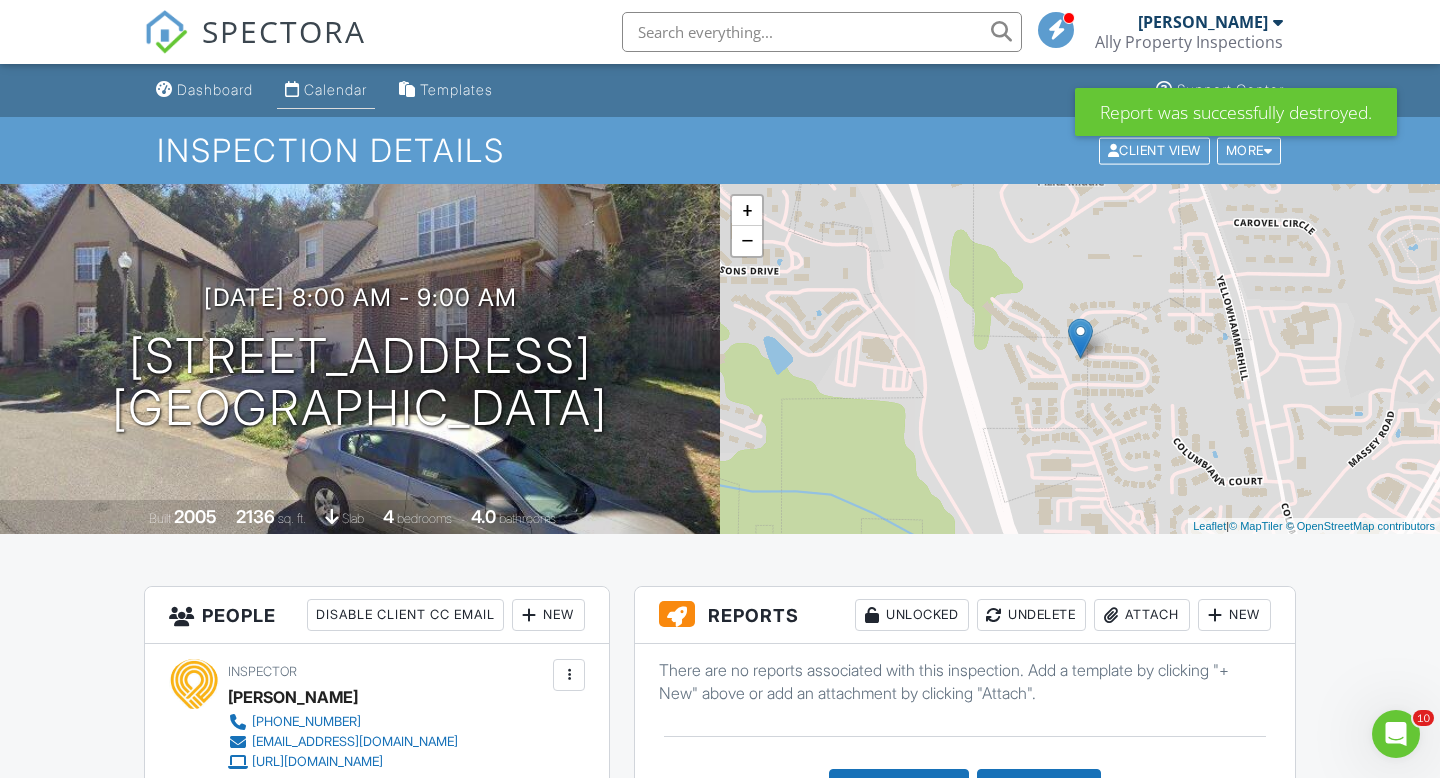 click on "Calendar" at bounding box center (335, 89) 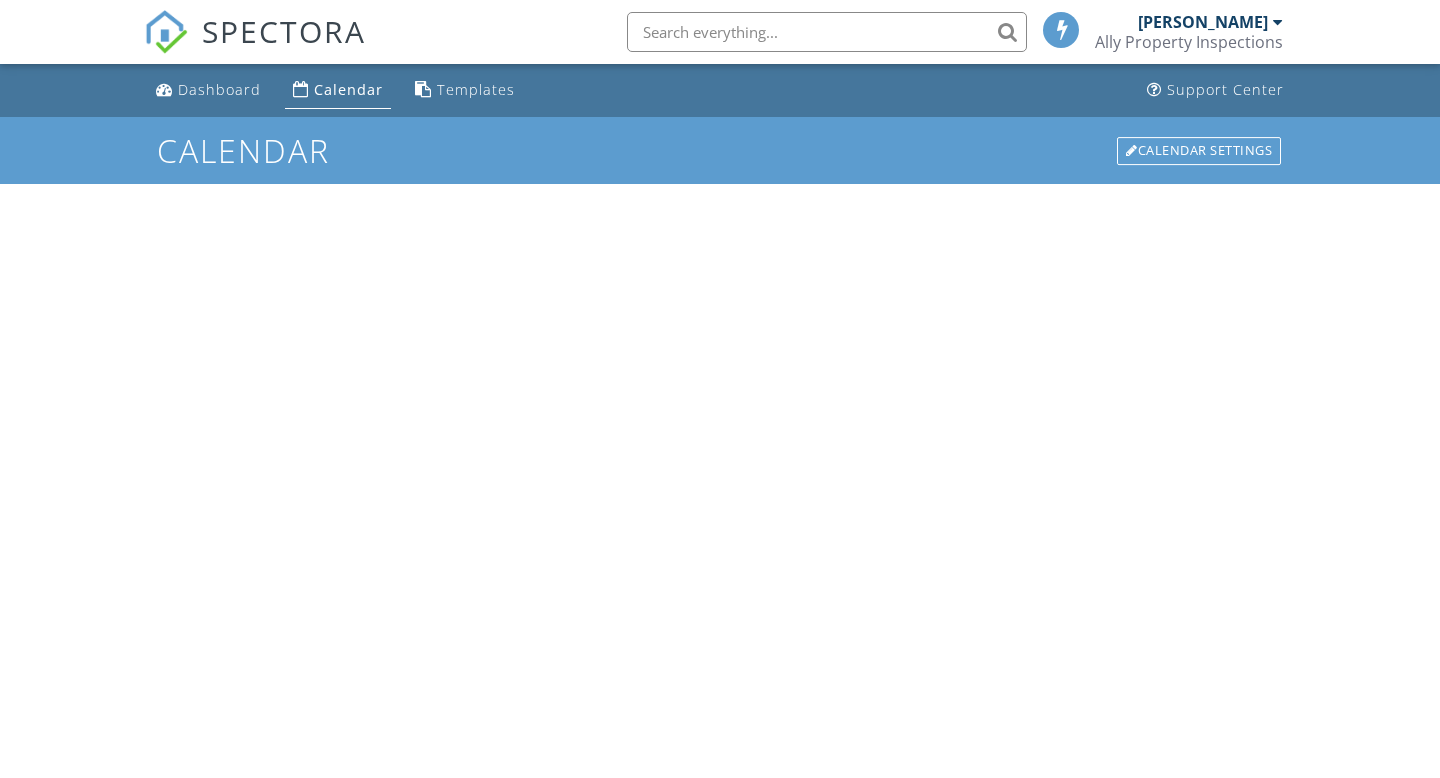 scroll, scrollTop: 0, scrollLeft: 0, axis: both 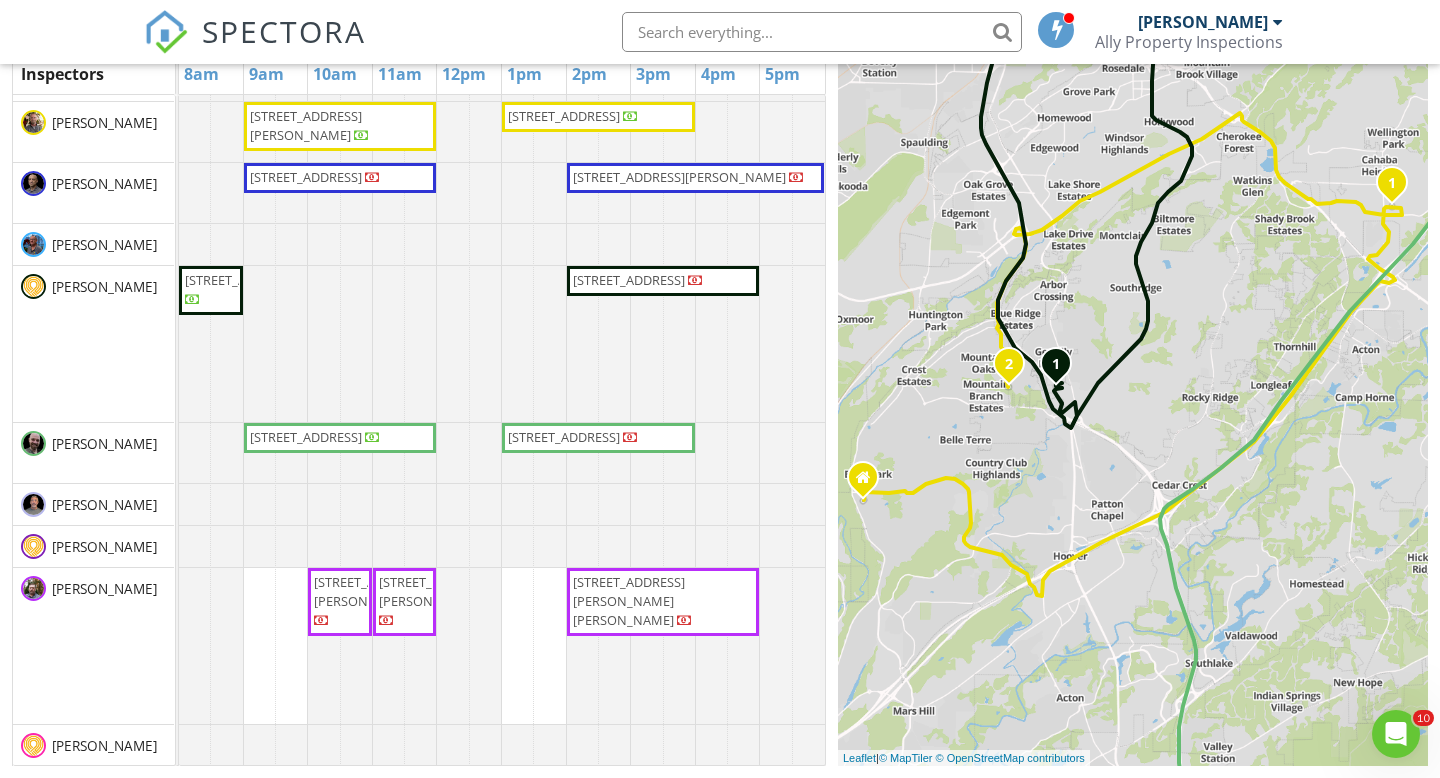 click on "216 John Harold Dr, Meridianville 35759" at bounding box center (370, 591) 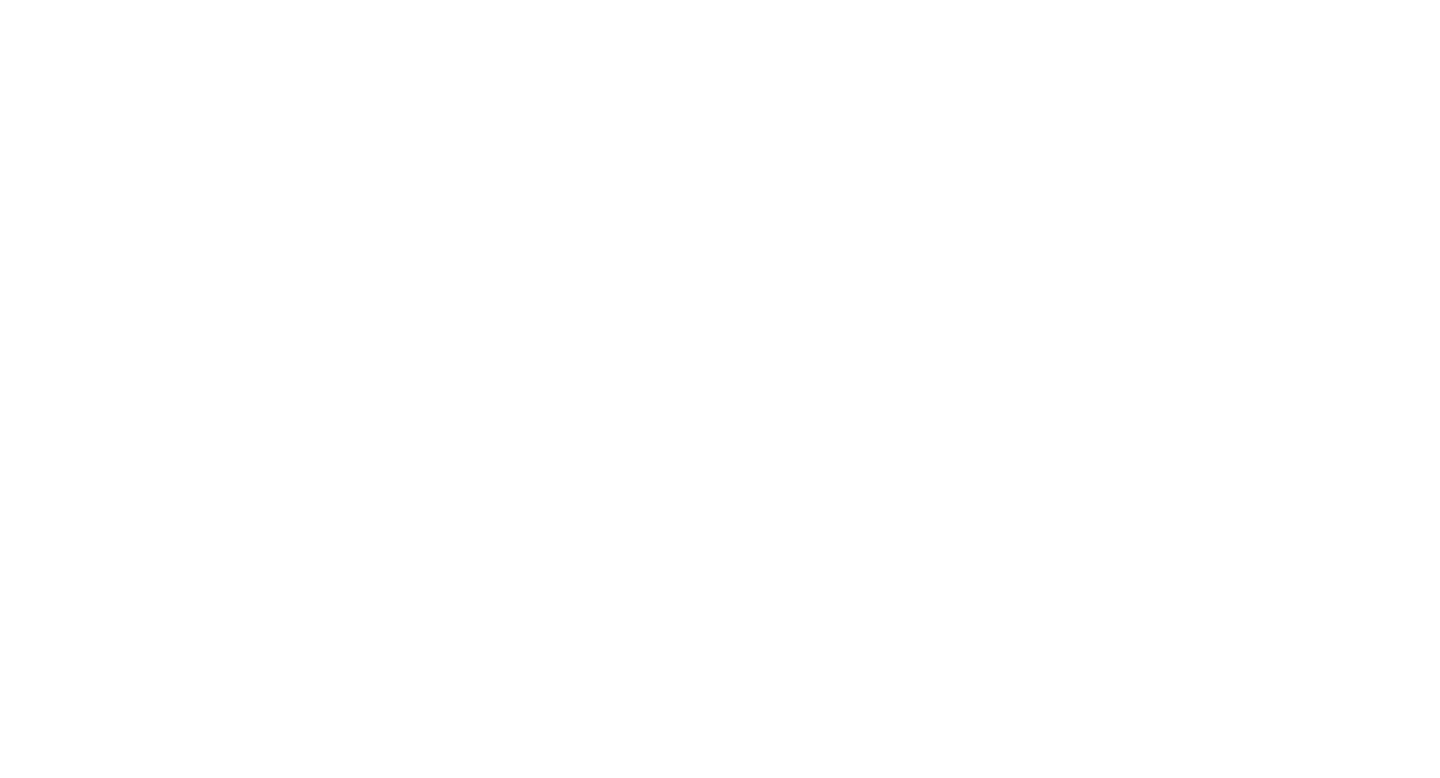 scroll, scrollTop: 238, scrollLeft: 0, axis: vertical 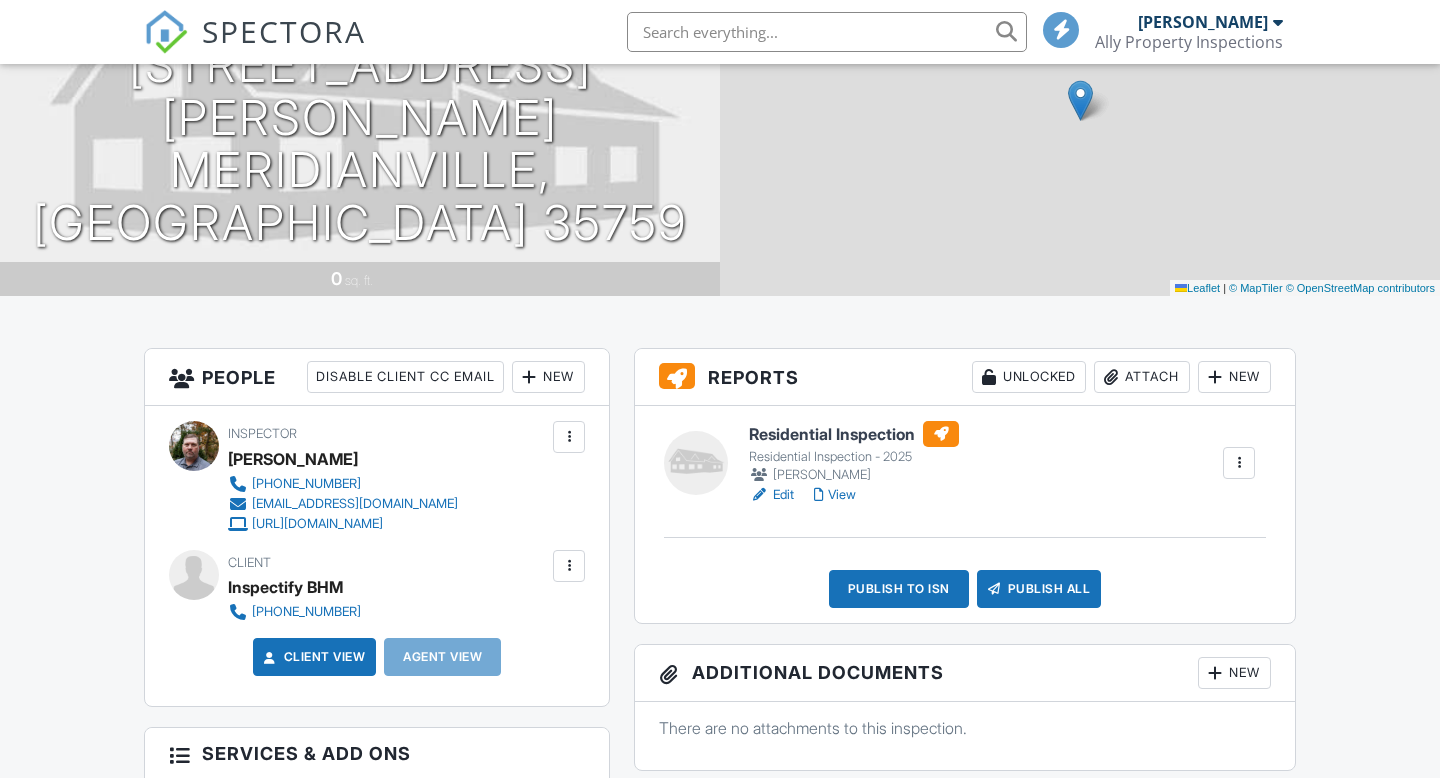 click at bounding box center (1239, 463) 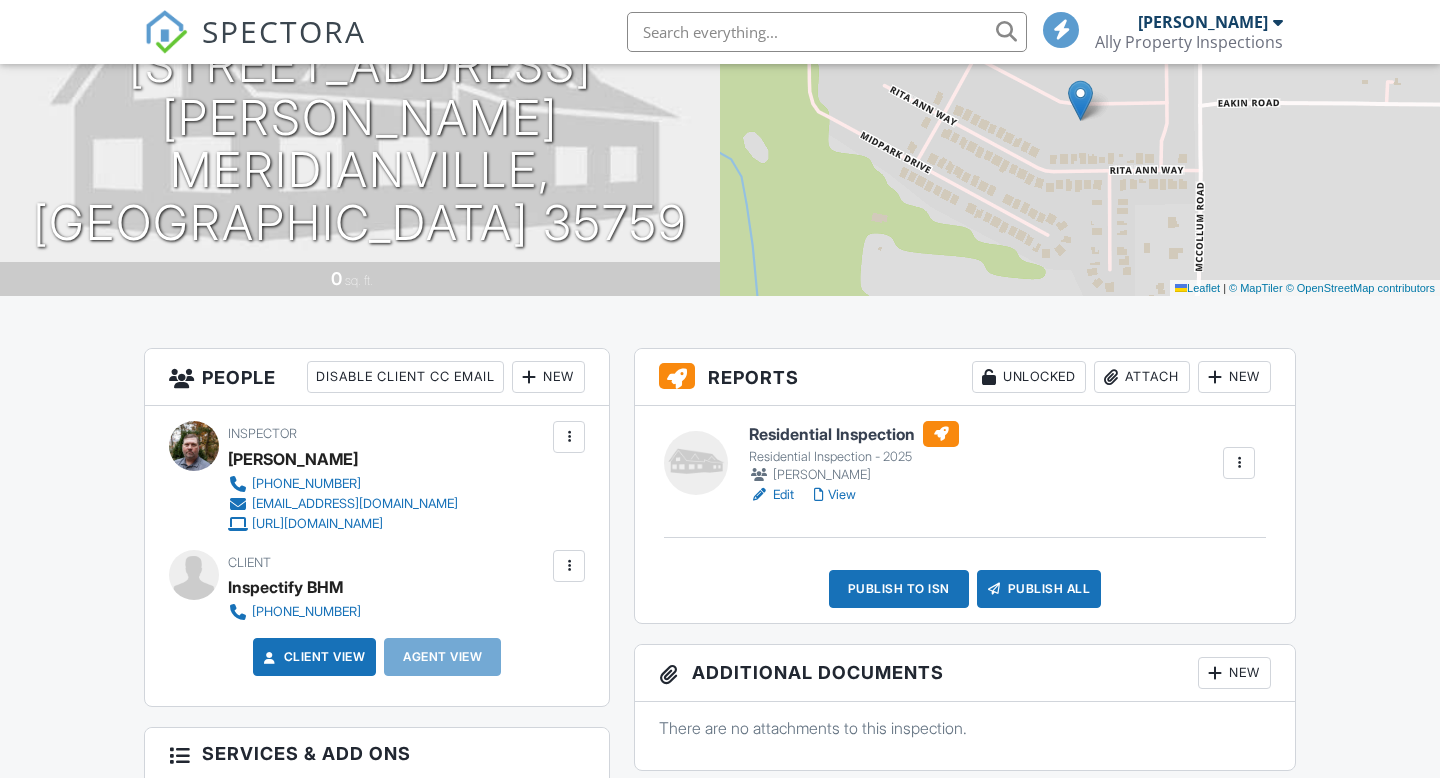 scroll, scrollTop: 339, scrollLeft: 0, axis: vertical 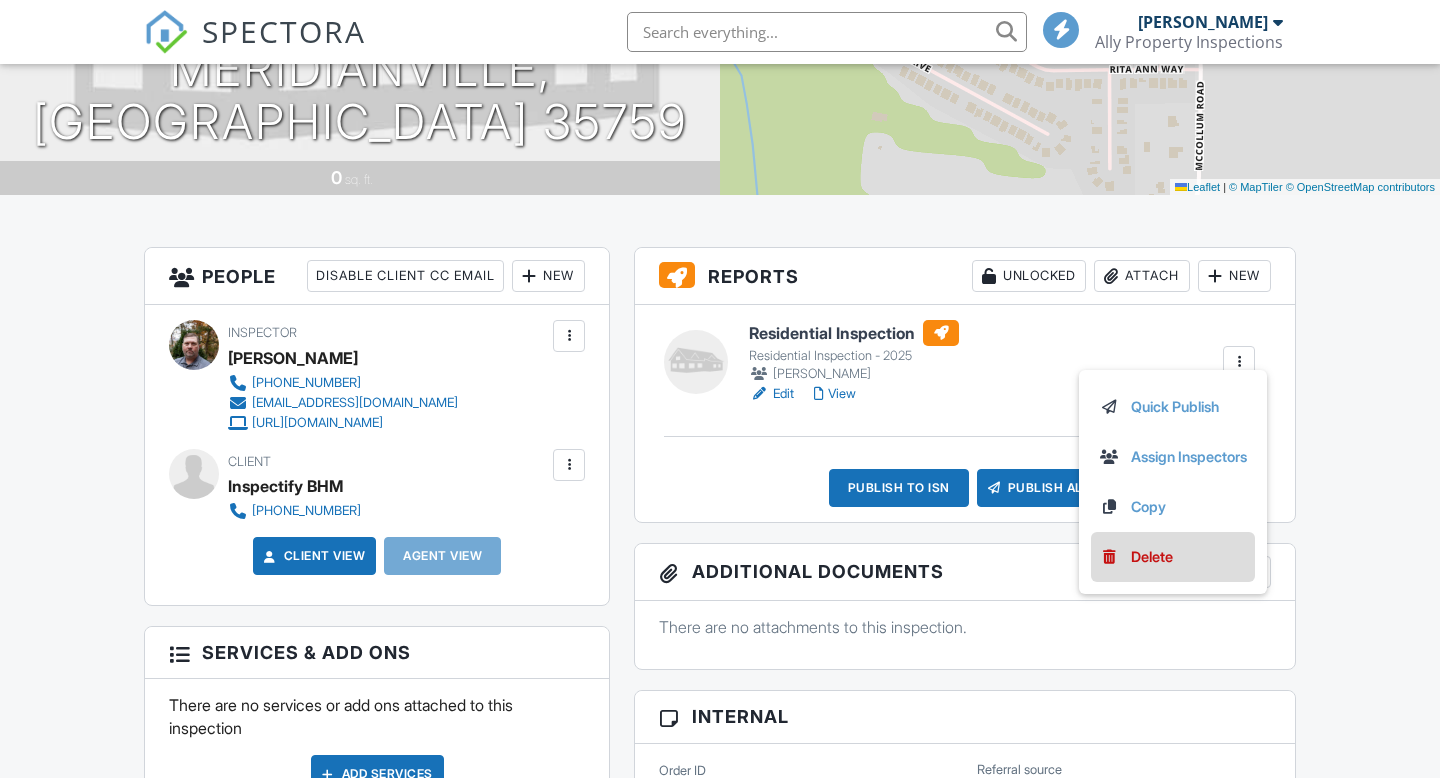 click on "Delete" at bounding box center [1152, 557] 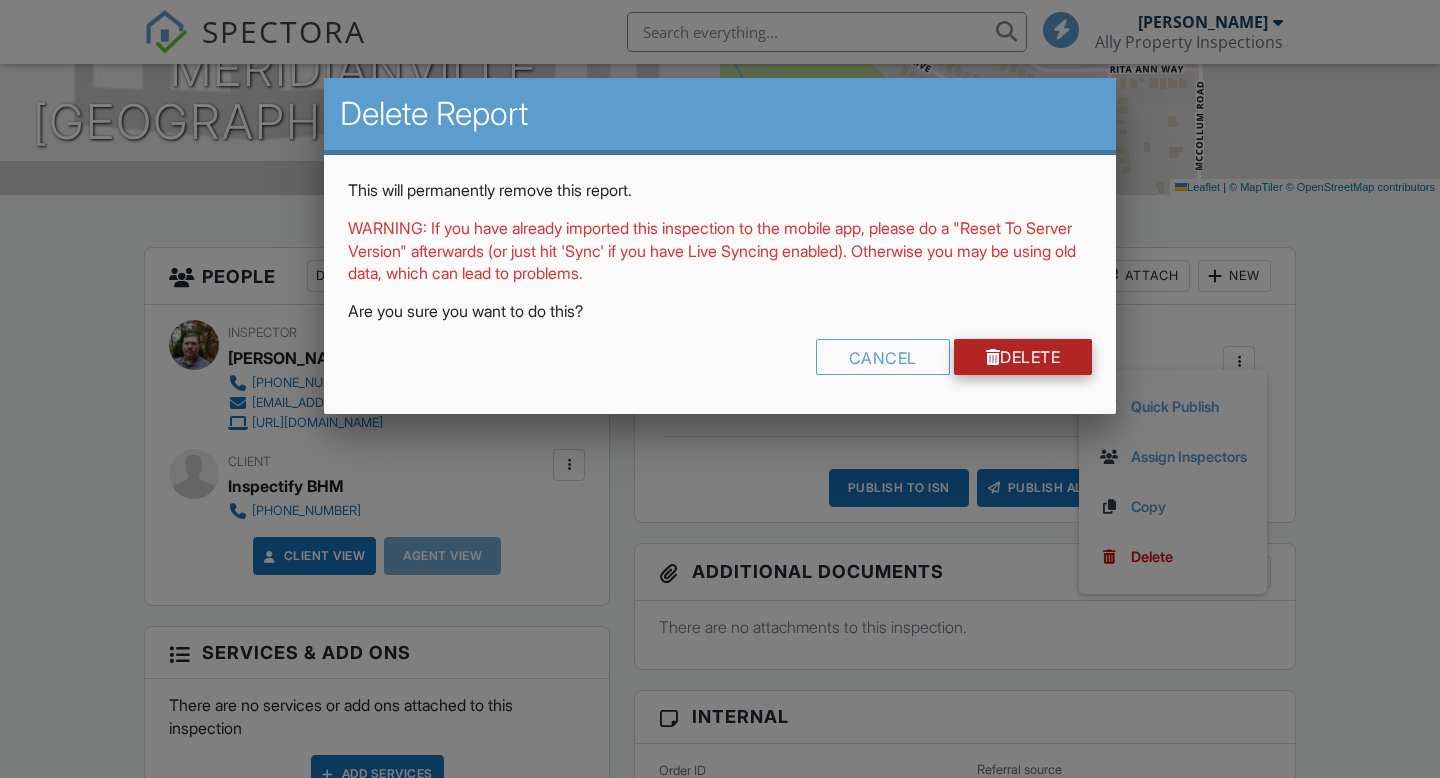 click on "Delete" at bounding box center (1023, 357) 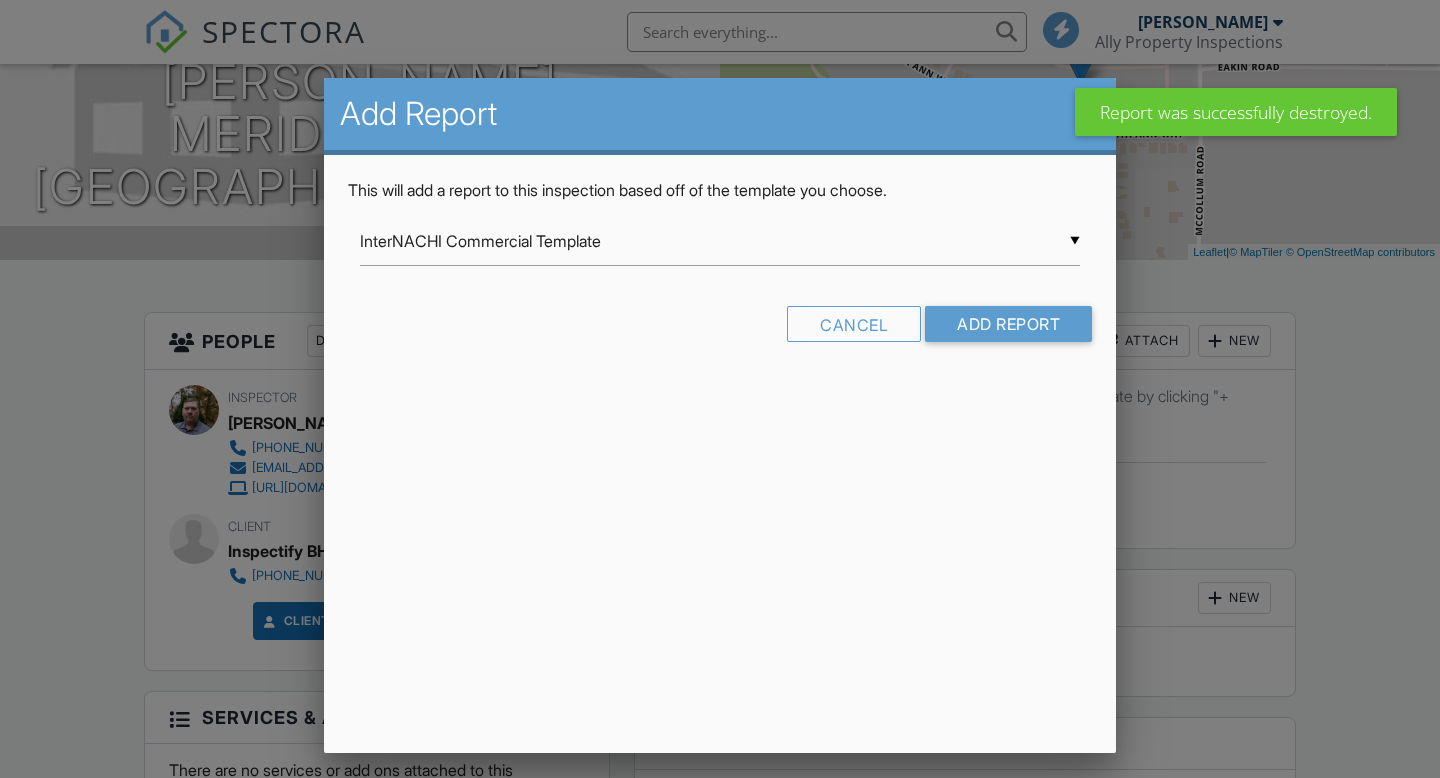 click on "InterNACHI Commercial Template" at bounding box center (720, 241) 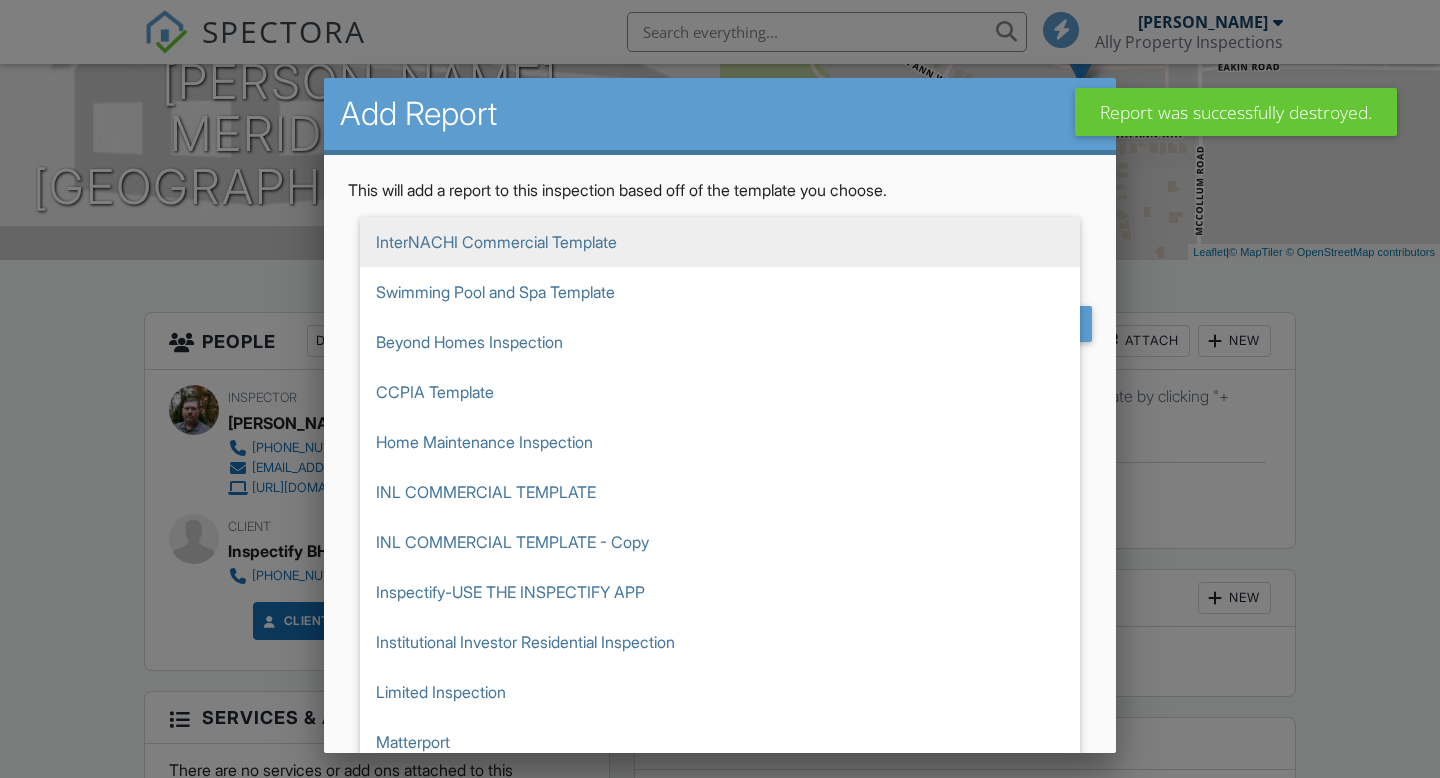 scroll, scrollTop: 274, scrollLeft: 0, axis: vertical 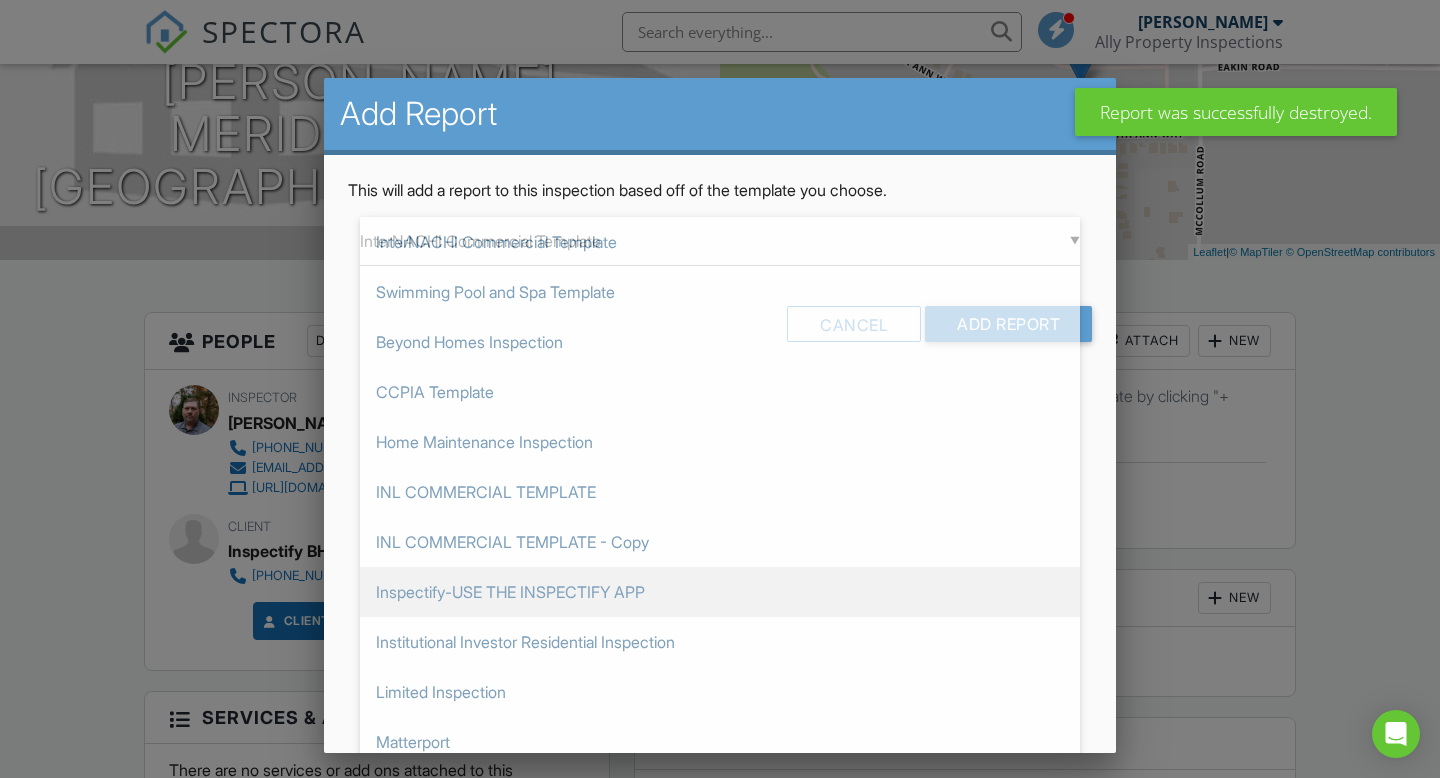 click on "Inspectify-USE THE INSPECTIFY APP" at bounding box center [720, 592] 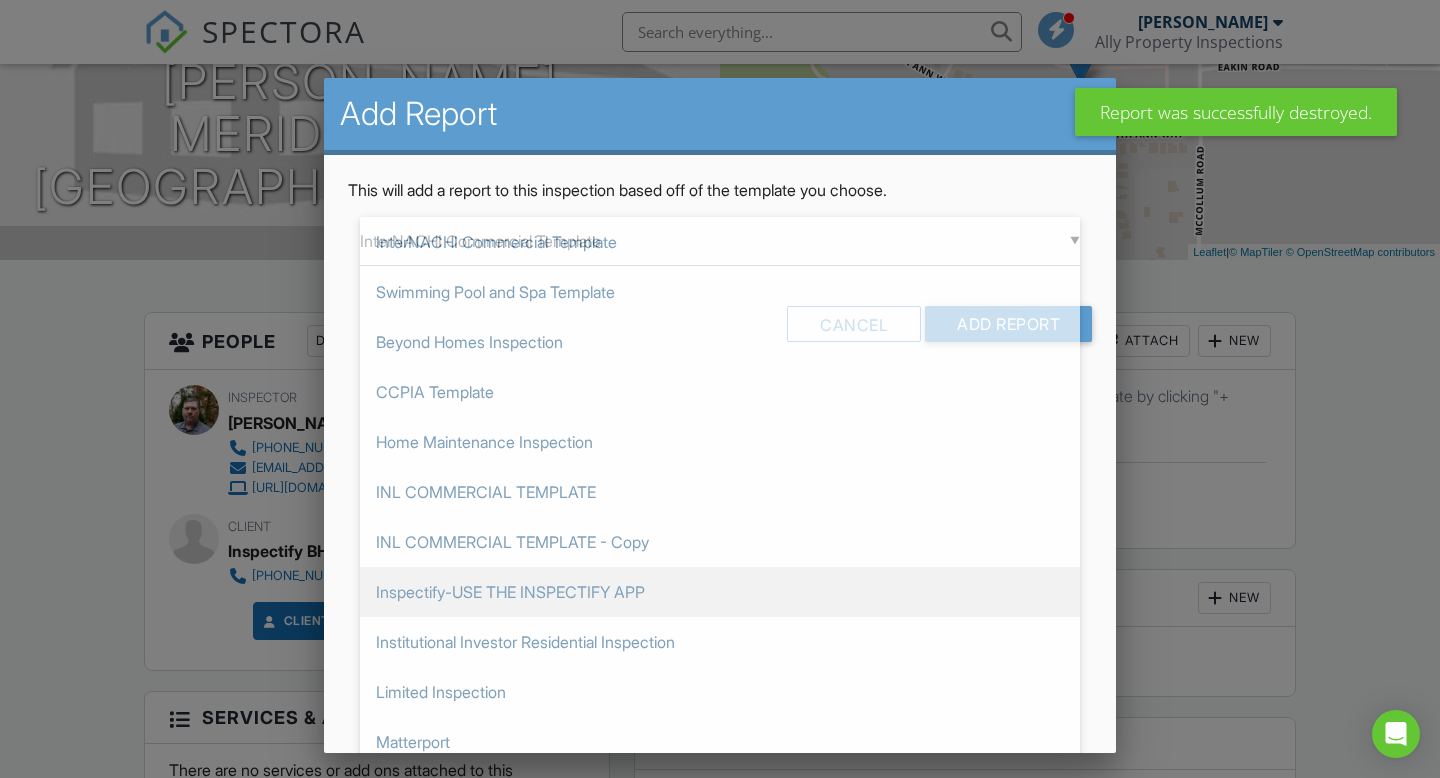 type on "Inspectify-USE THE INSPECTIFY APP" 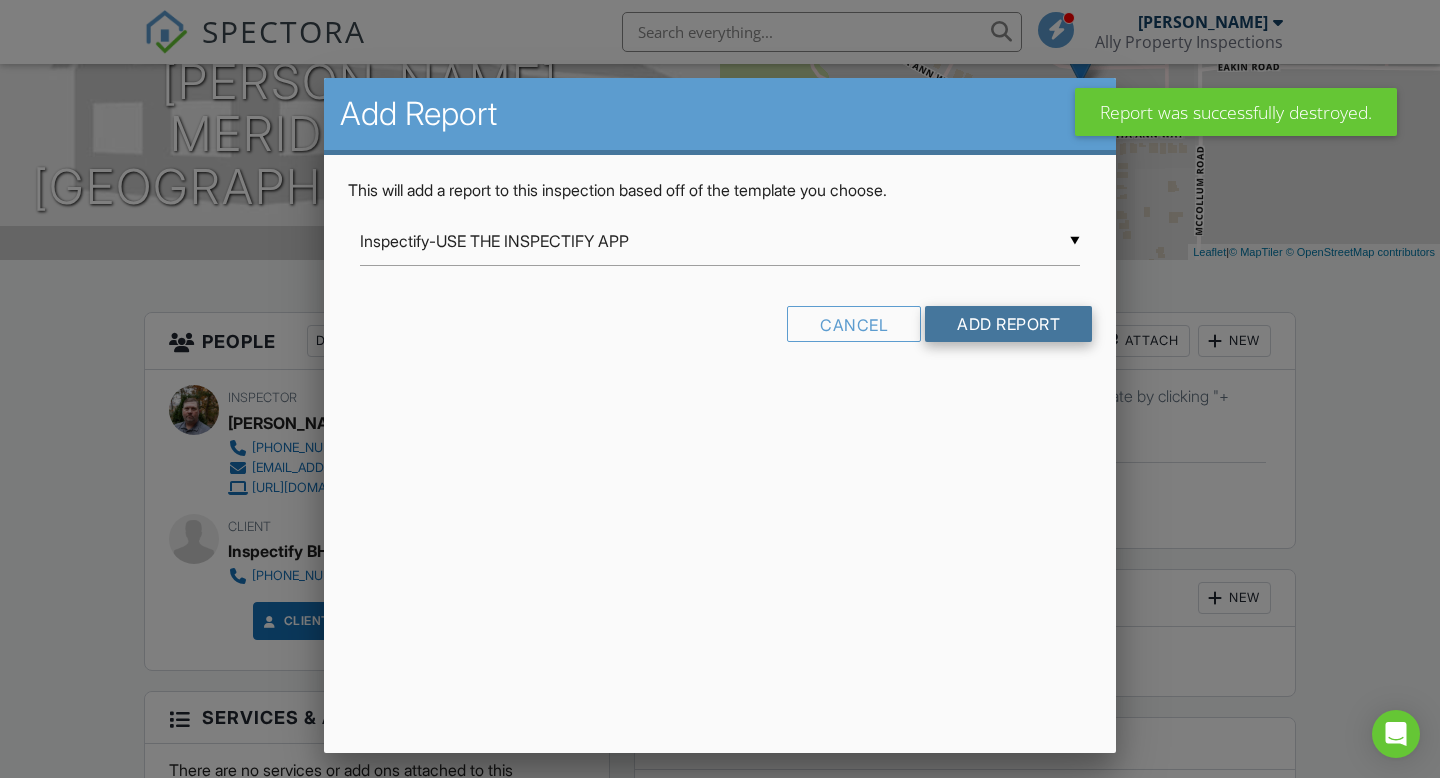 click on "Add Report" at bounding box center (1008, 324) 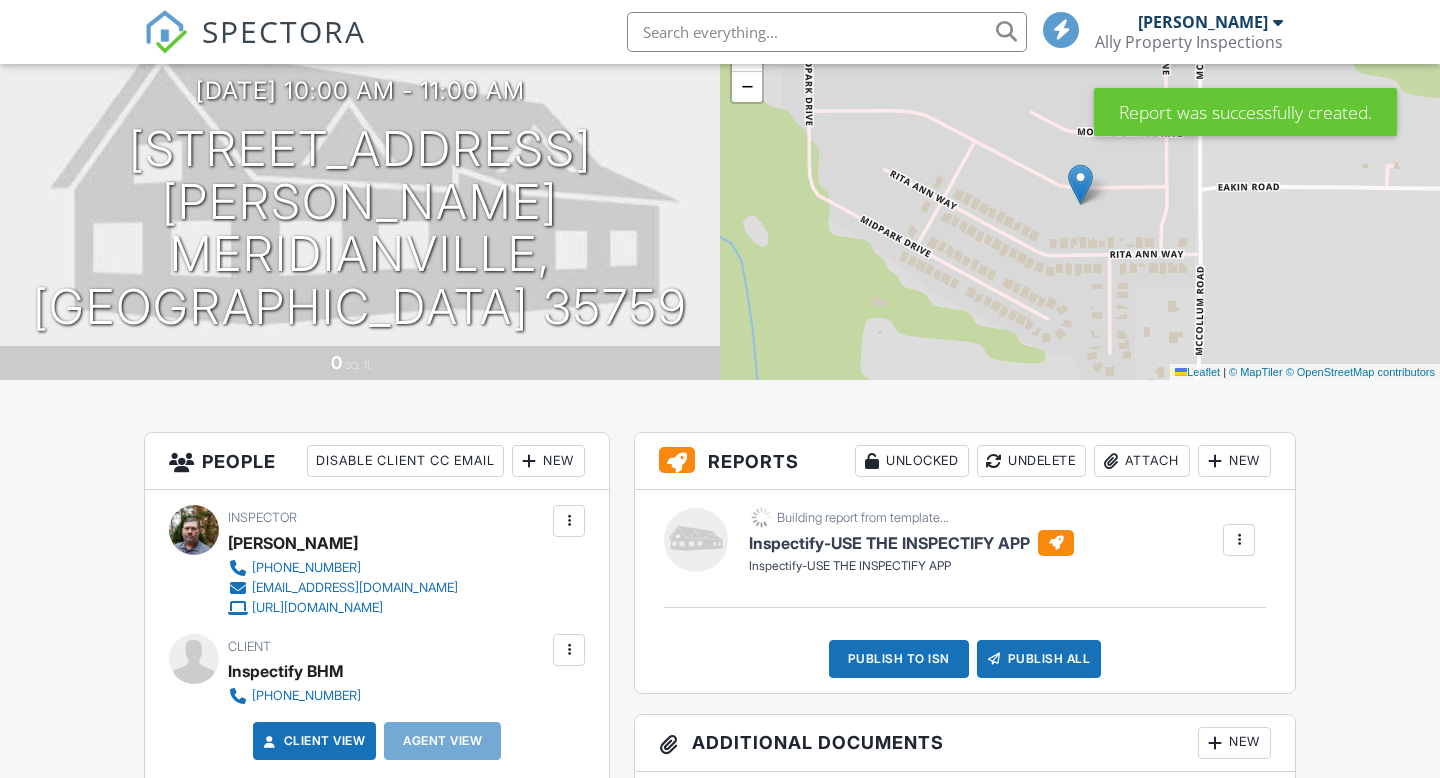 scroll, scrollTop: 154, scrollLeft: 0, axis: vertical 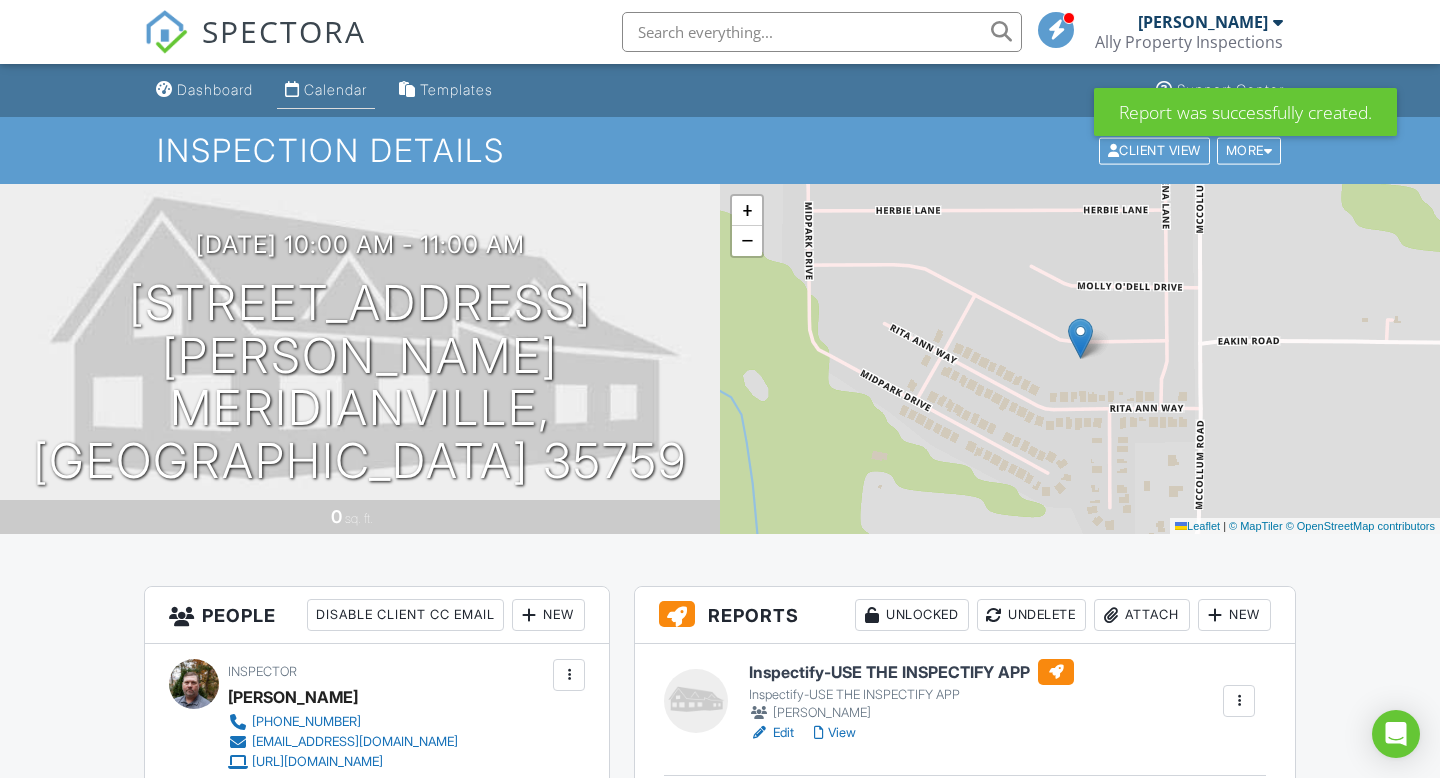 click on "Calendar" at bounding box center [335, 89] 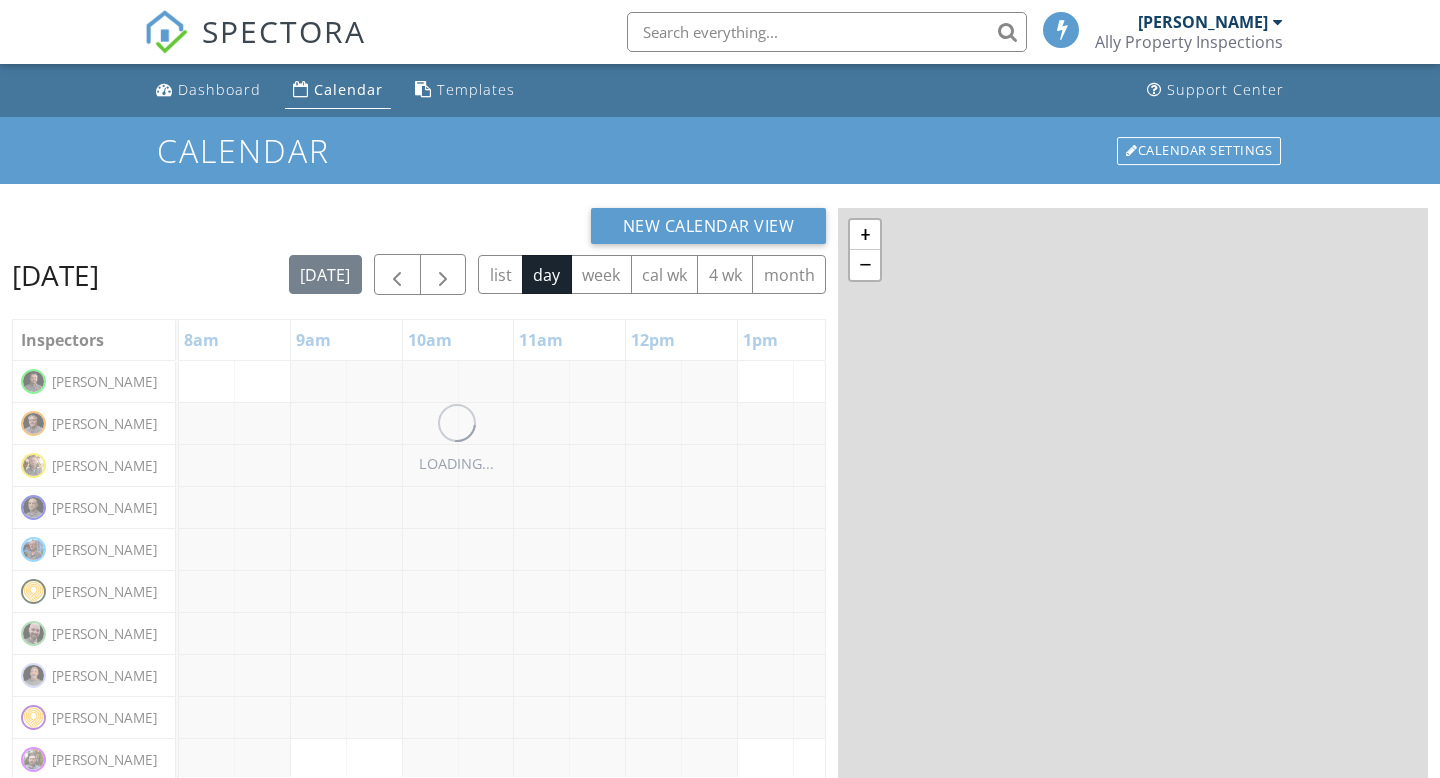 scroll, scrollTop: 0, scrollLeft: 0, axis: both 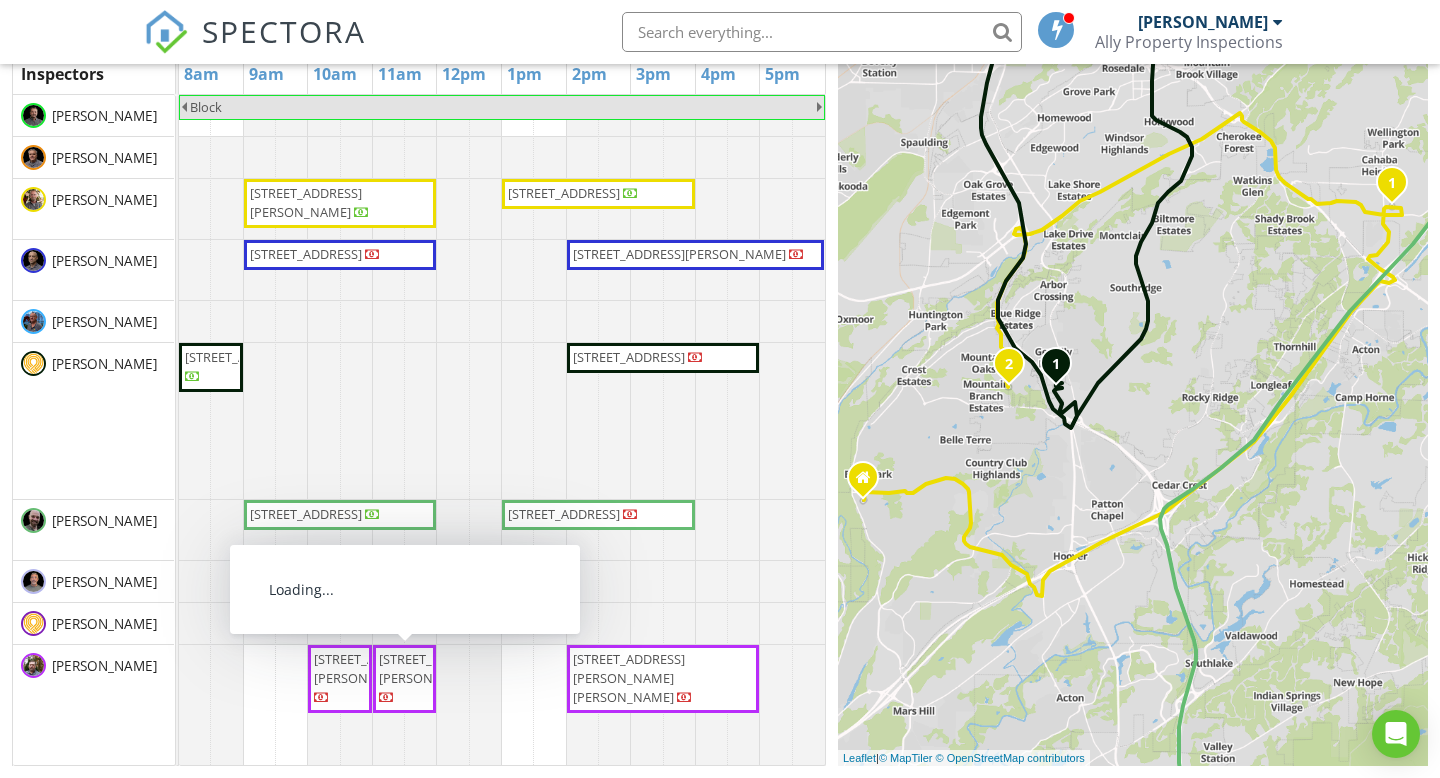 click on "[STREET_ADDRESS][PERSON_NAME]" at bounding box center (435, 668) 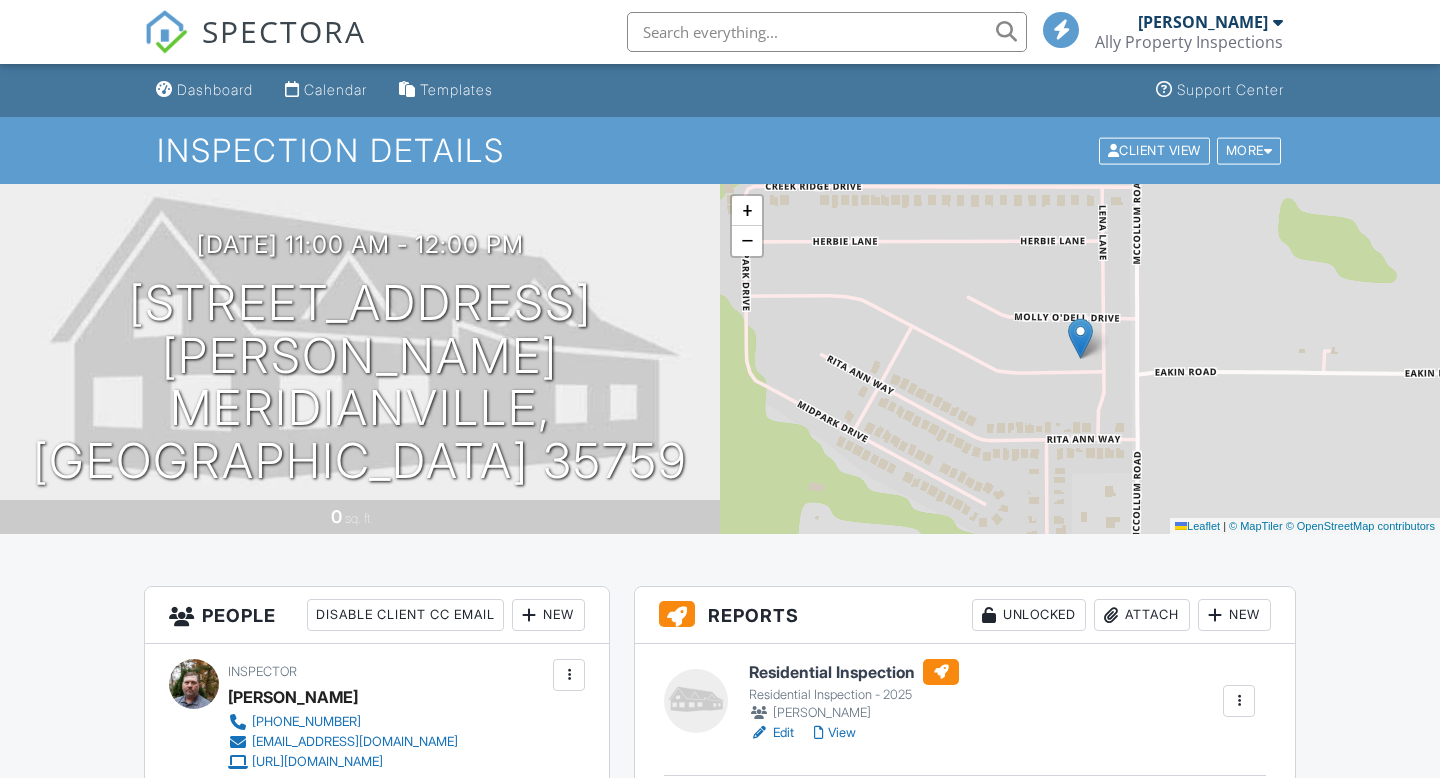 click at bounding box center [1239, 701] 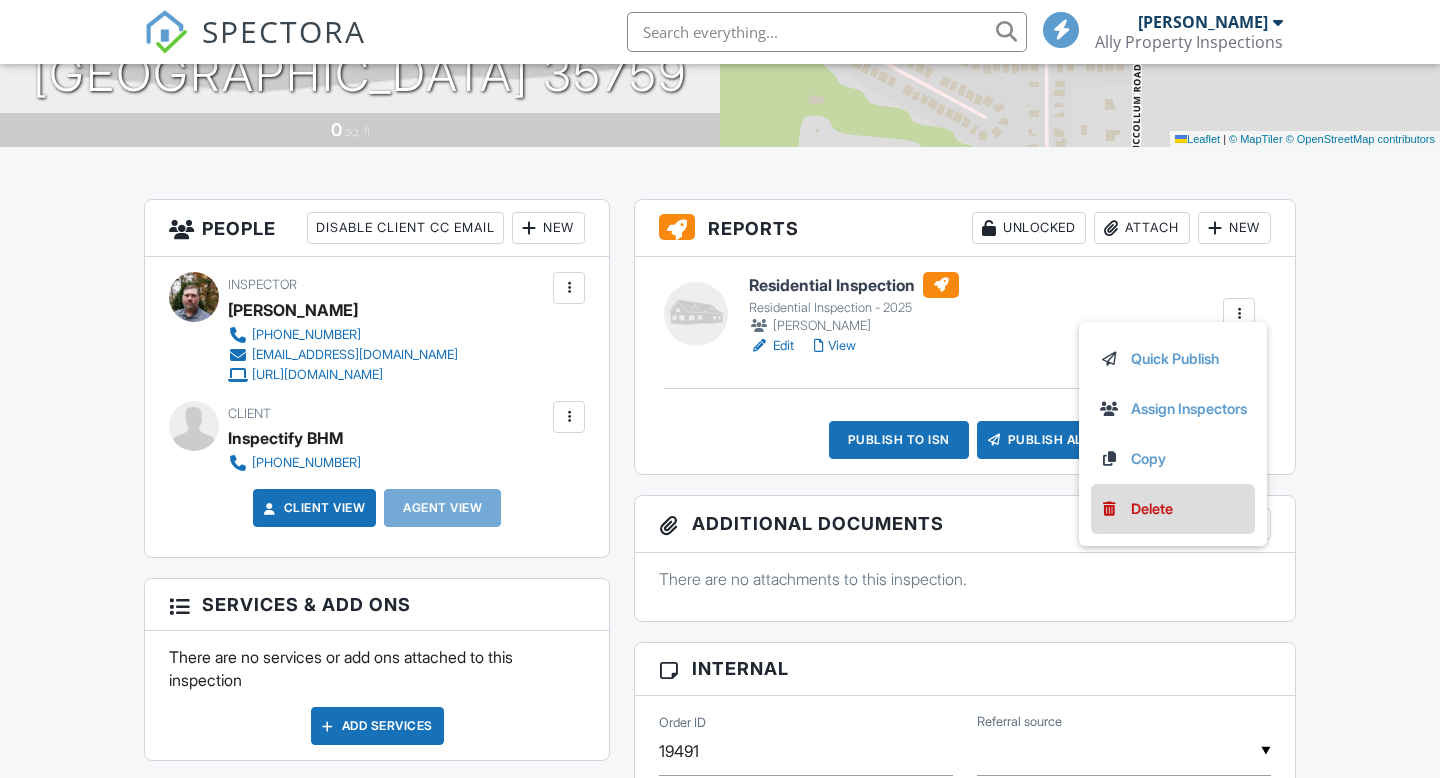 click on "Delete" at bounding box center [1152, 509] 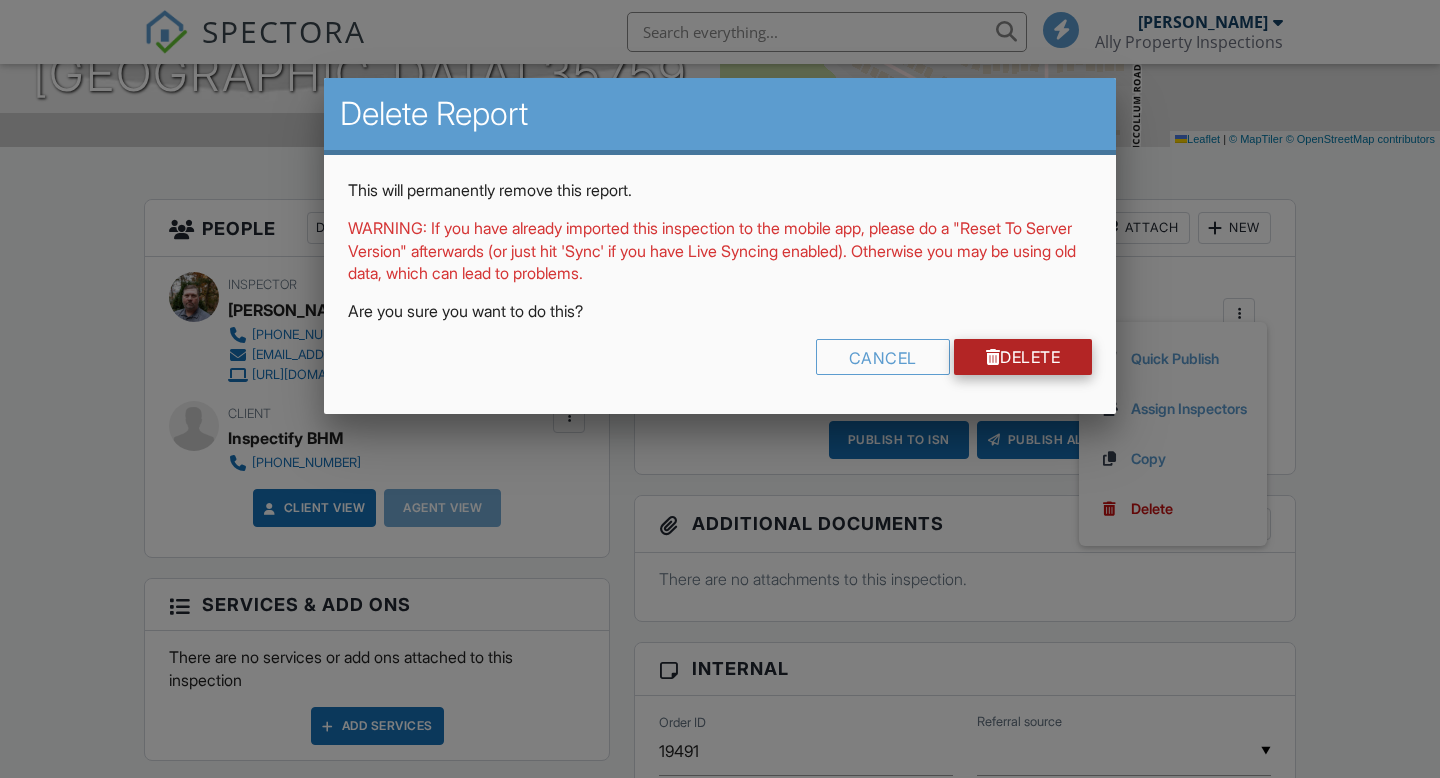 click on "Delete" at bounding box center (1023, 357) 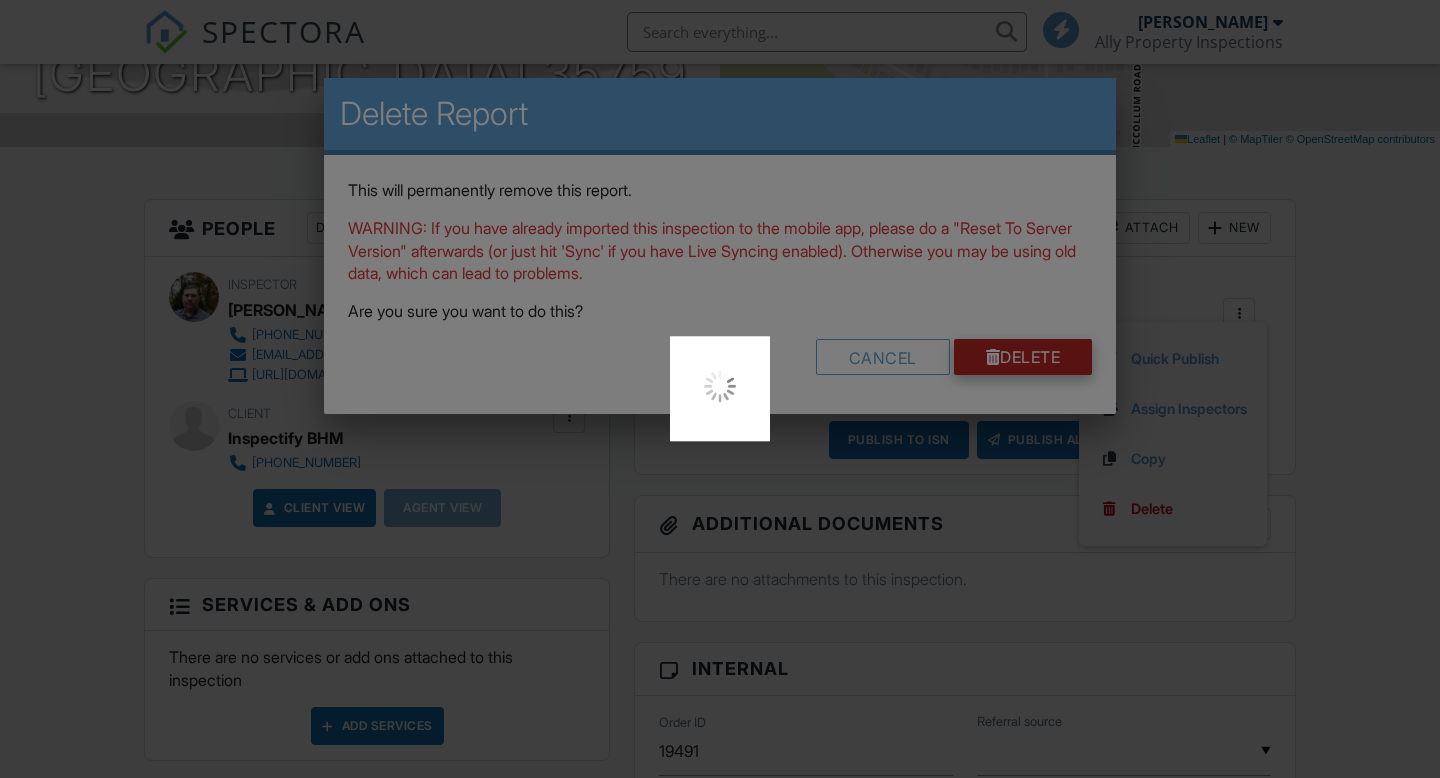 scroll, scrollTop: 0, scrollLeft: 0, axis: both 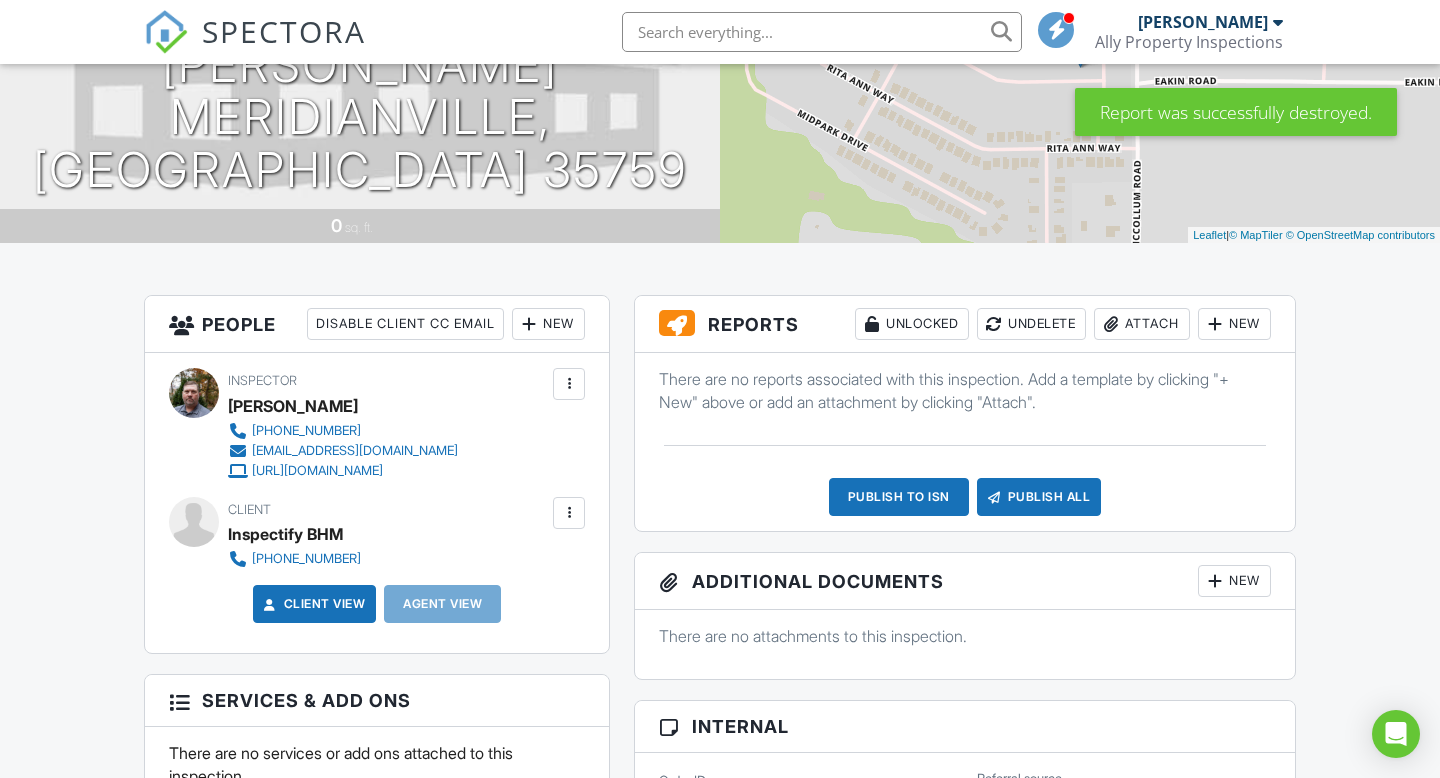 click on "New" at bounding box center (1234, 324) 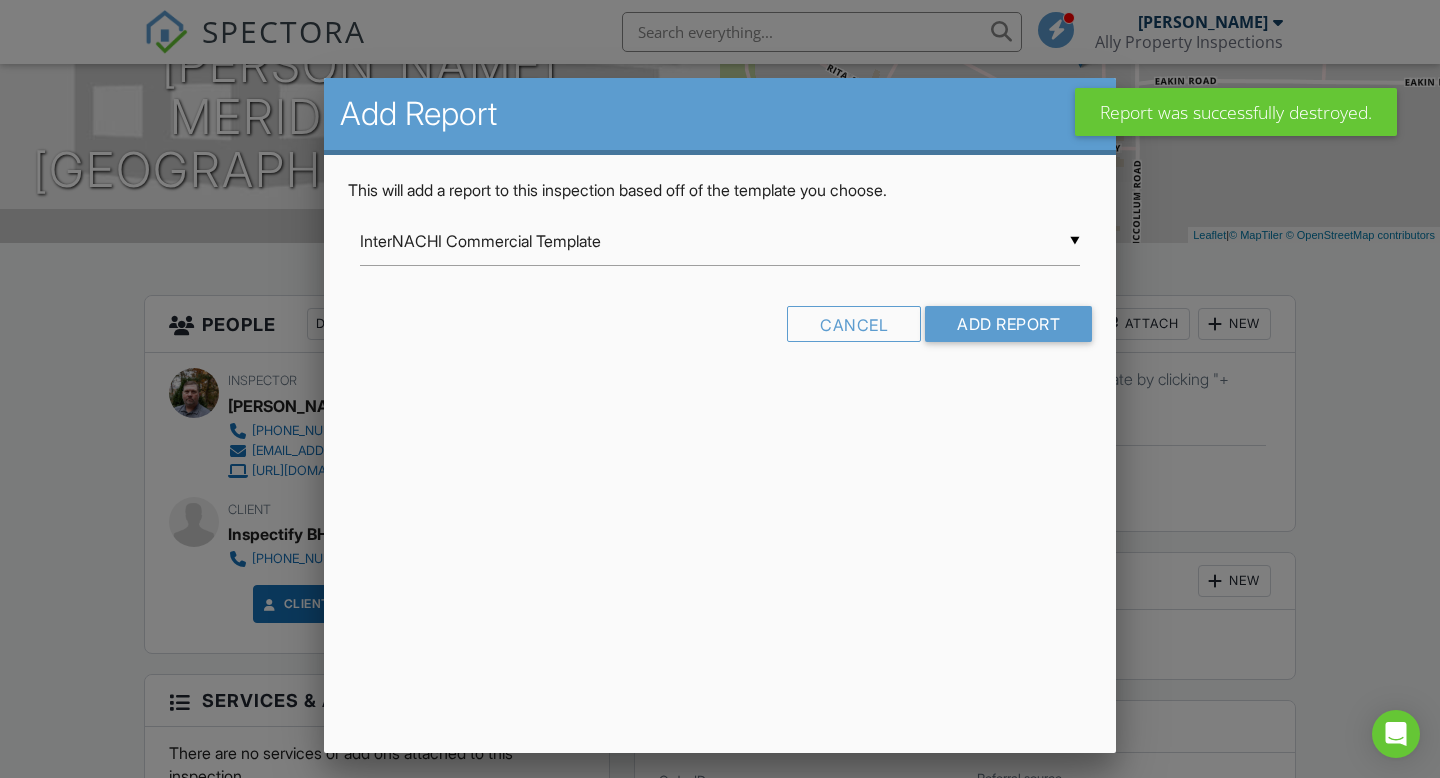 click on "▼ InterNACHI Commercial Template InterNACHI Commercial Template Swimming Pool and Spa Template Beyond Homes Inspection  CCPIA Template Home Maintenance Inspection  INL COMMERCIAL TEMPLATE INL COMMERCIAL TEMPLATE - Copy Inspectify-USE THE INSPECTIFY APP Institutional Investor Residential Inspection  Limited Inspection  Matterport Mold Assessment from PREPARED FOR: TRUVIEW MOLD, LLC. (Original) INL ASTM COMMERCIAL TEMPLATE from Kenton Shepard (Original) INL COMMERCIAL TEMPLATE from Kenton Shepard Pre-Drywall Inspection Residential Inspection  Residential Inspection  - 2025 Residential Inspection  - 2025 - Auburn apartments Sewer Lateral Inspection #1 Swimming Pools and Spas 2025 TEST Thermal Report InterNACHI Commercial Template
Swimming Pool and Spa Template
Beyond Homes Inspection
CCPIA Template
Home Maintenance Inspection
INL COMMERCIAL TEMPLATE
INL COMMERCIAL TEMPLATE - Copy
Inspectify-USE THE INSPECTIFY APP
Institutional Investor Residential Inspection
Limited Inspection" at bounding box center (720, 241) 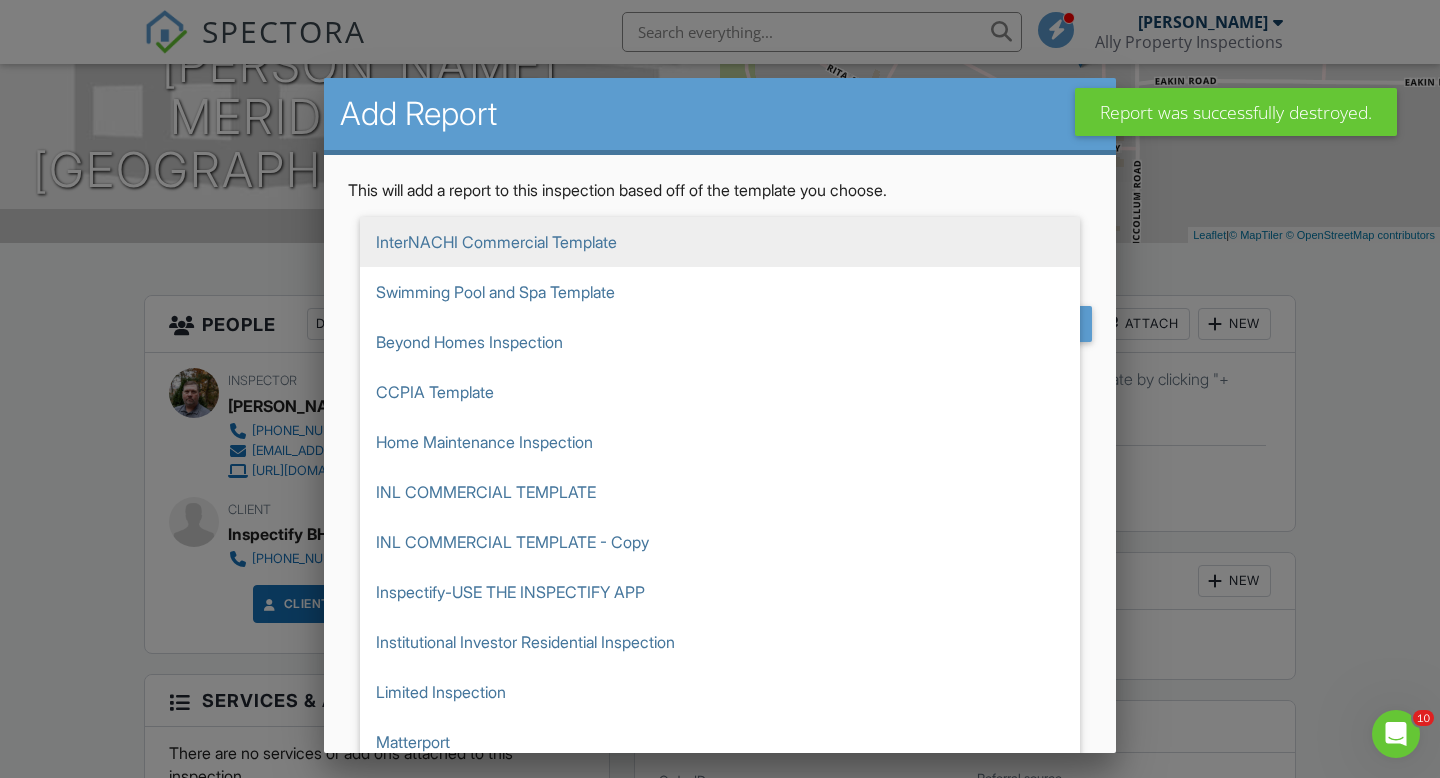 scroll, scrollTop: 0, scrollLeft: 0, axis: both 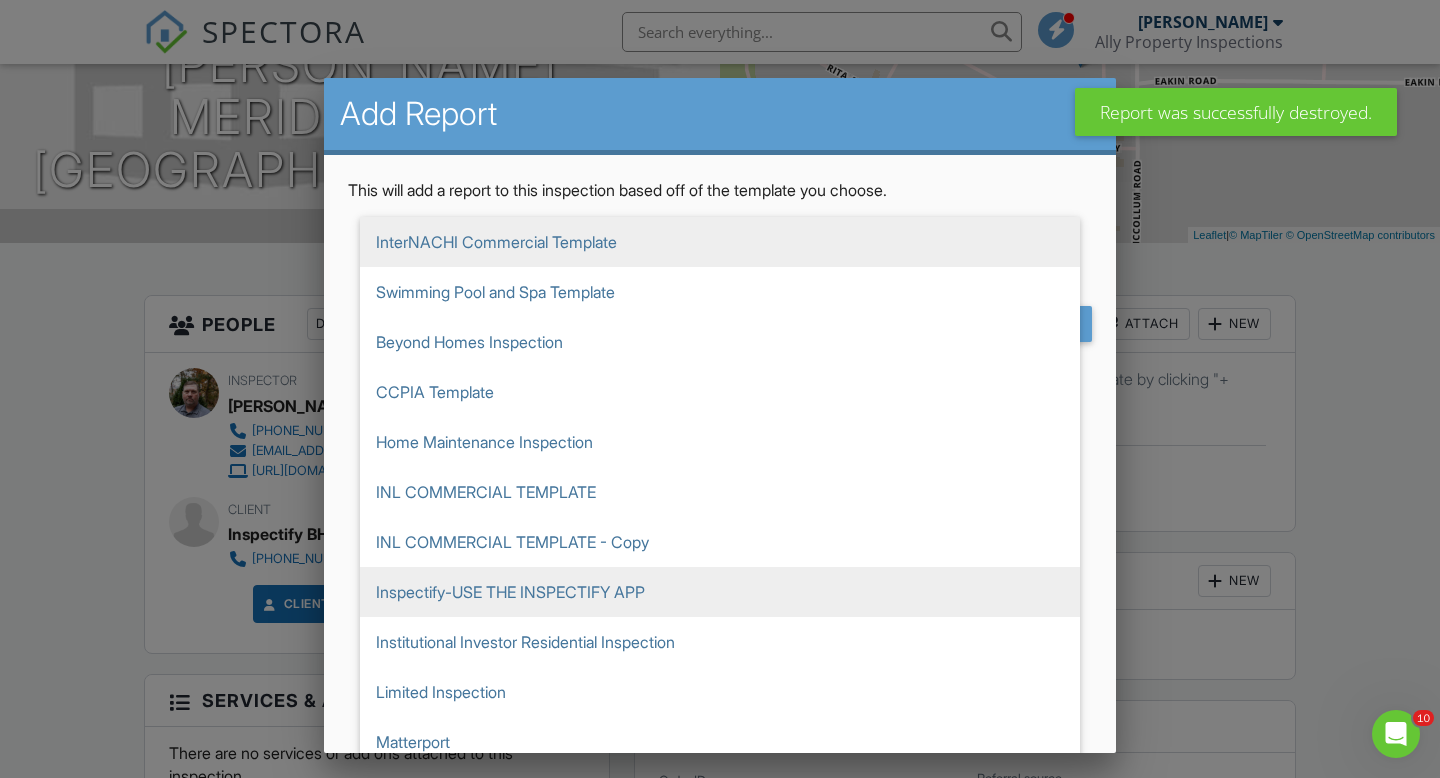 click on "Inspectify-USE THE INSPECTIFY APP" at bounding box center (720, 592) 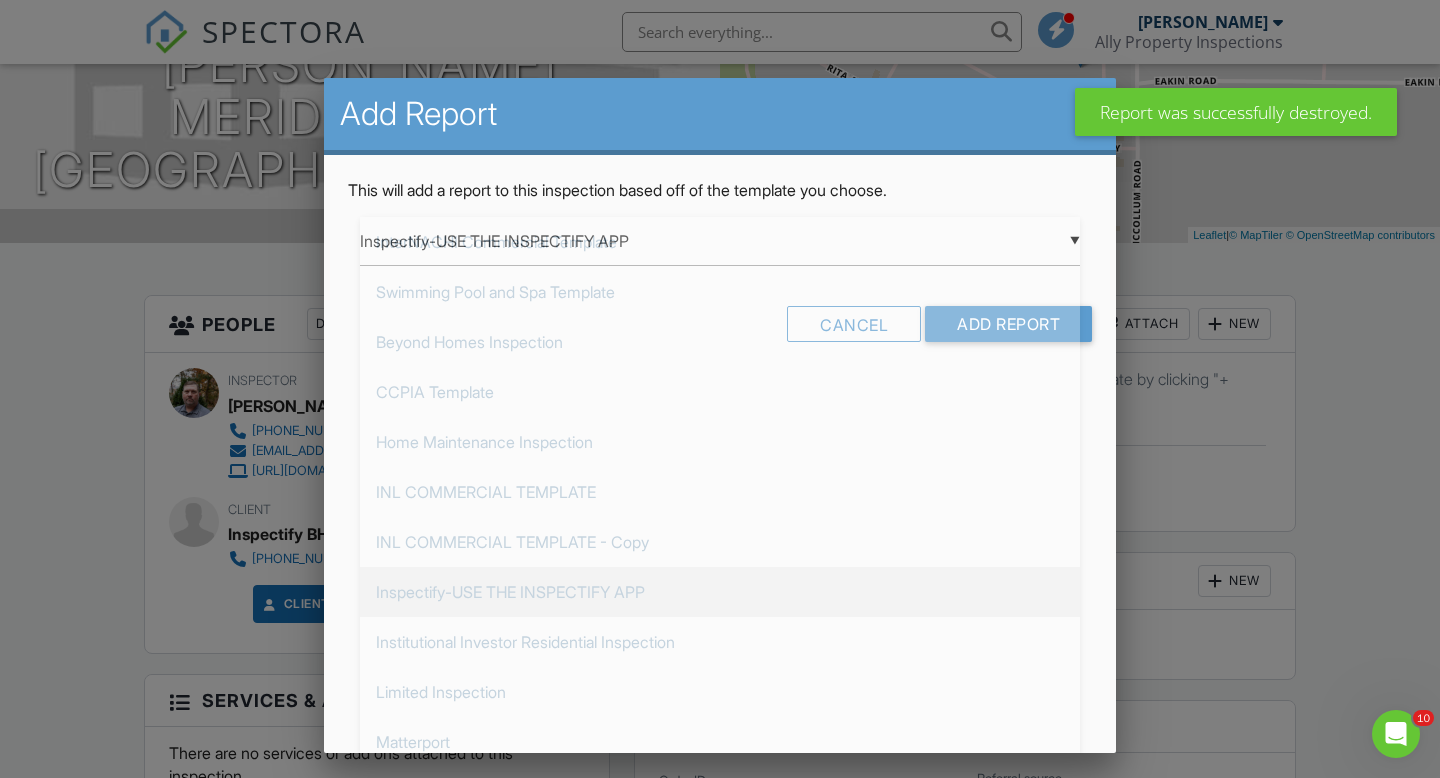 scroll, scrollTop: 350, scrollLeft: 0, axis: vertical 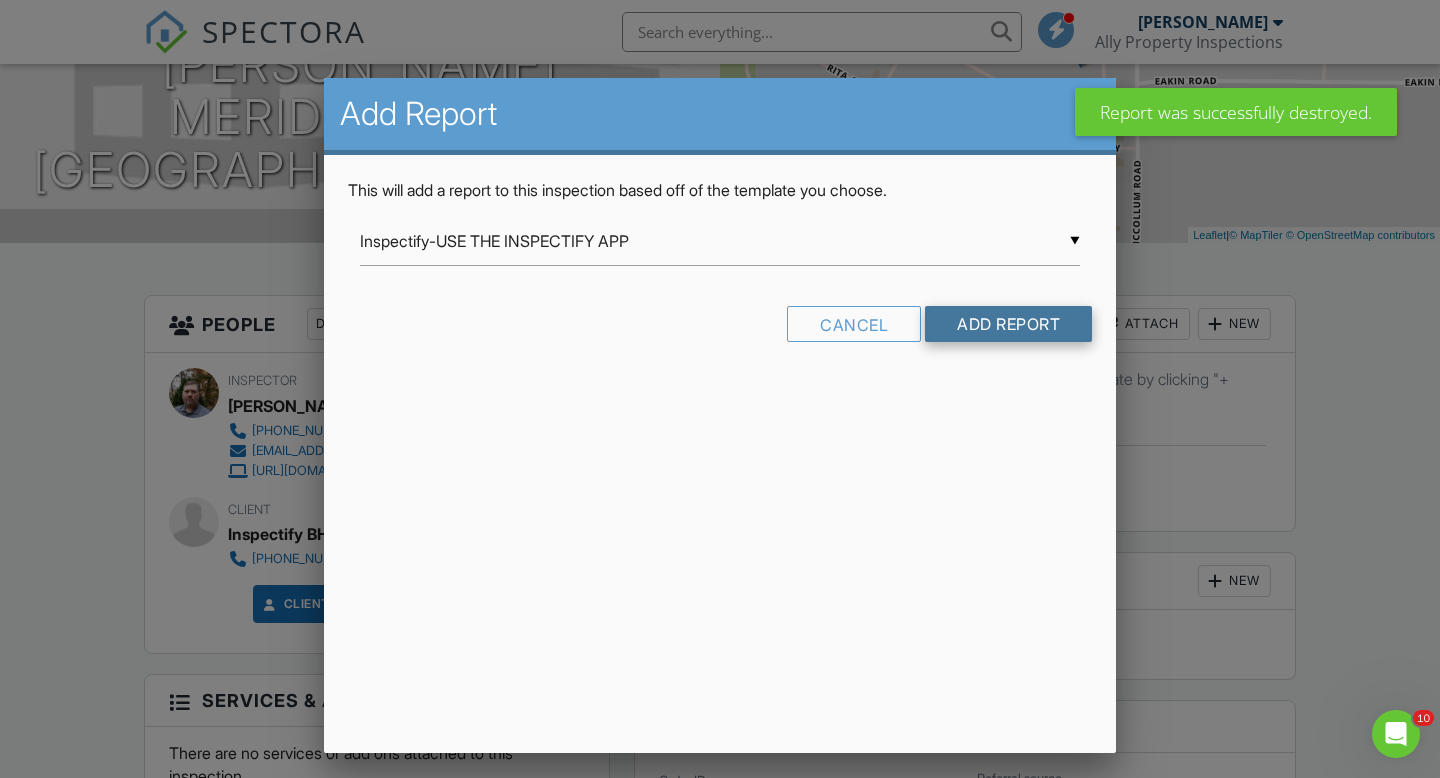 click on "Add Report" at bounding box center (1008, 324) 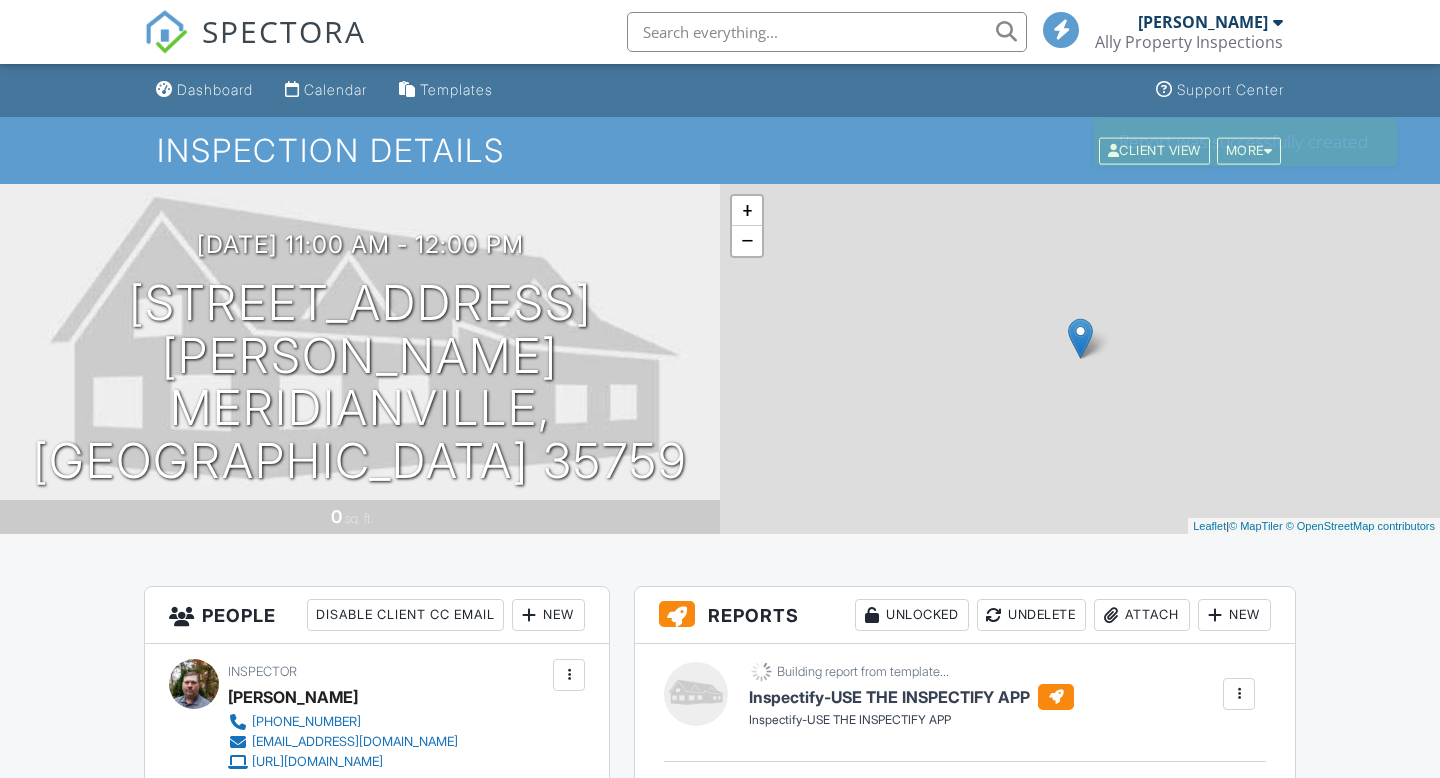 scroll, scrollTop: 0, scrollLeft: 0, axis: both 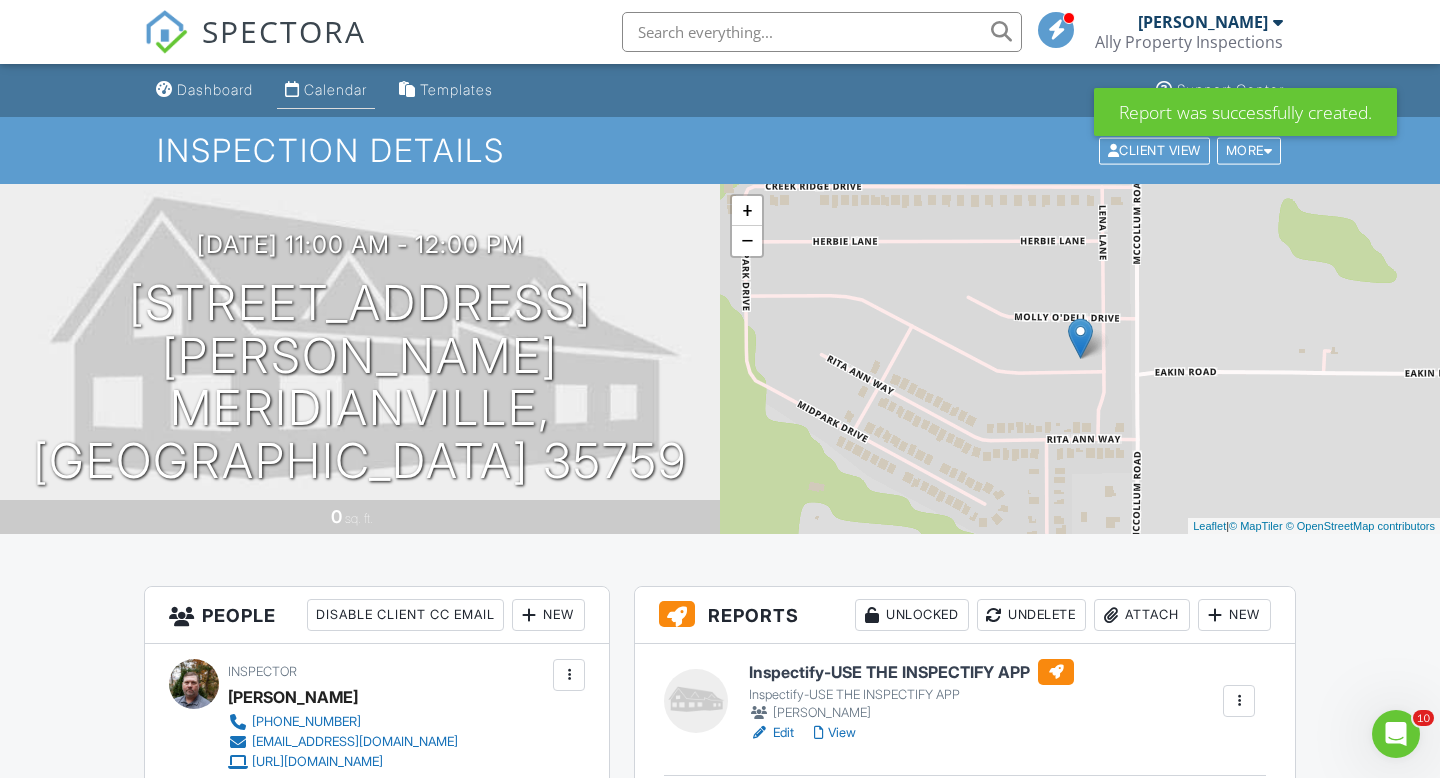 click on "Calendar" at bounding box center (326, 90) 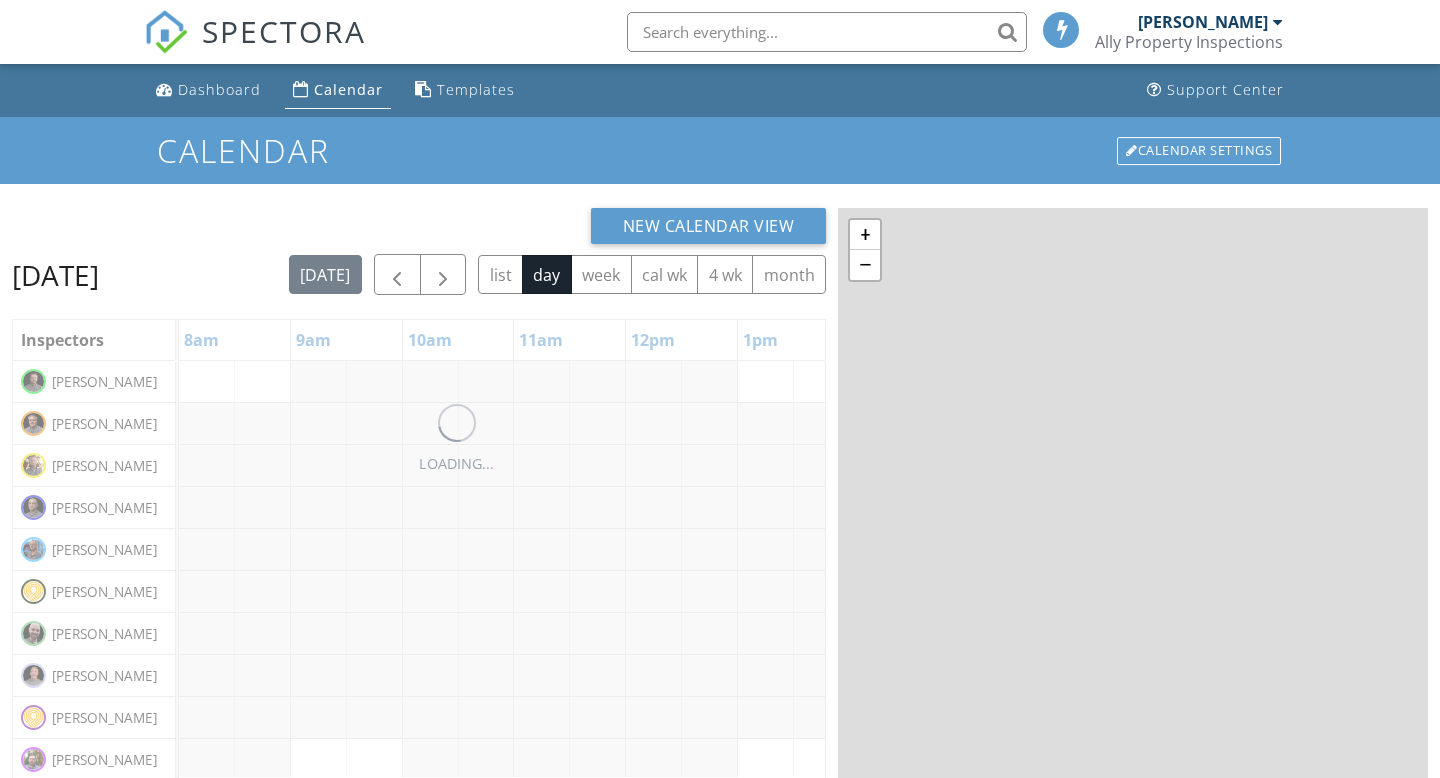 scroll, scrollTop: 0, scrollLeft: 0, axis: both 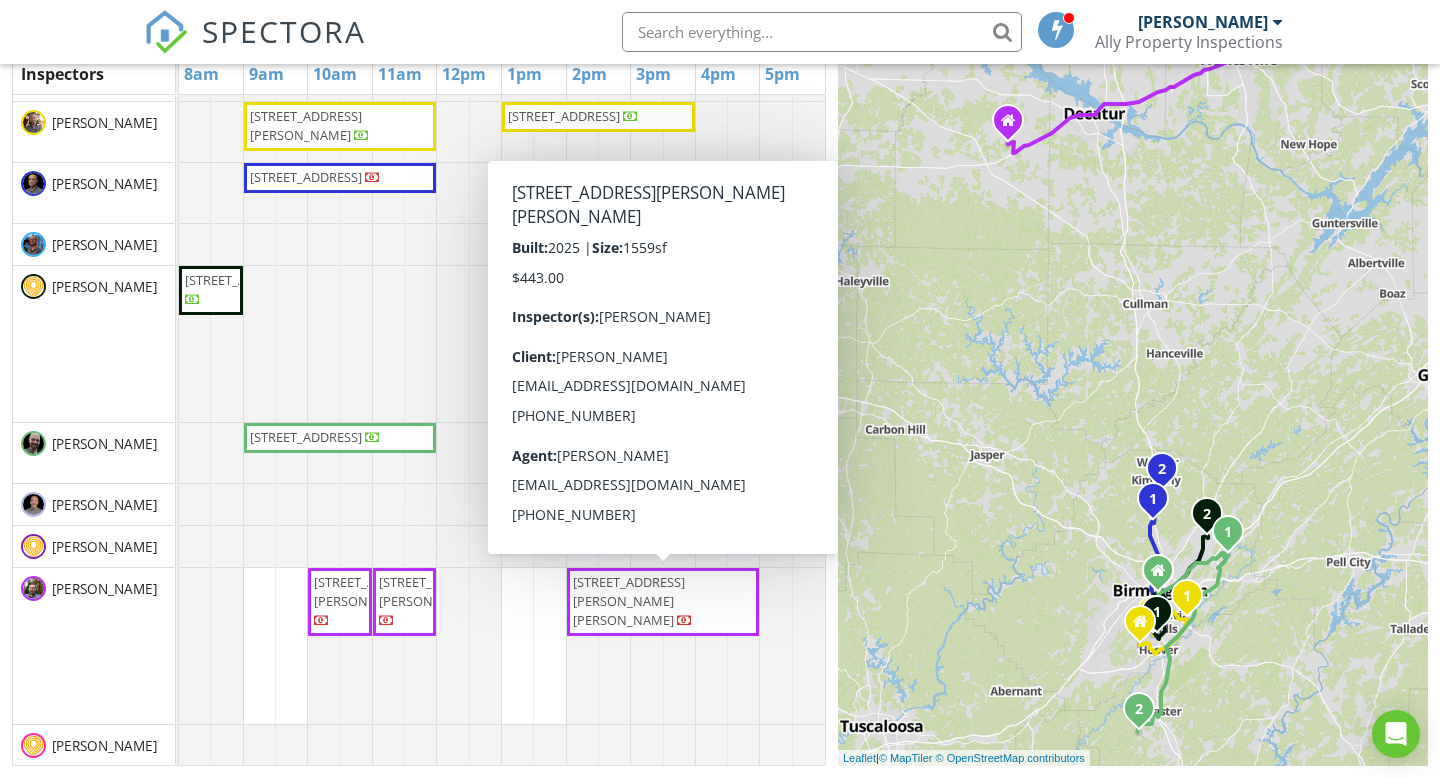 click on "221 Faded Rose Lane, Toney 35773" at bounding box center (663, 602) 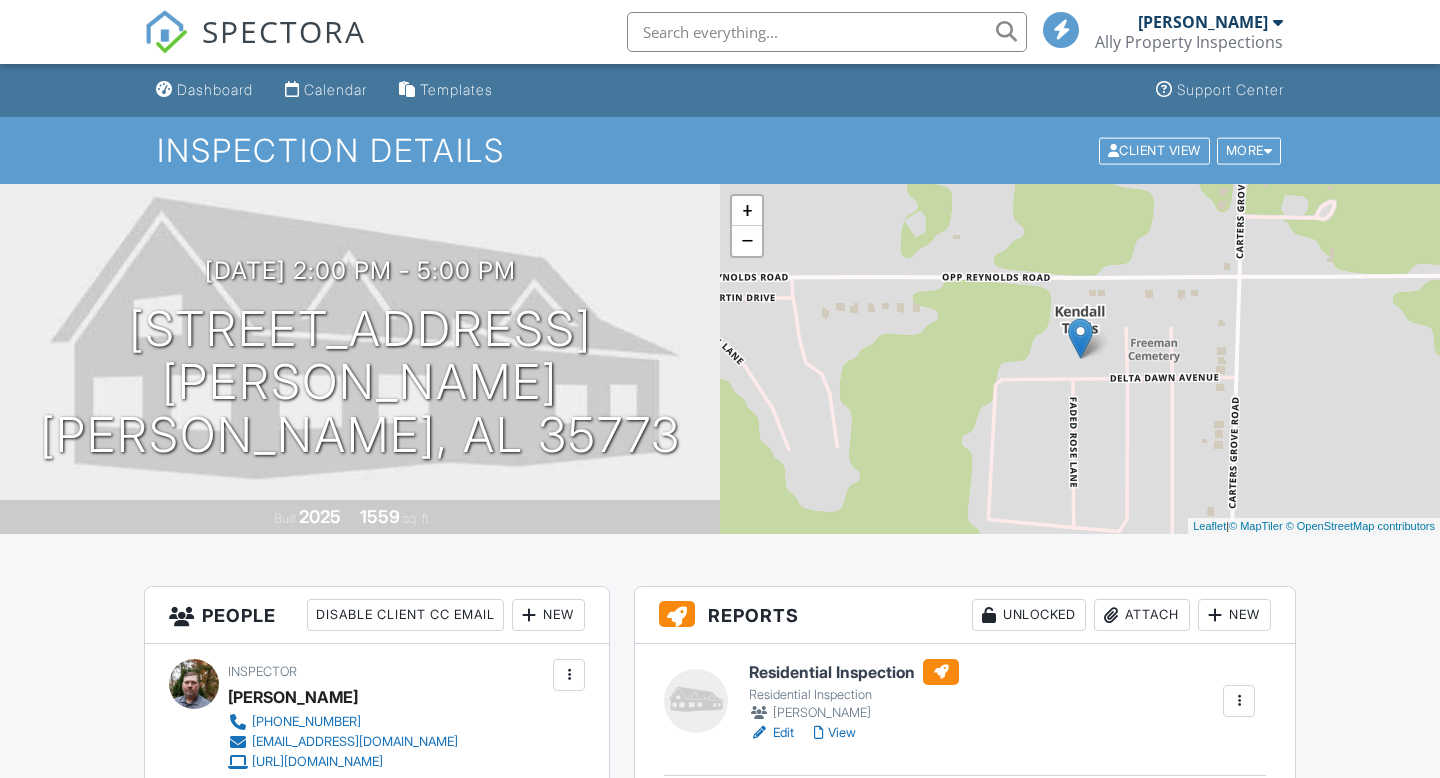 click at bounding box center (1239, 701) 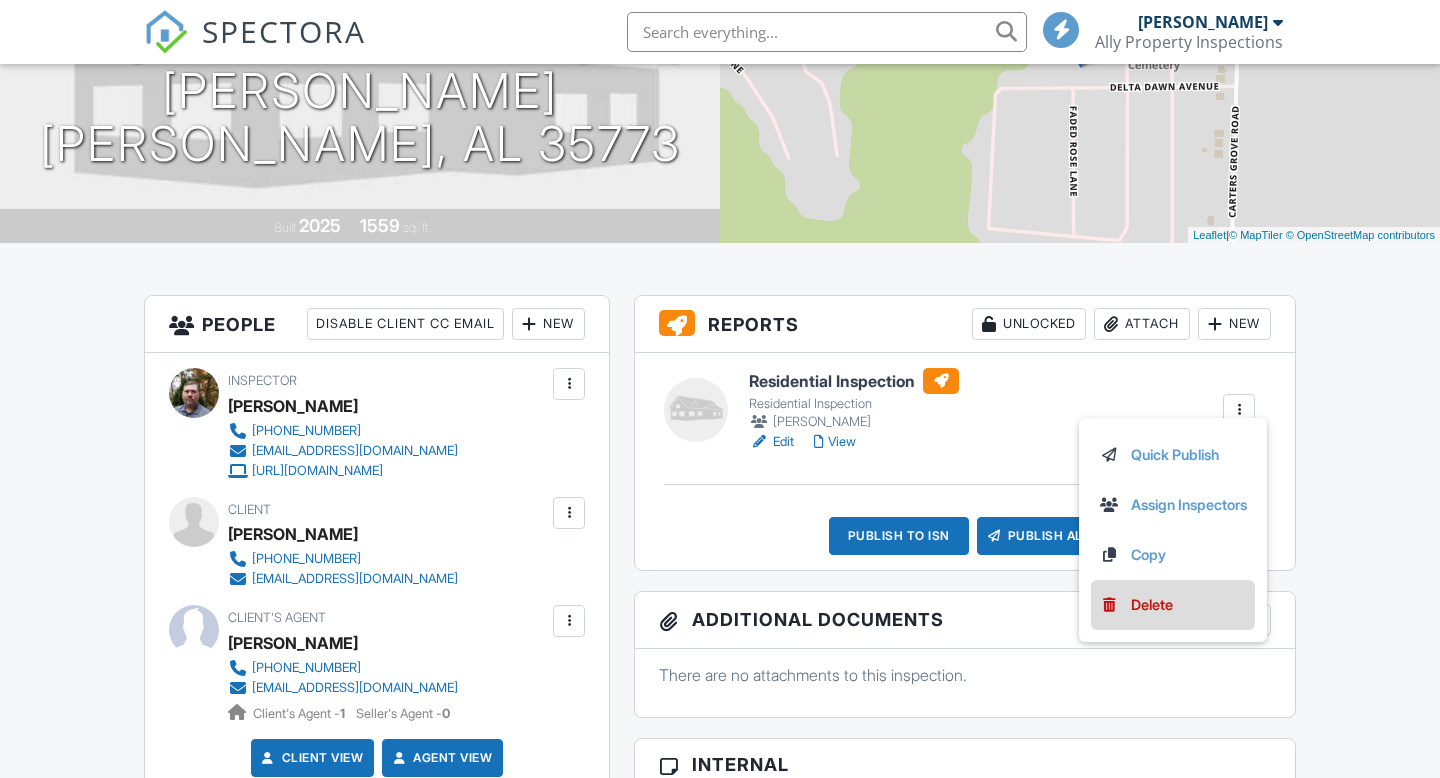 scroll, scrollTop: 291, scrollLeft: 0, axis: vertical 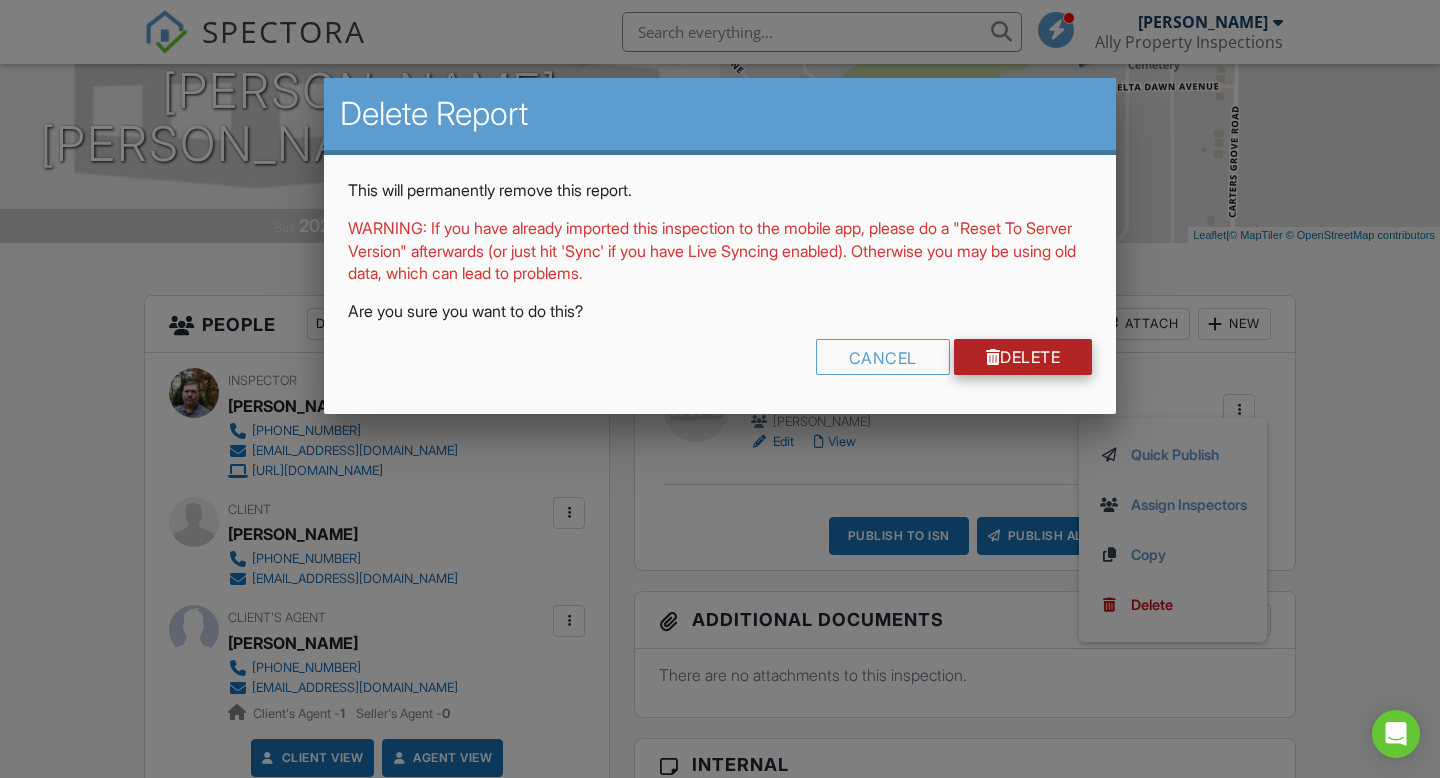 click on "Delete" at bounding box center [1023, 357] 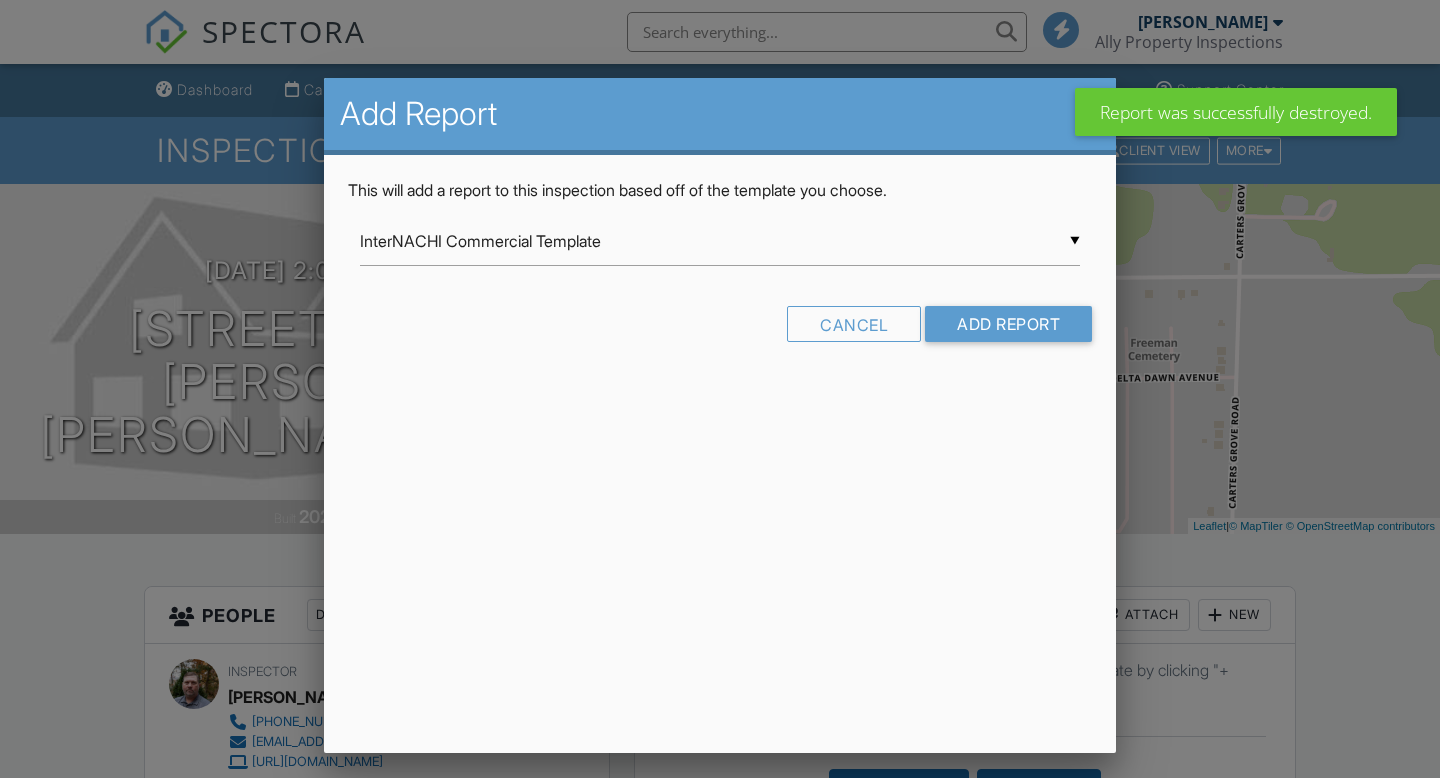 click on "InterNACHI Commercial Template" at bounding box center (720, 241) 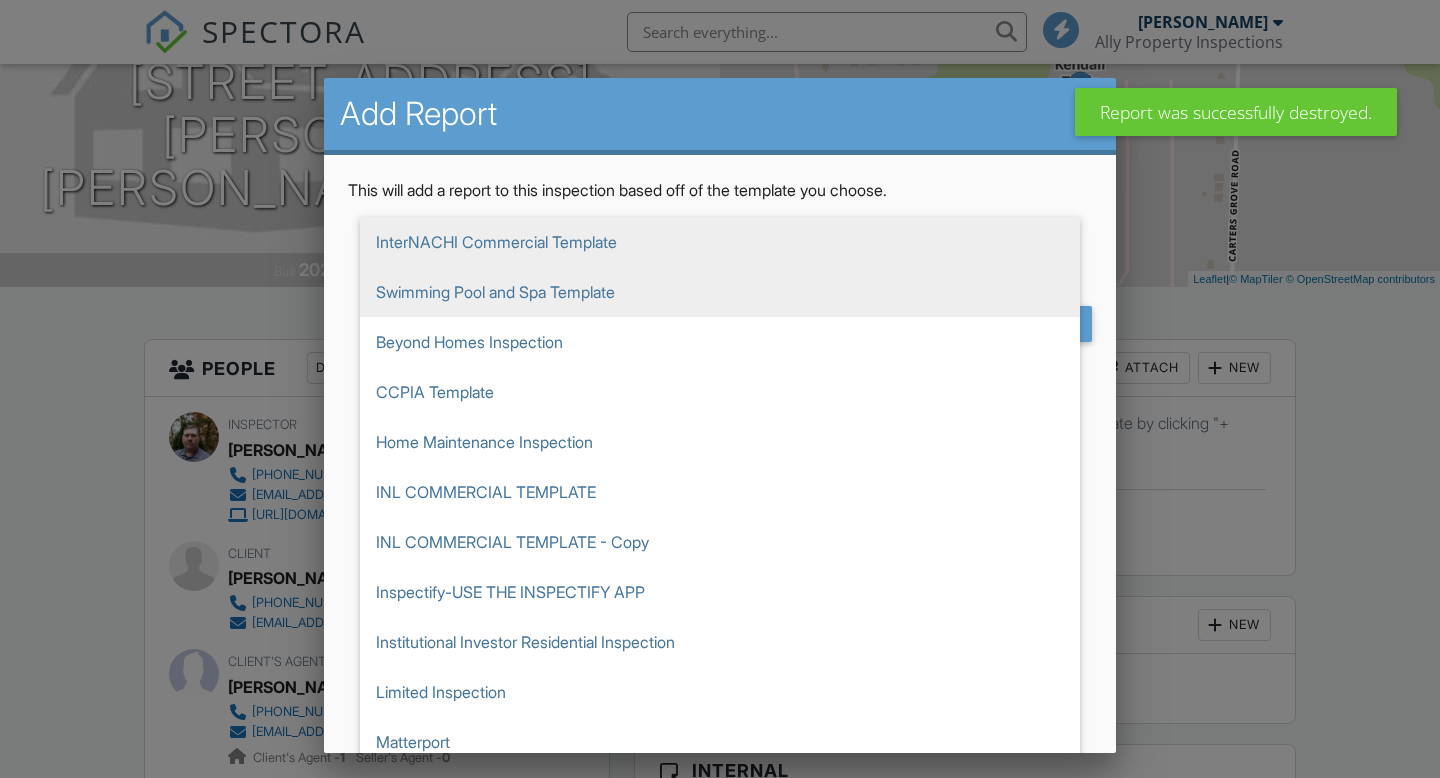 scroll, scrollTop: 247, scrollLeft: 0, axis: vertical 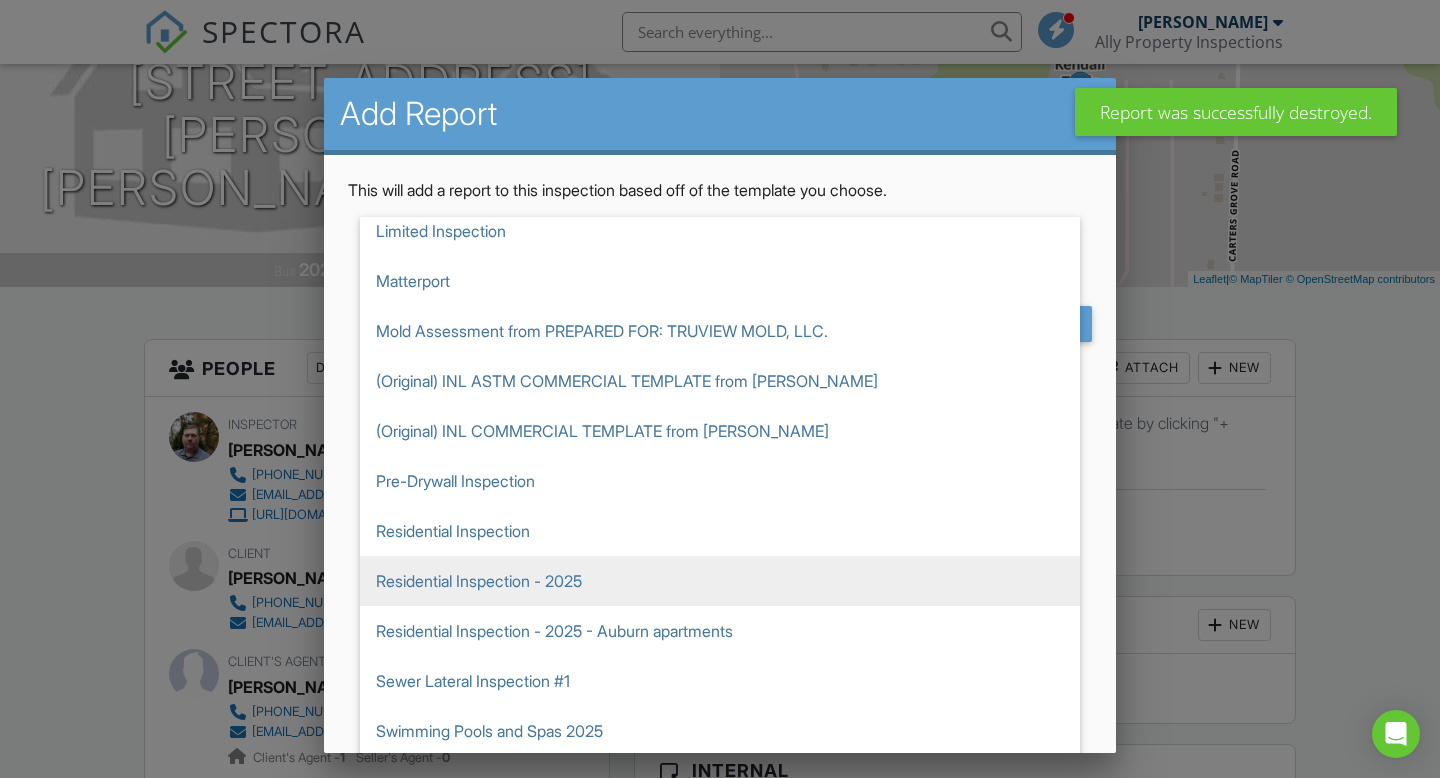 click on "Residential Inspection  - 2025" at bounding box center (720, 581) 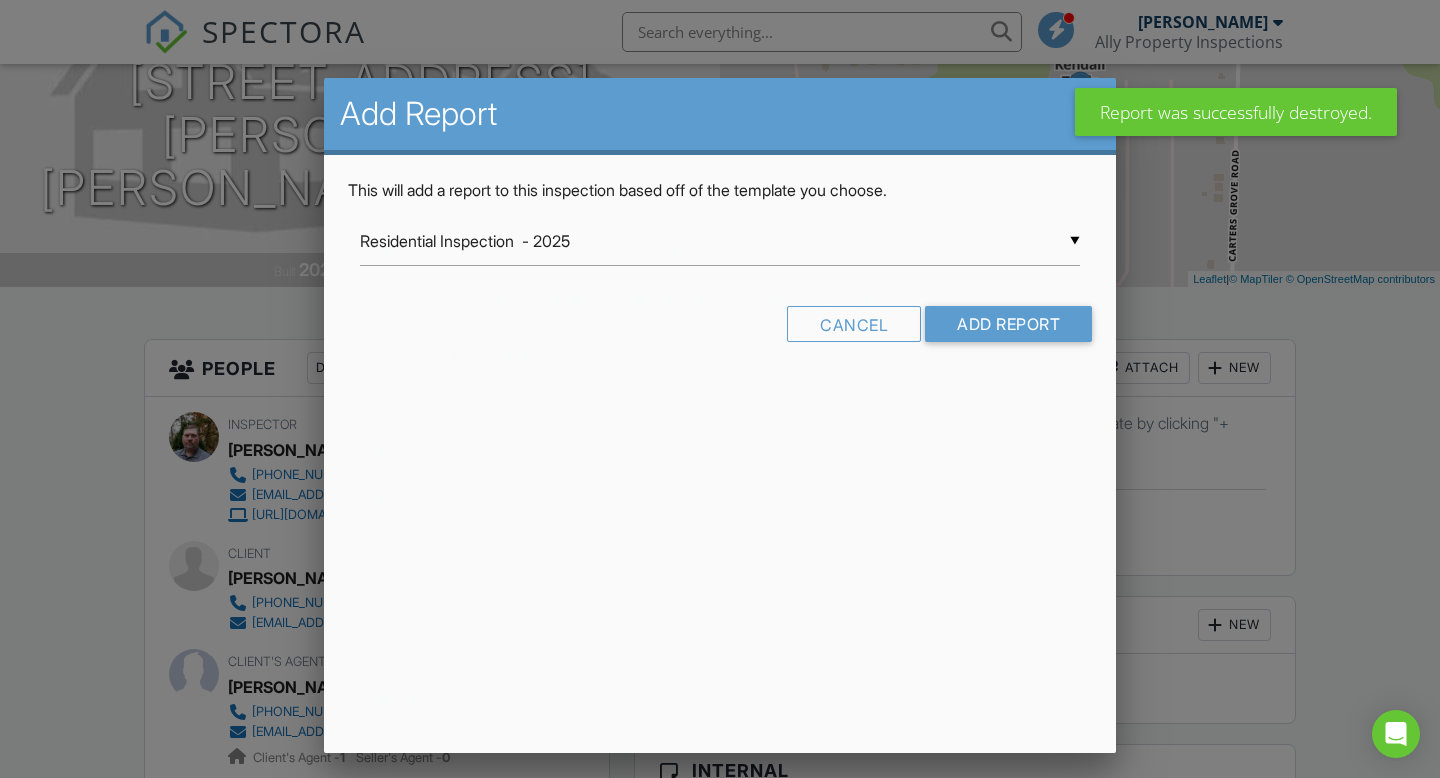 scroll, scrollTop: 0, scrollLeft: 0, axis: both 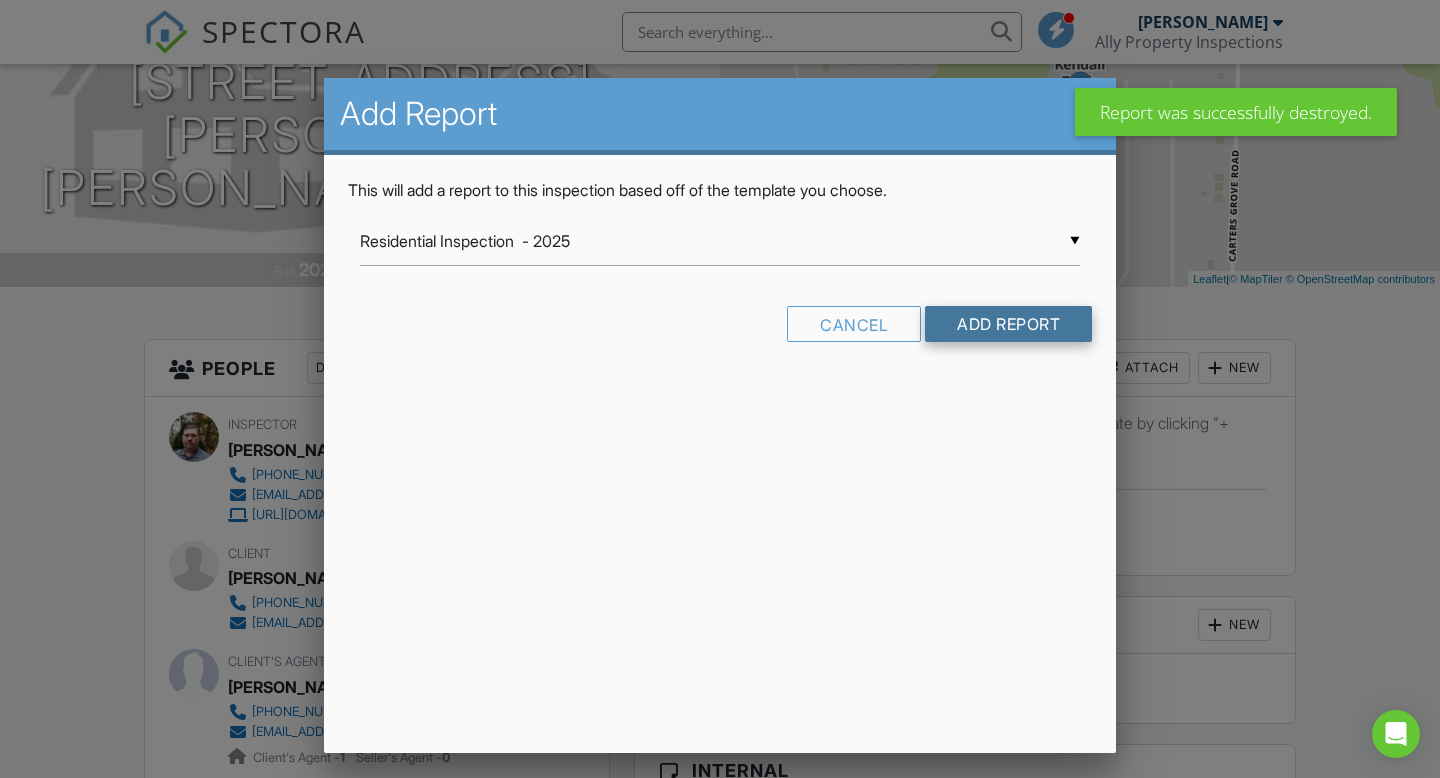 click on "Add Report" at bounding box center [1008, 324] 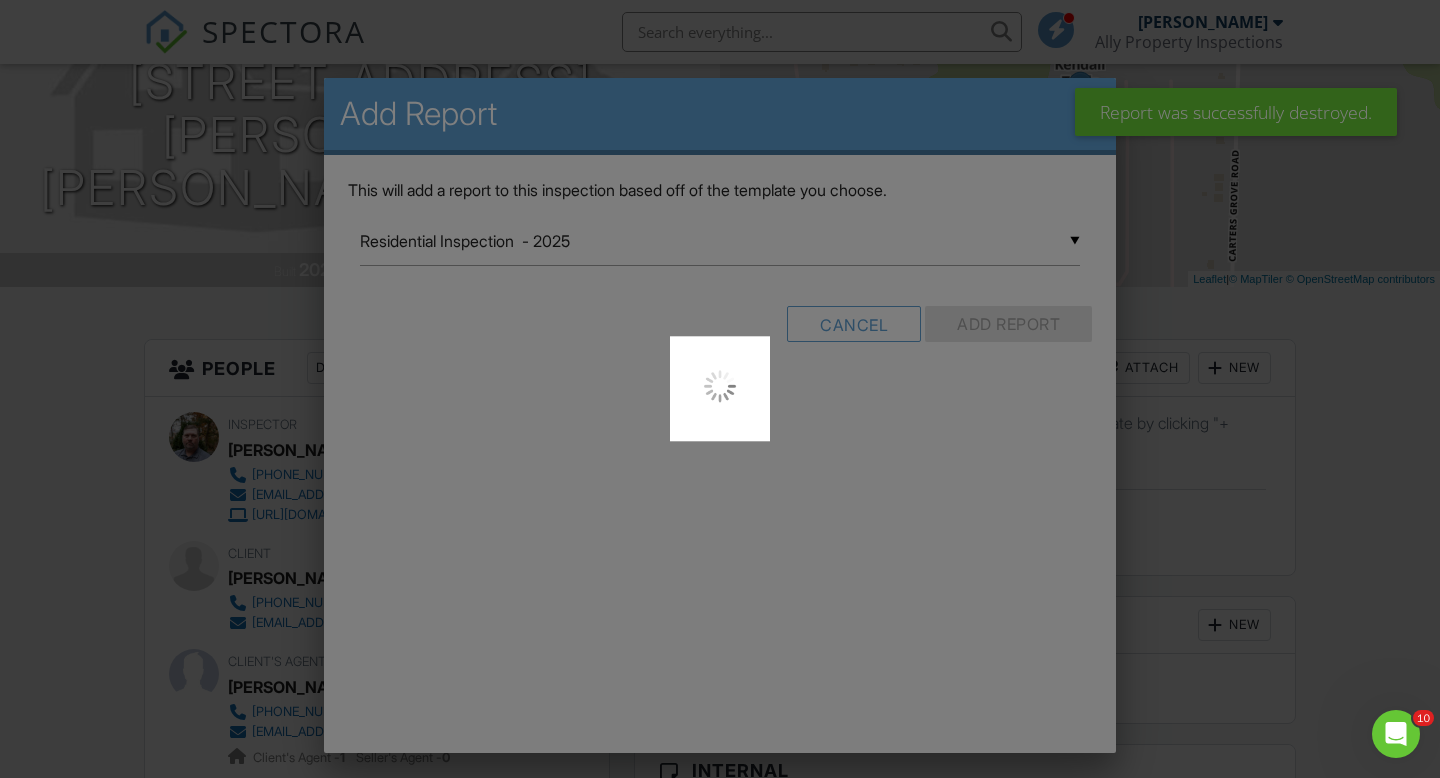 scroll, scrollTop: 0, scrollLeft: 0, axis: both 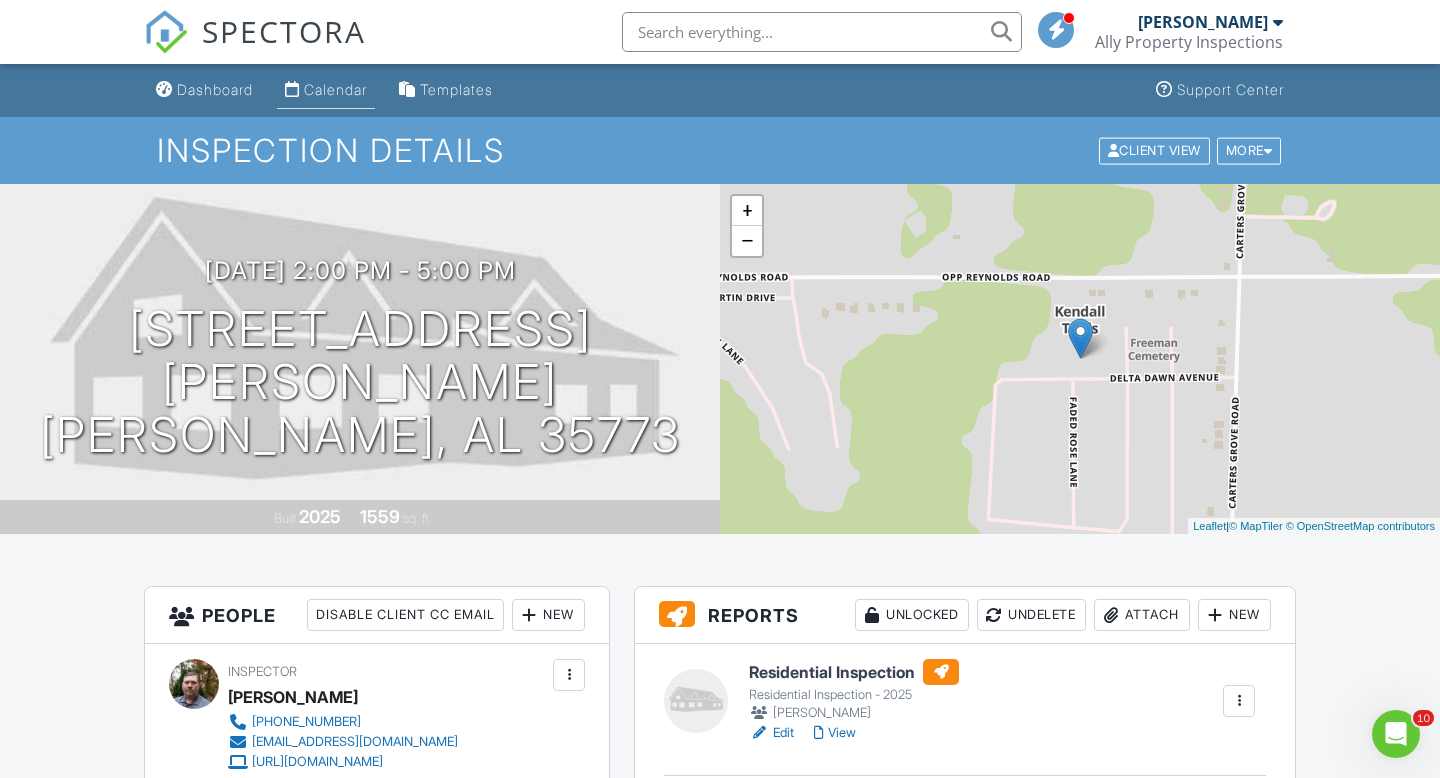 click on "Calendar" at bounding box center [335, 89] 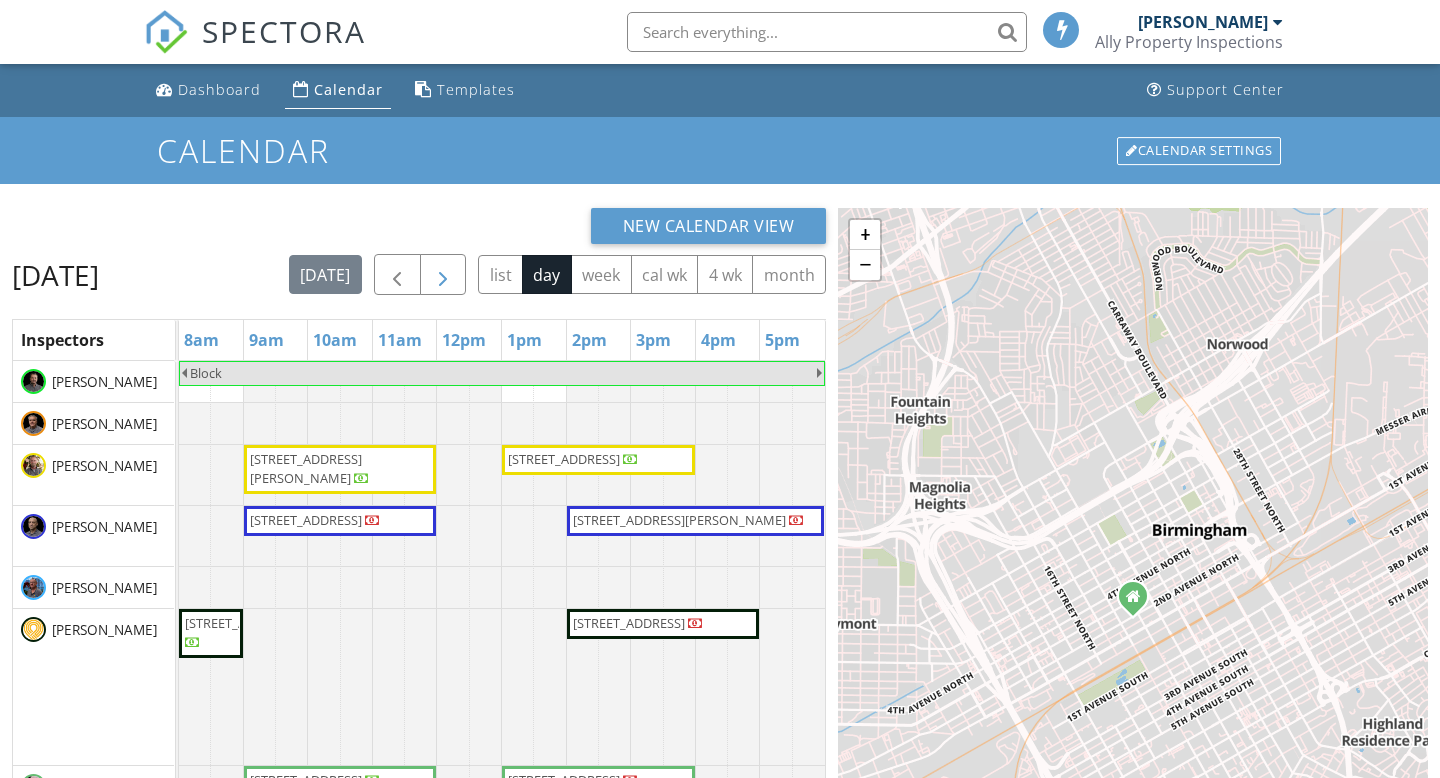 scroll, scrollTop: 266, scrollLeft: 0, axis: vertical 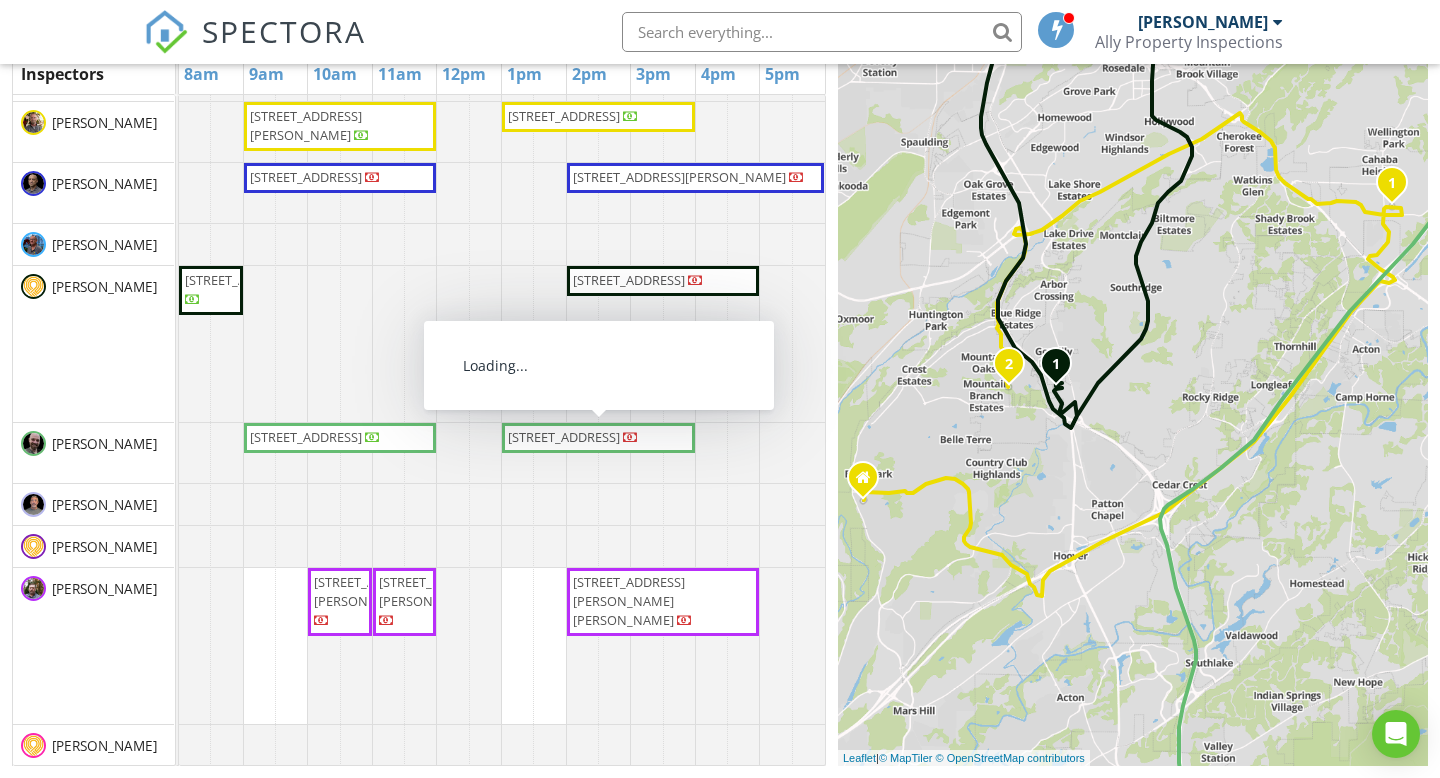 click at bounding box center (631, 437) 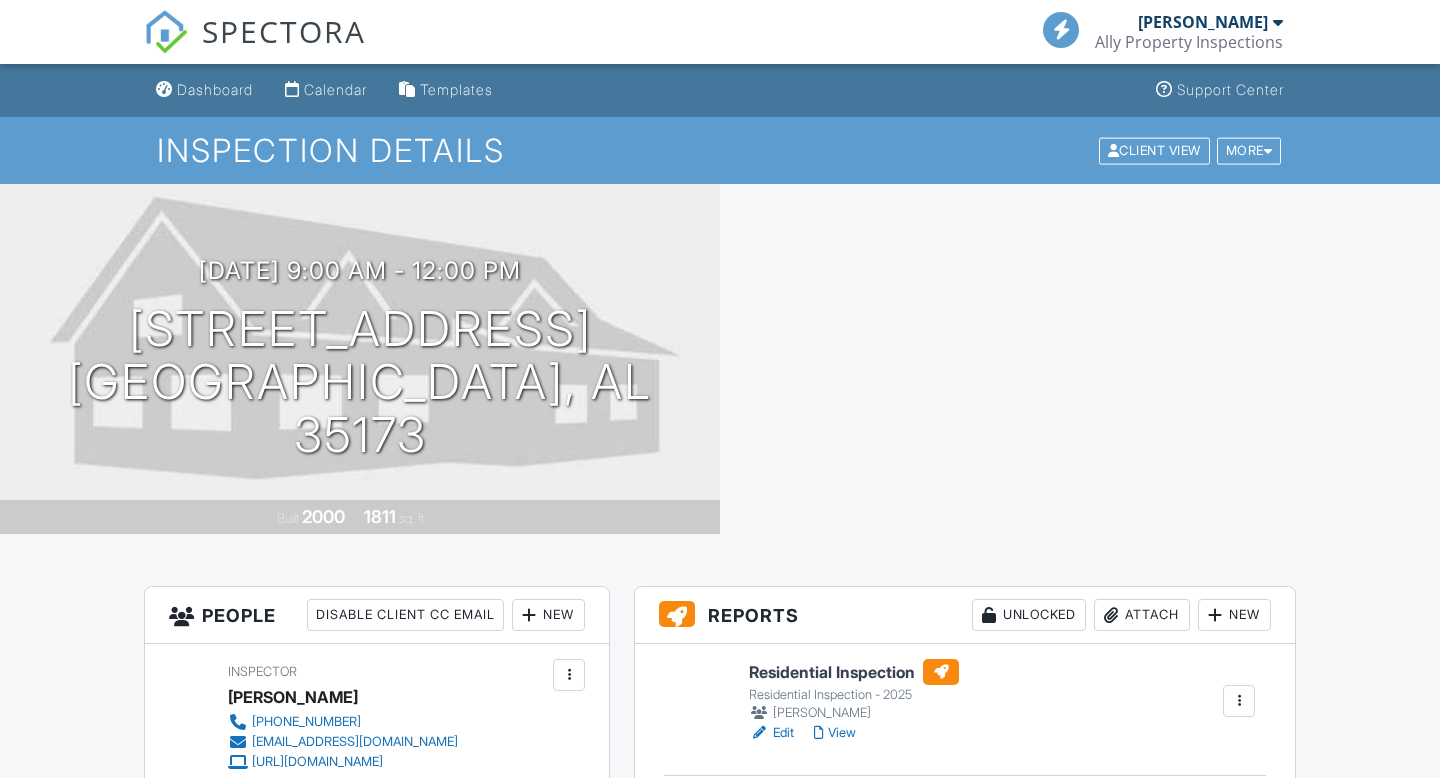 scroll, scrollTop: 0, scrollLeft: 0, axis: both 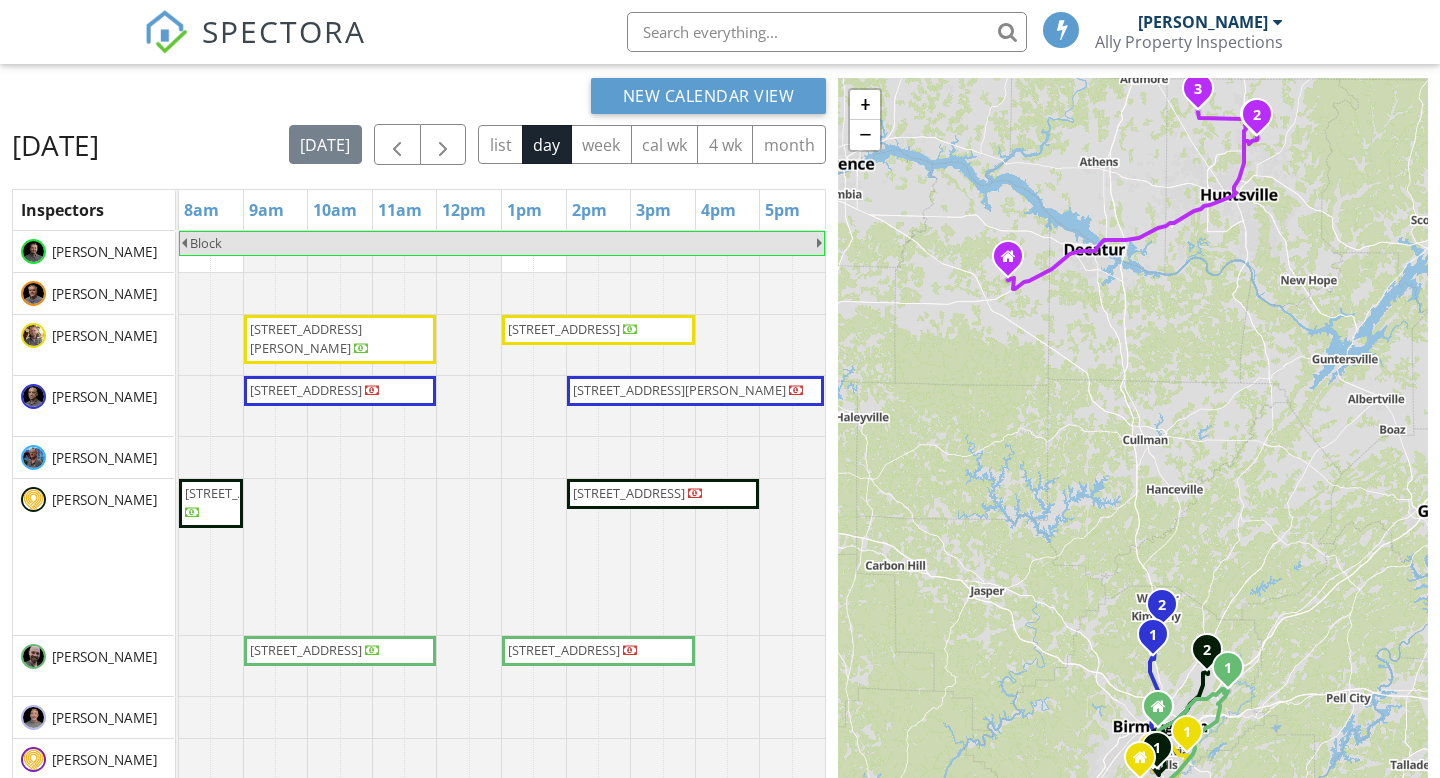 click on "8339 Dogwood Ln, Morris 35116" at bounding box center [679, 390] 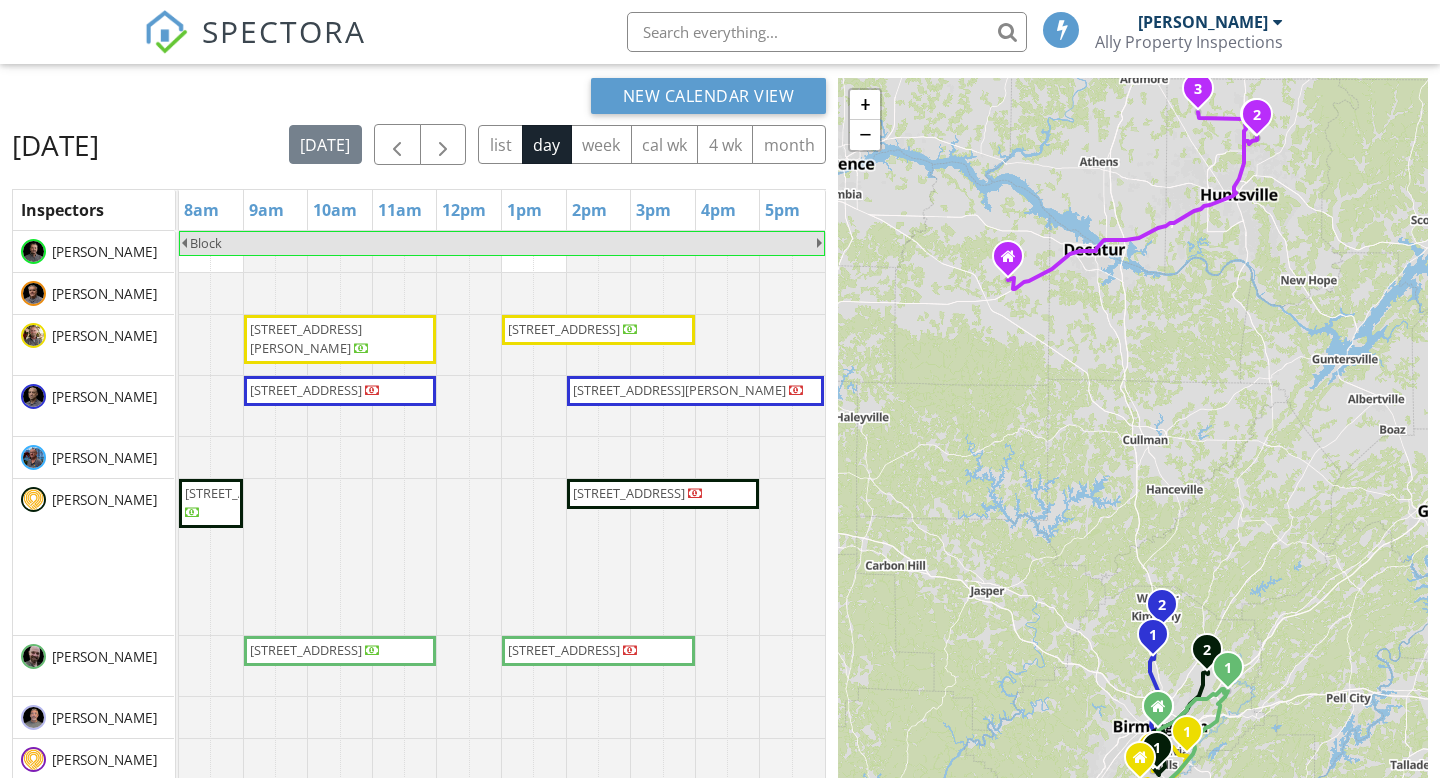 click on "112 Elm St, Gardendale 35071" at bounding box center [315, 391] 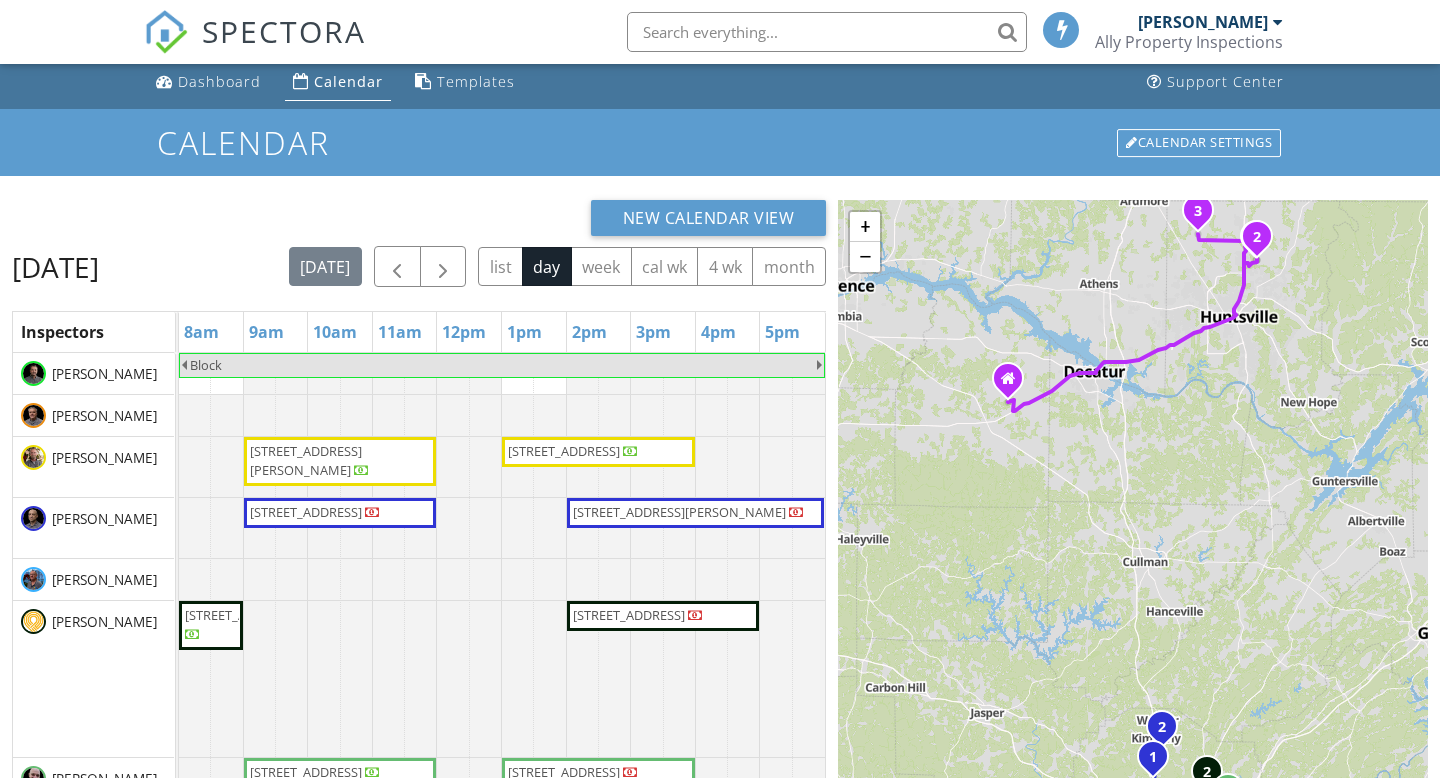 scroll, scrollTop: 0, scrollLeft: 0, axis: both 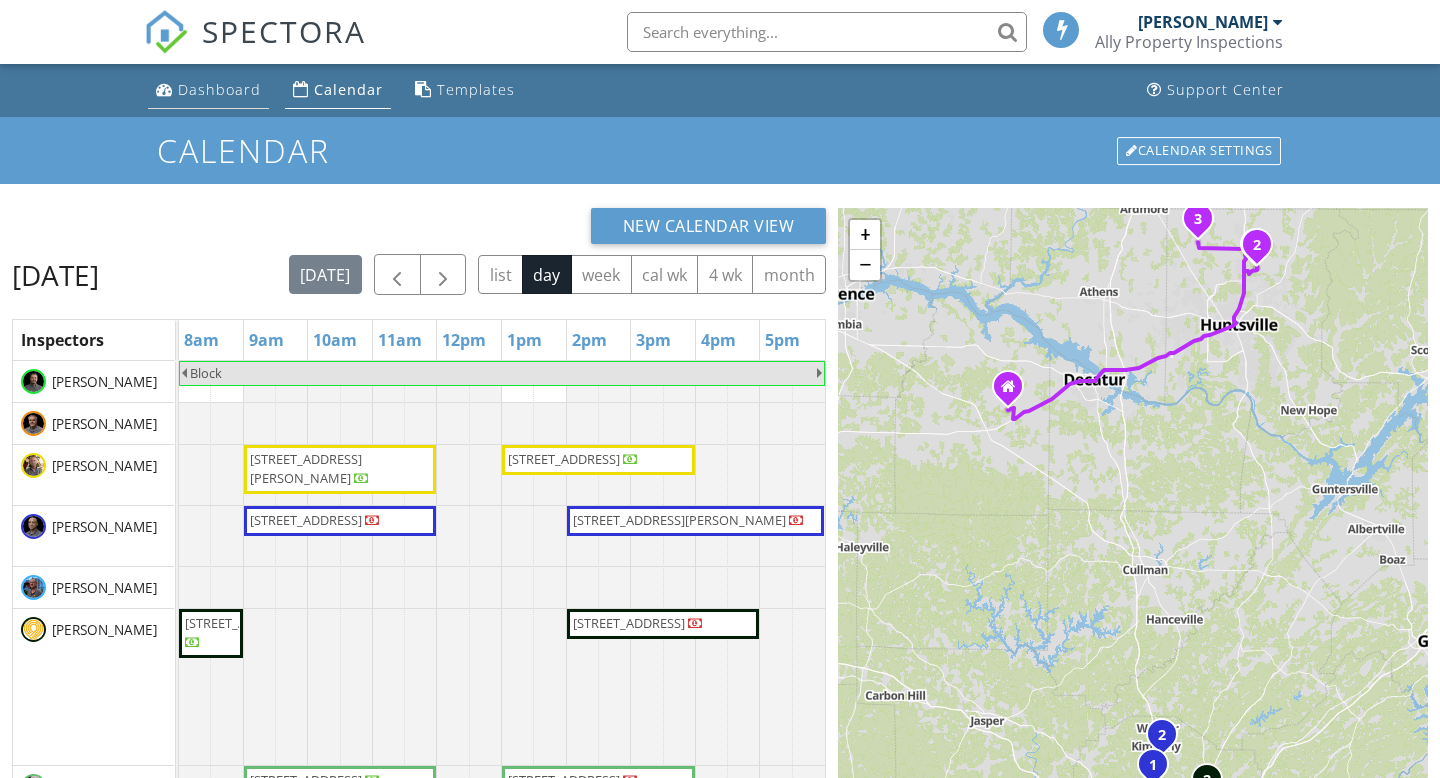click on "Dashboard" at bounding box center [219, 89] 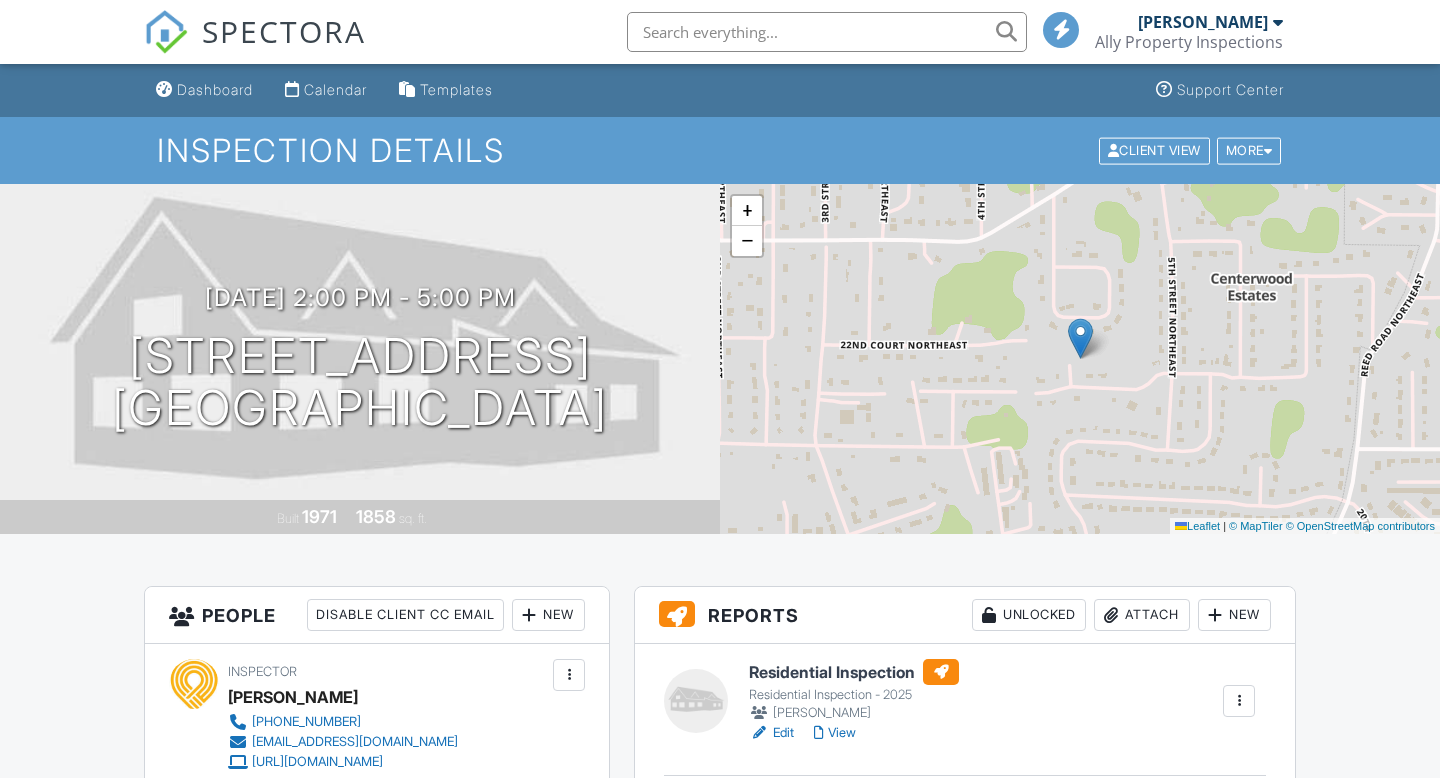 scroll, scrollTop: 0, scrollLeft: 0, axis: both 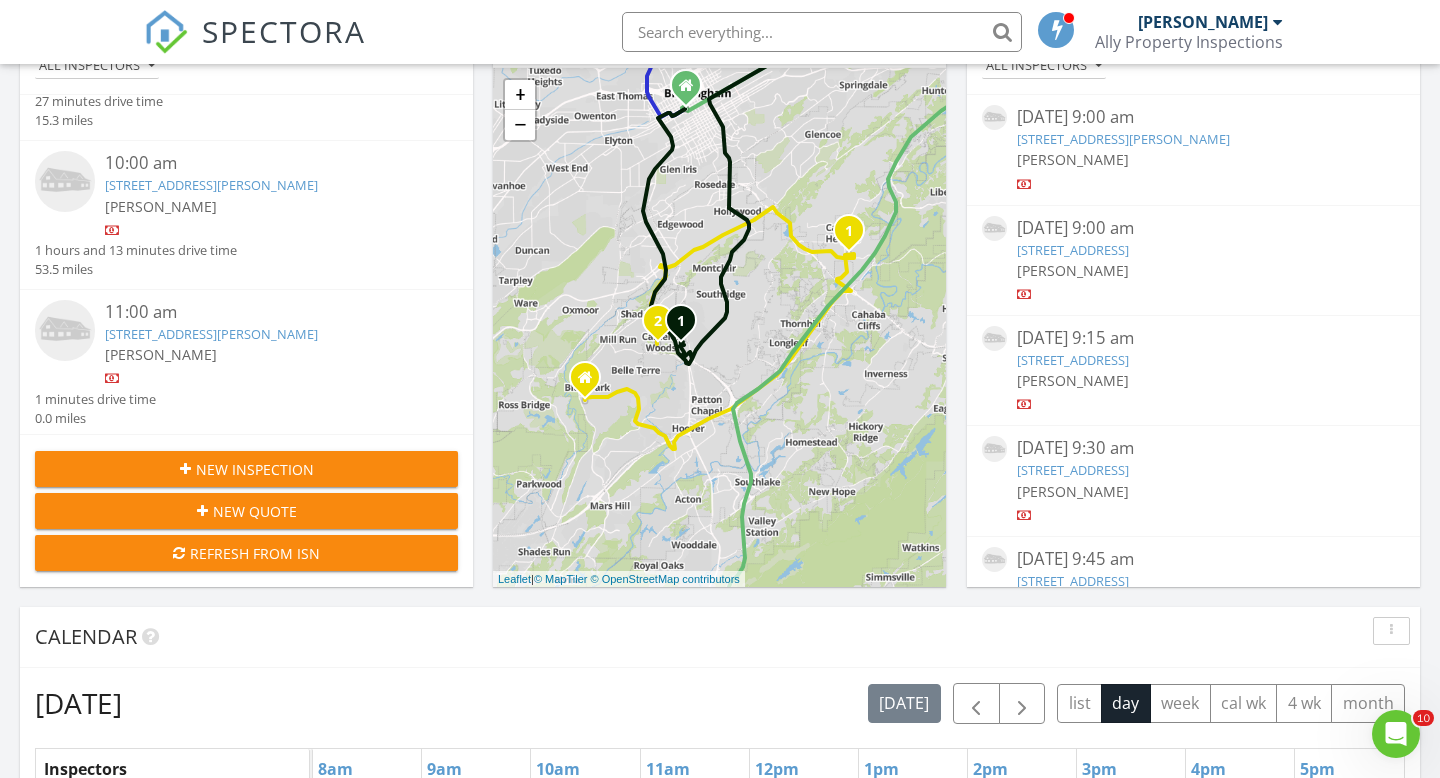 click on "New Inspection" at bounding box center (255, 469) 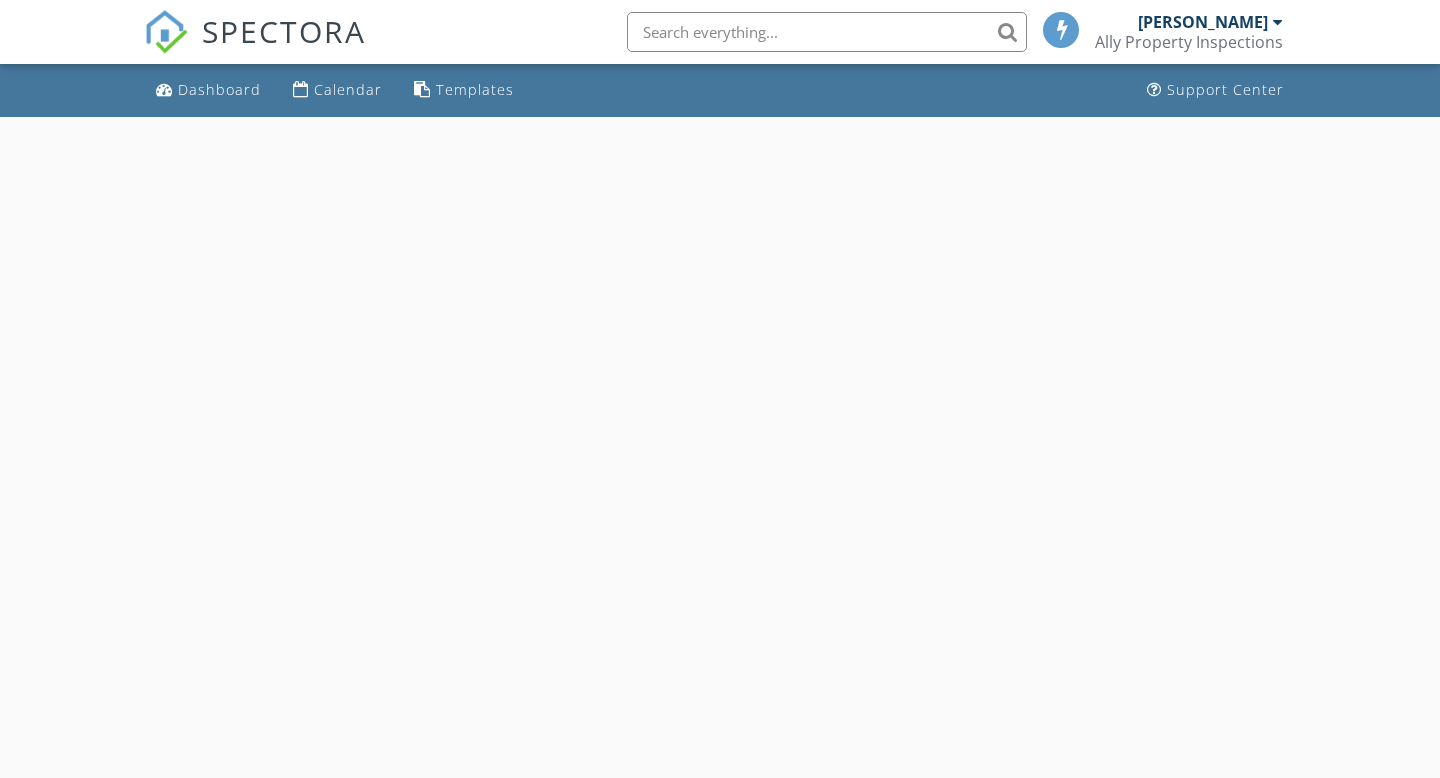 scroll, scrollTop: 0, scrollLeft: 0, axis: both 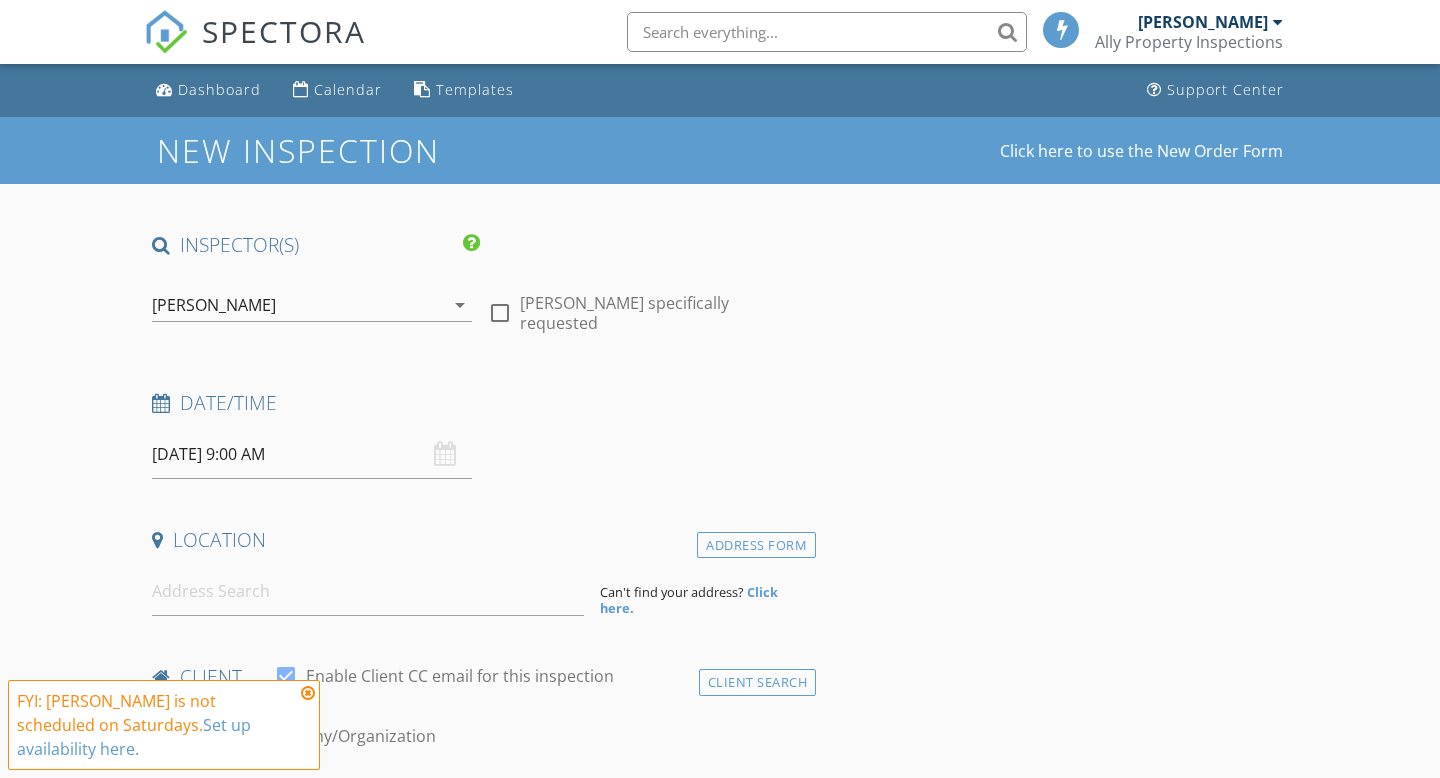 click on "[PERSON_NAME]" at bounding box center (298, 305) 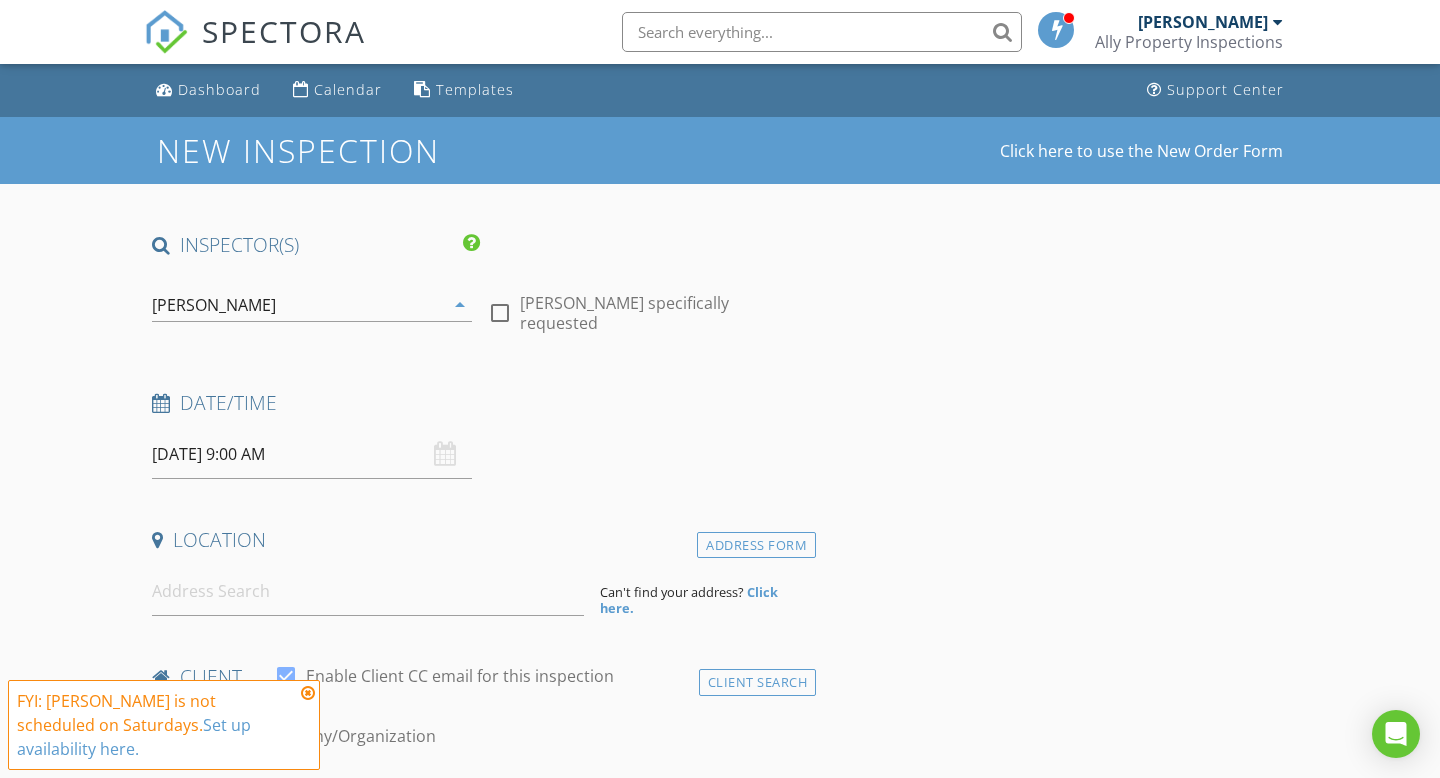 click on "check_box   [PERSON_NAME]   PRIMARY" at bounding box center [312, 313] 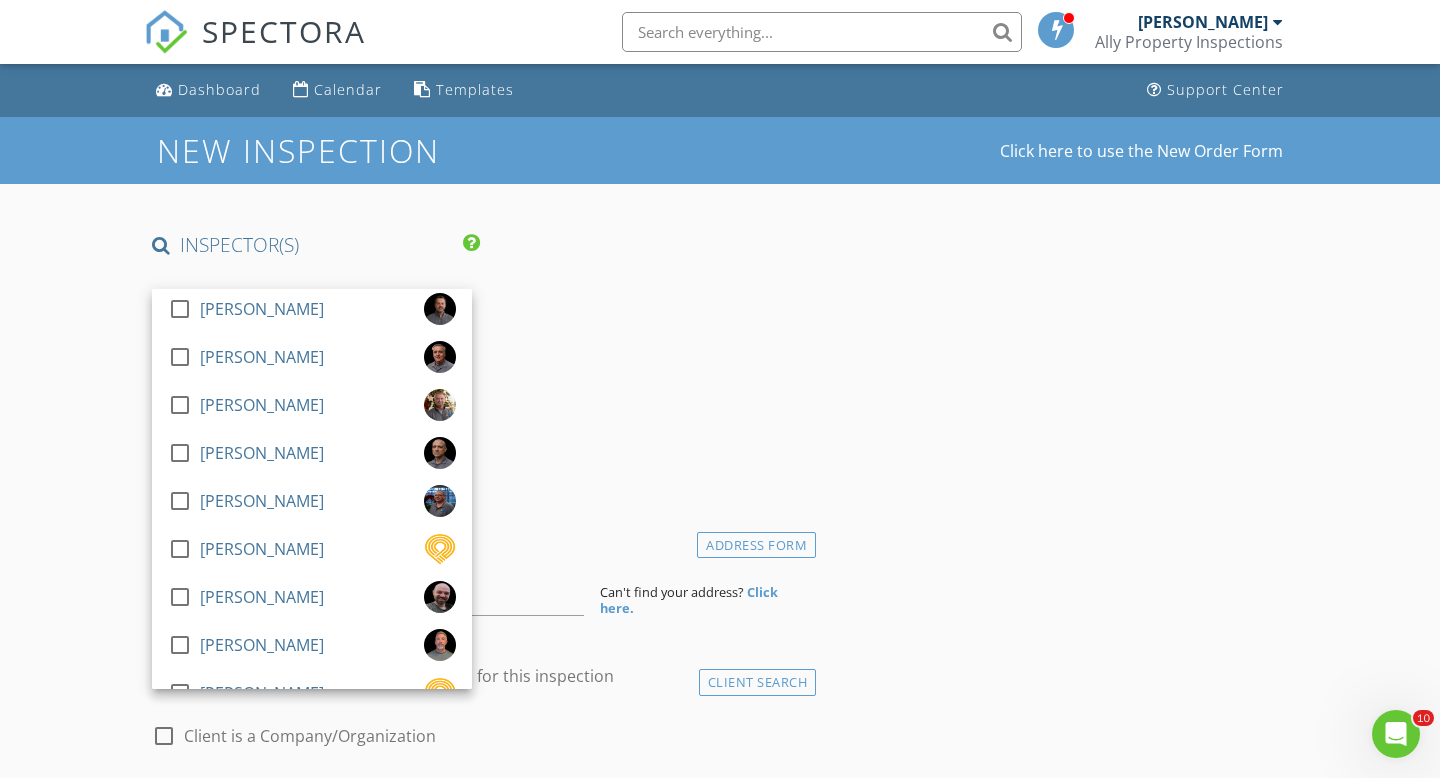 scroll, scrollTop: 0, scrollLeft: 0, axis: both 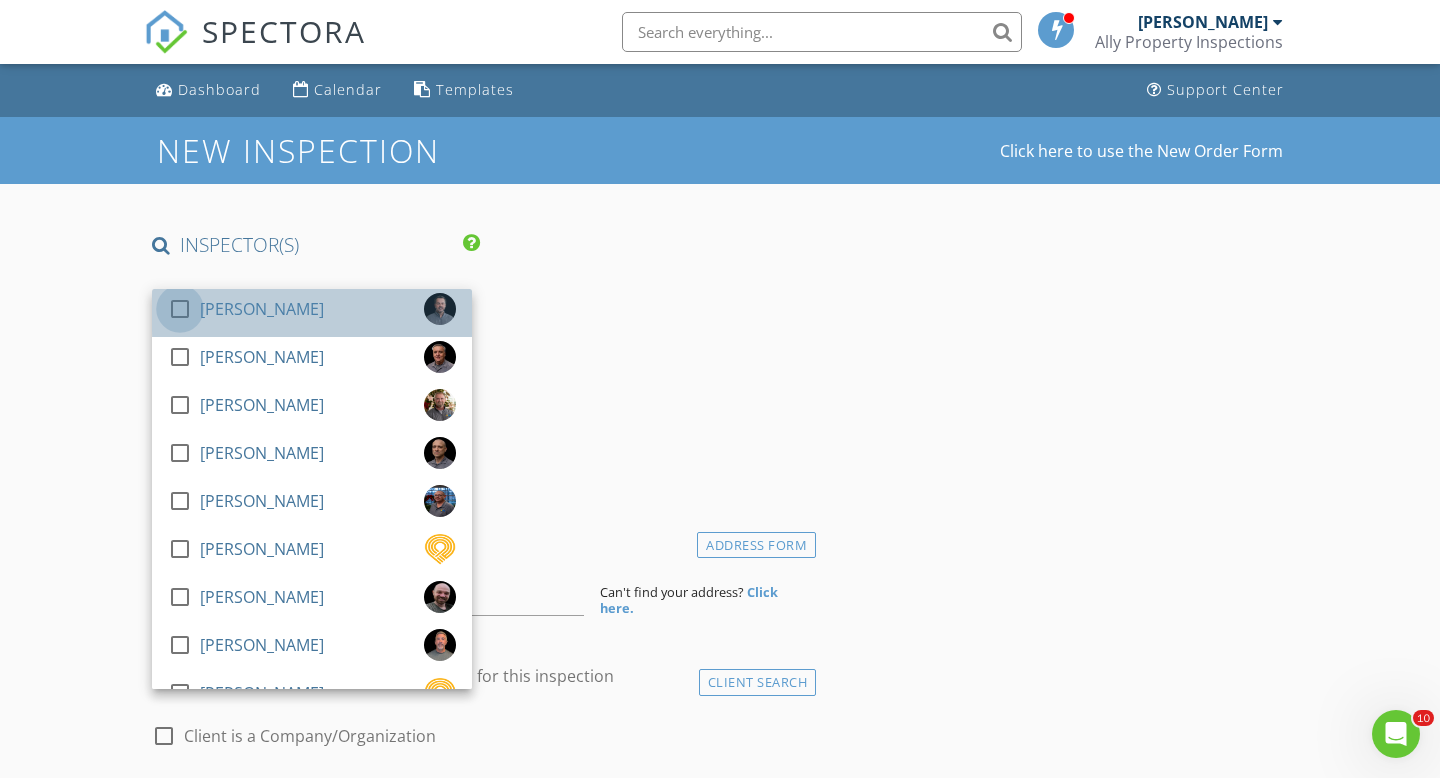 click at bounding box center [180, 309] 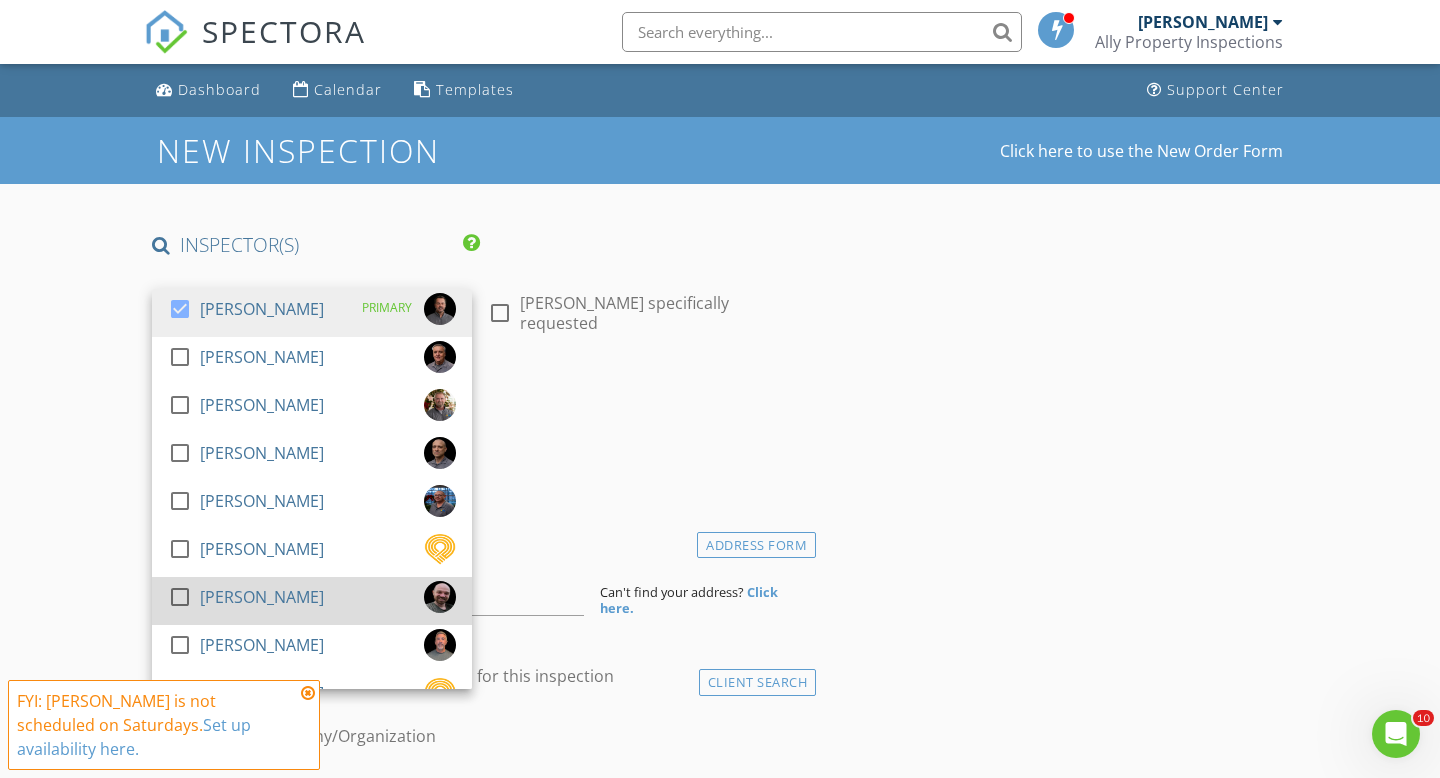 scroll, scrollTop: 128, scrollLeft: 0, axis: vertical 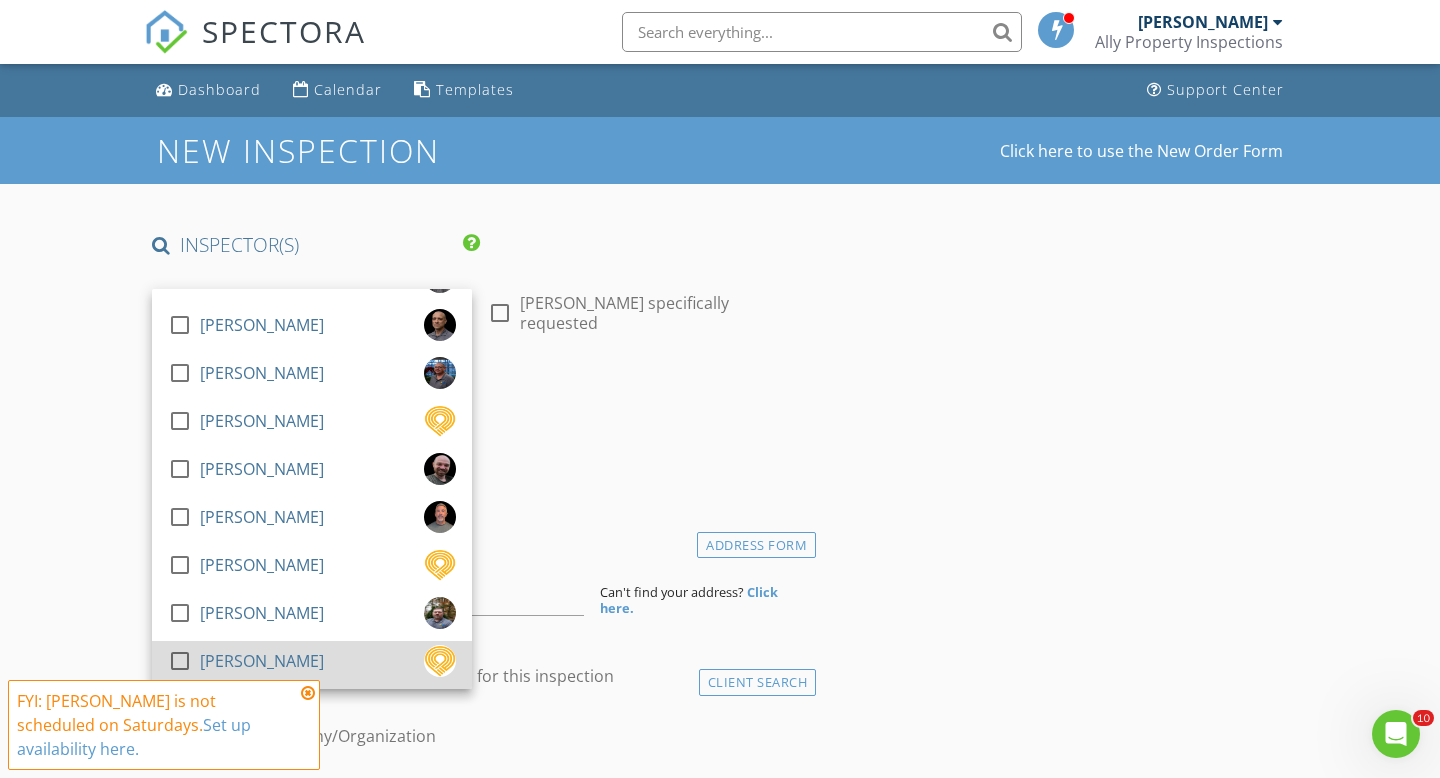 click at bounding box center [180, 661] 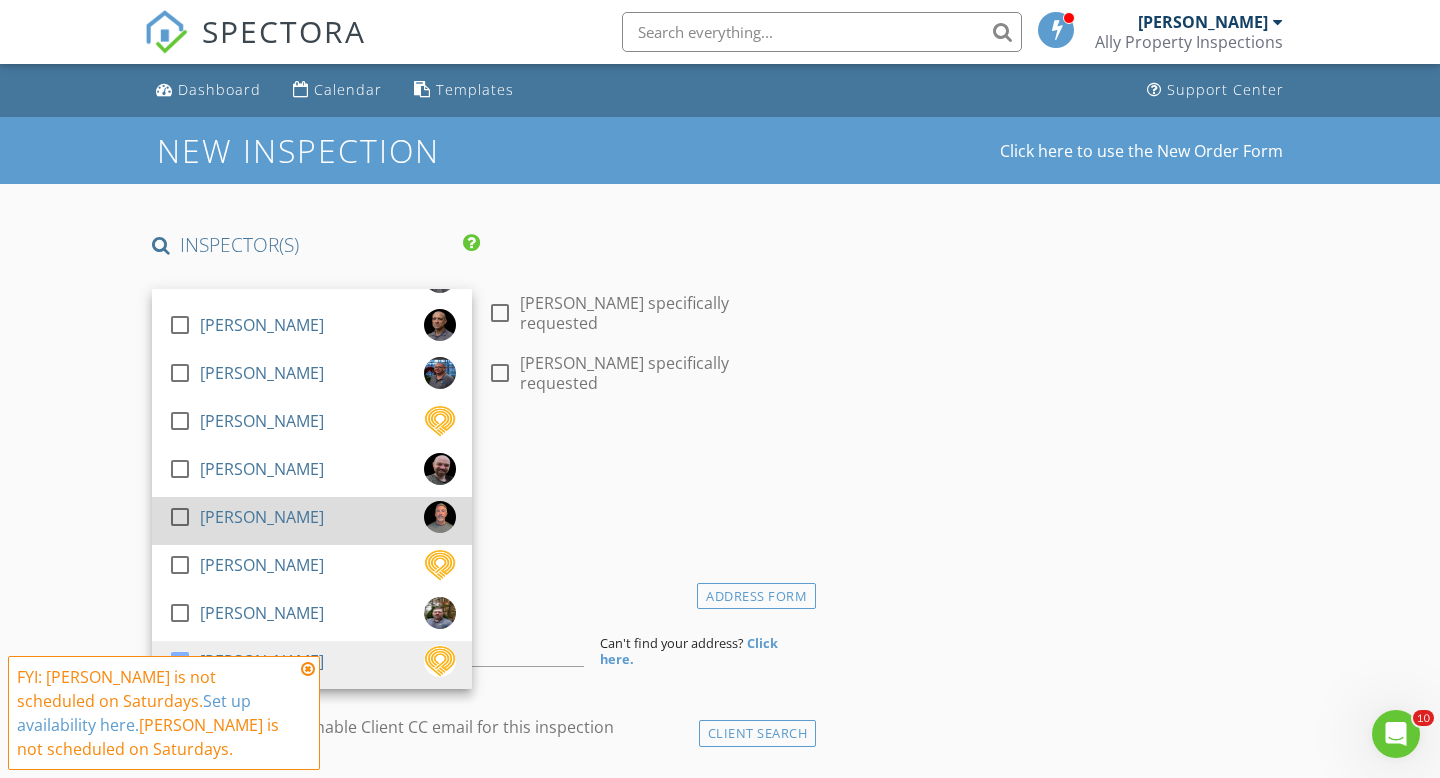 scroll, scrollTop: 0, scrollLeft: 0, axis: both 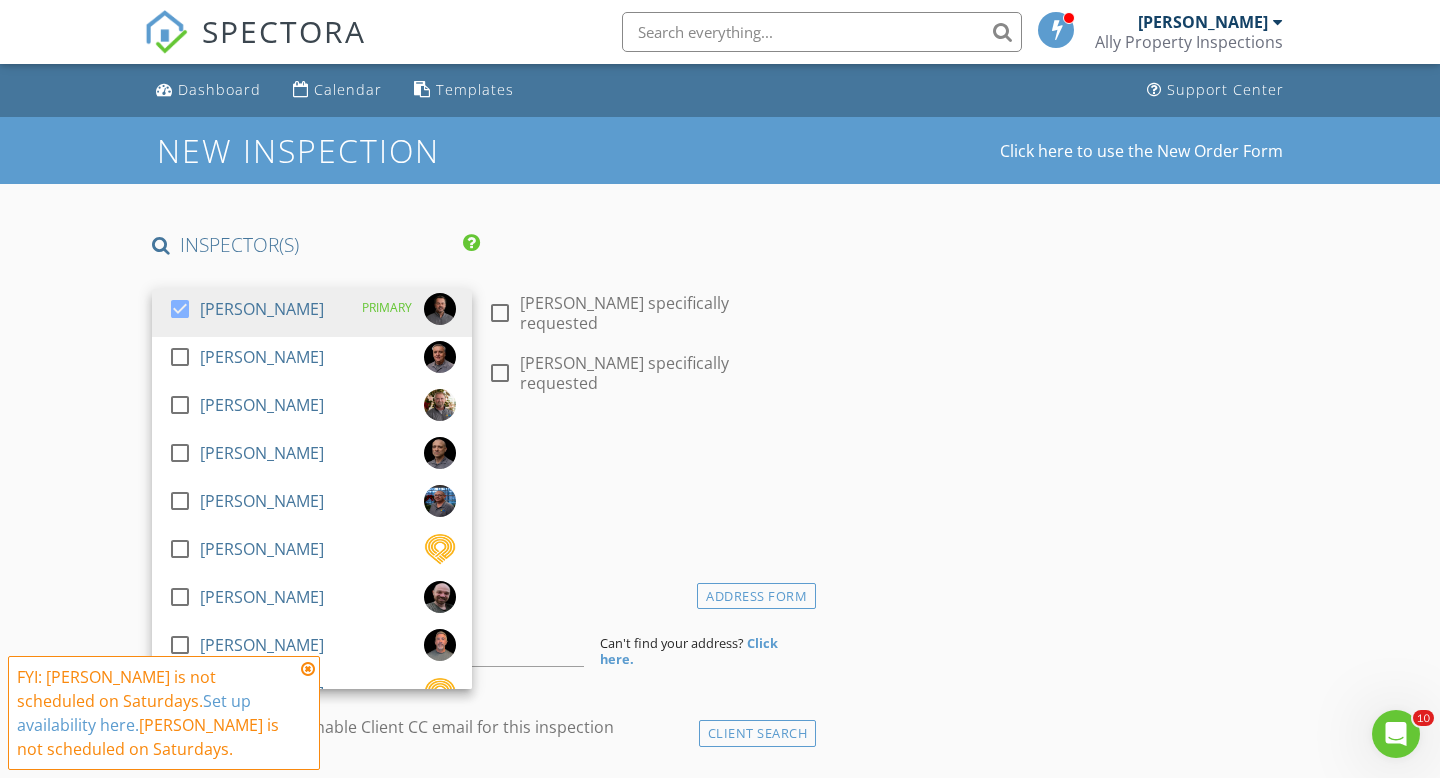 click on "New Inspection
Click here to use the New Order Form
INSPECTOR(S)
check_box   Allen Warren   PRIMARY   check_box_outline_blank   Mike Mueller     check_box_outline_blank   Joe Impello     check_box_outline_blank   Oliver Smith     check_box_outline_blank   Eric Baumgartner     check_box_outline_blank   John Harms     check_box_outline_blank   Matt Lawson     check_box_outline_blank   Jeff McDaniel     check_box_outline_blank   Ryan Hill     check_box_outline_blank   Stacey Gillespie     check_box   Dwight Potter     Allen Warren,  Dwight Potter arrow_drop_down   check_box_outline_blank Allen Warren specifically requested check_box_outline_blank Dwight Potter specifically requested
Date/Time
07/12/2025 9:00 AM
Location
Address Form       Can't find your address?   Click here.
client
check_box Enable Client CC email for this inspection" at bounding box center [720, 1891] 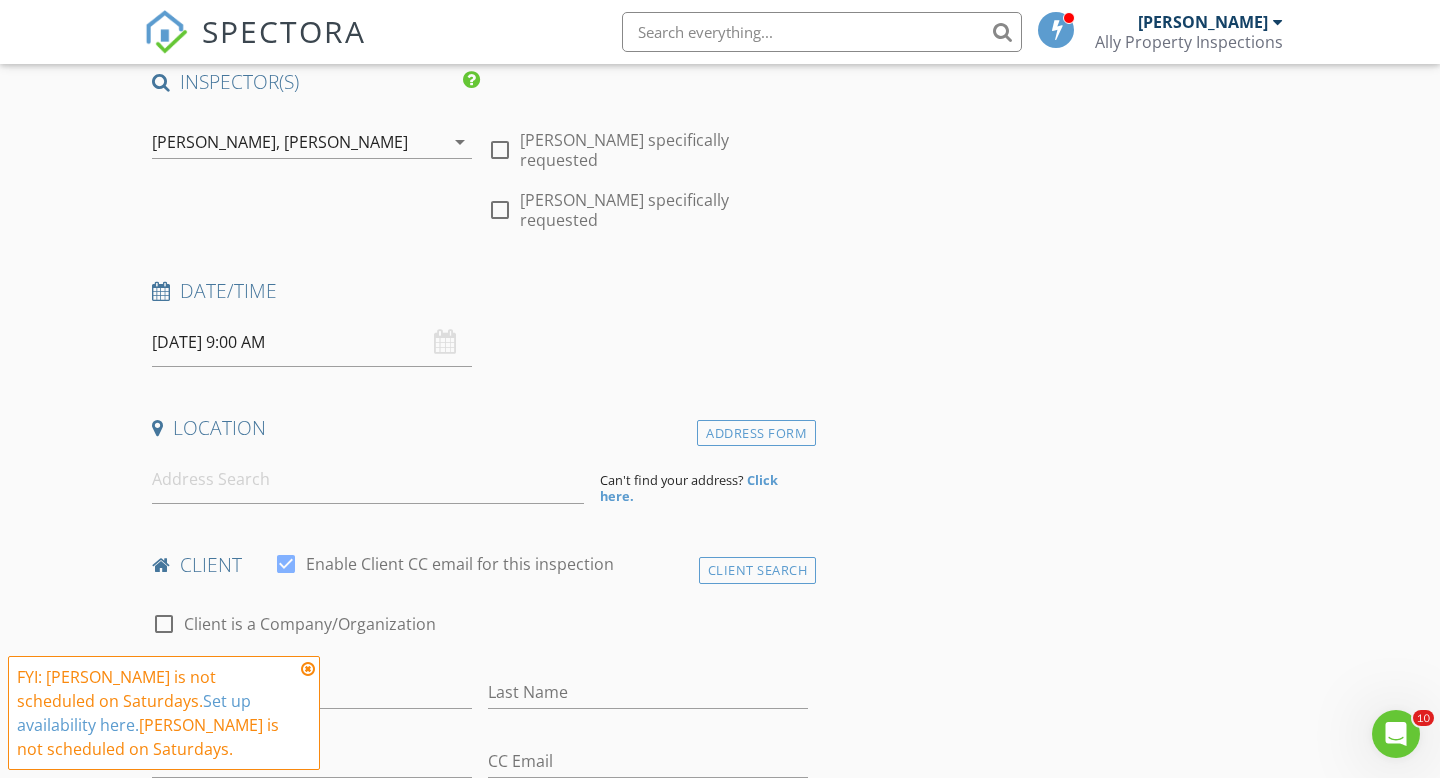 scroll, scrollTop: 177, scrollLeft: 0, axis: vertical 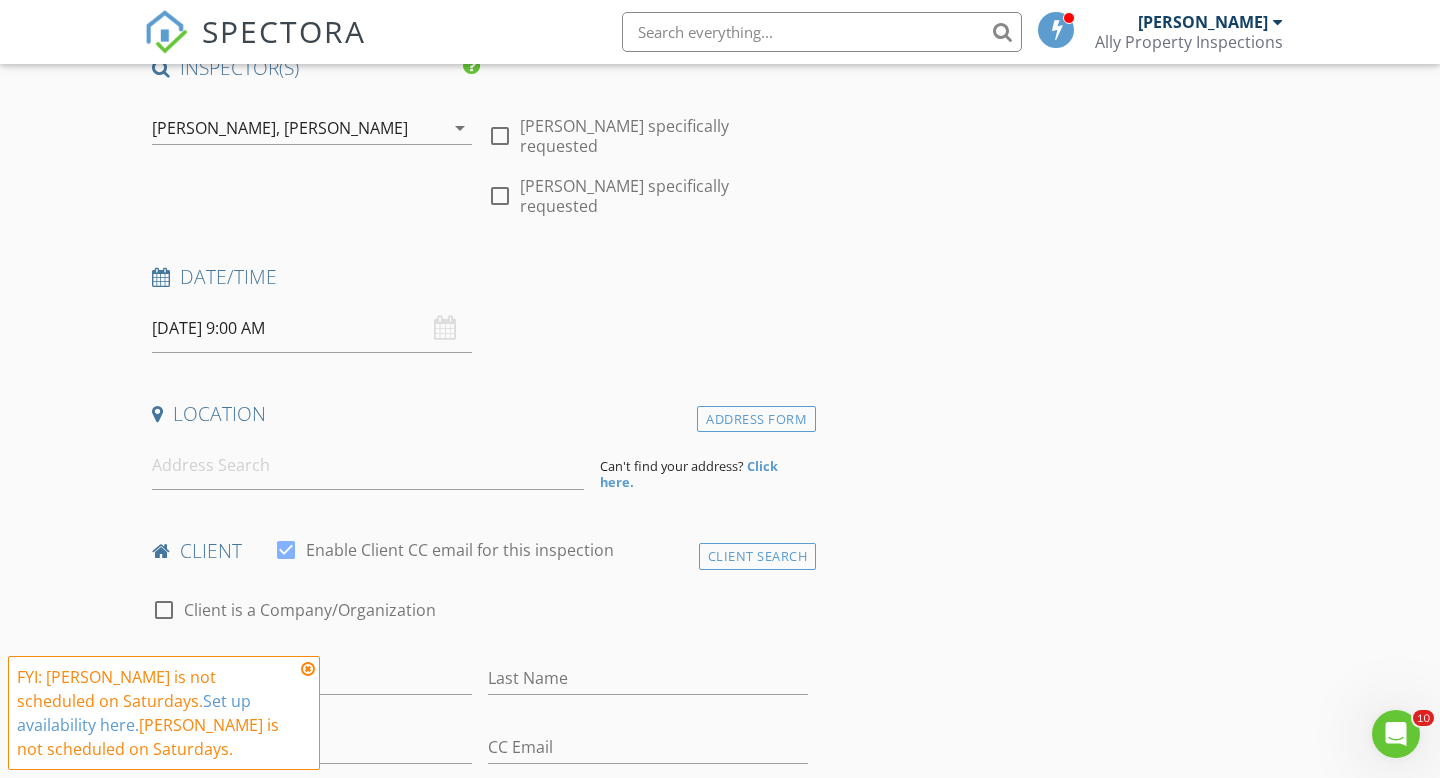 click on "07/12/2025 9:00 AM" at bounding box center (312, 328) 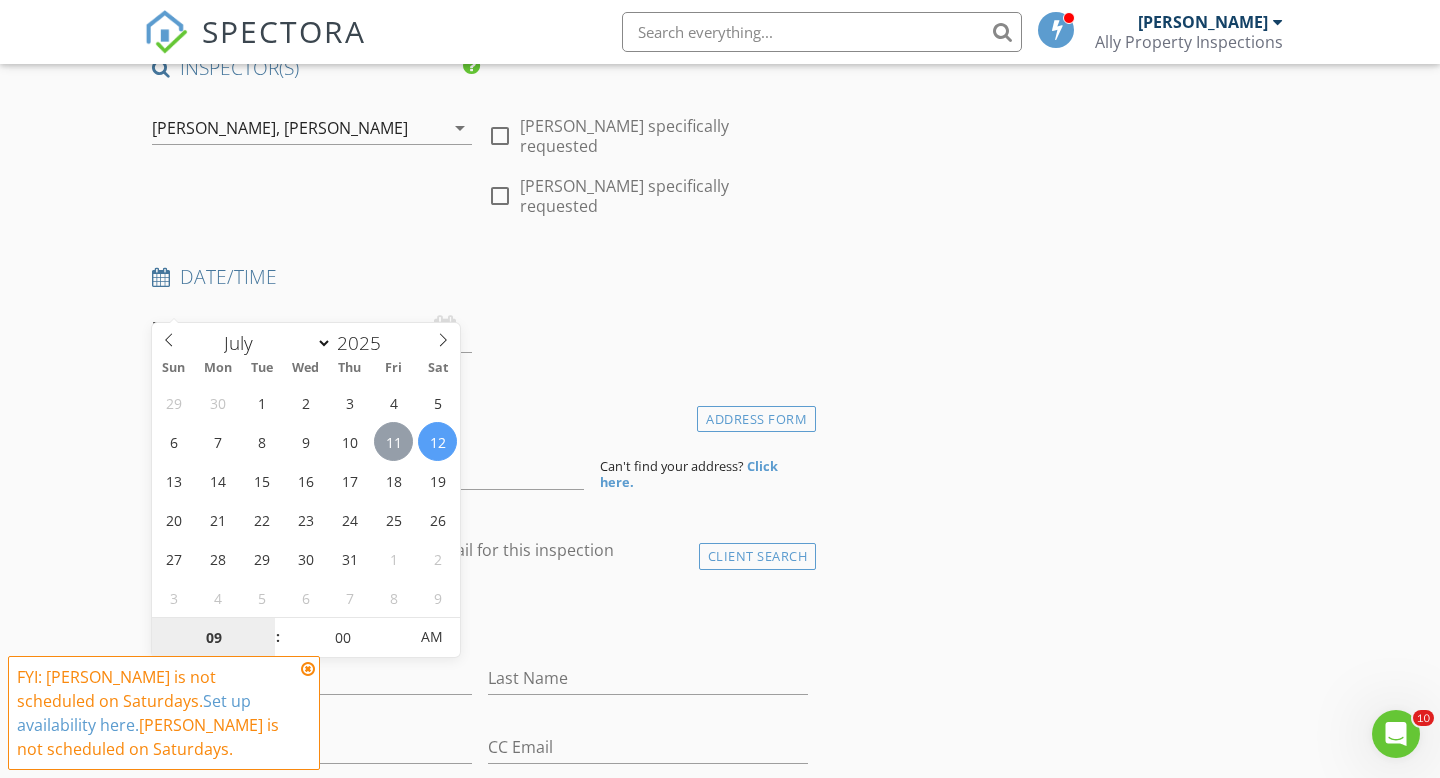 type on "07/11/2025 9:00 AM" 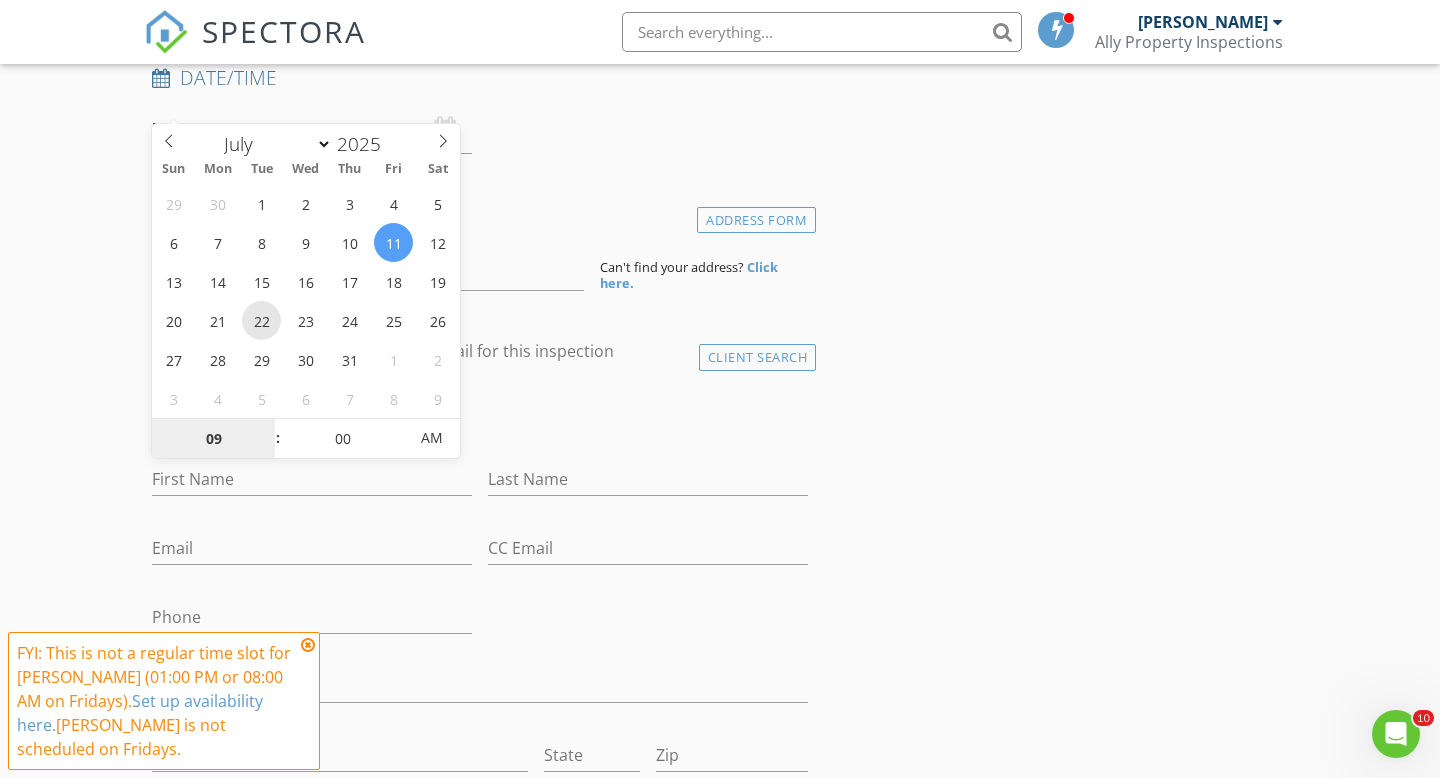 scroll, scrollTop: 400, scrollLeft: 0, axis: vertical 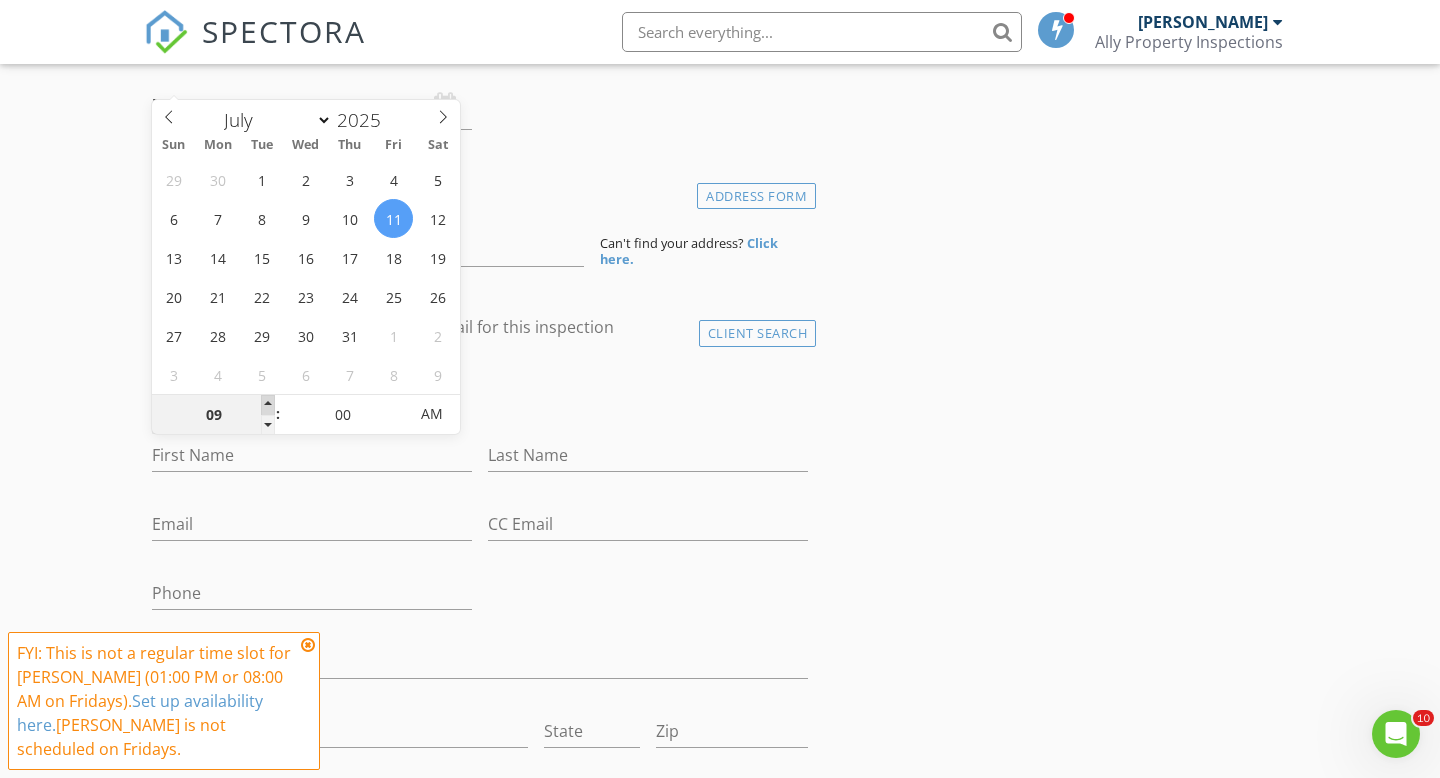 type on "10" 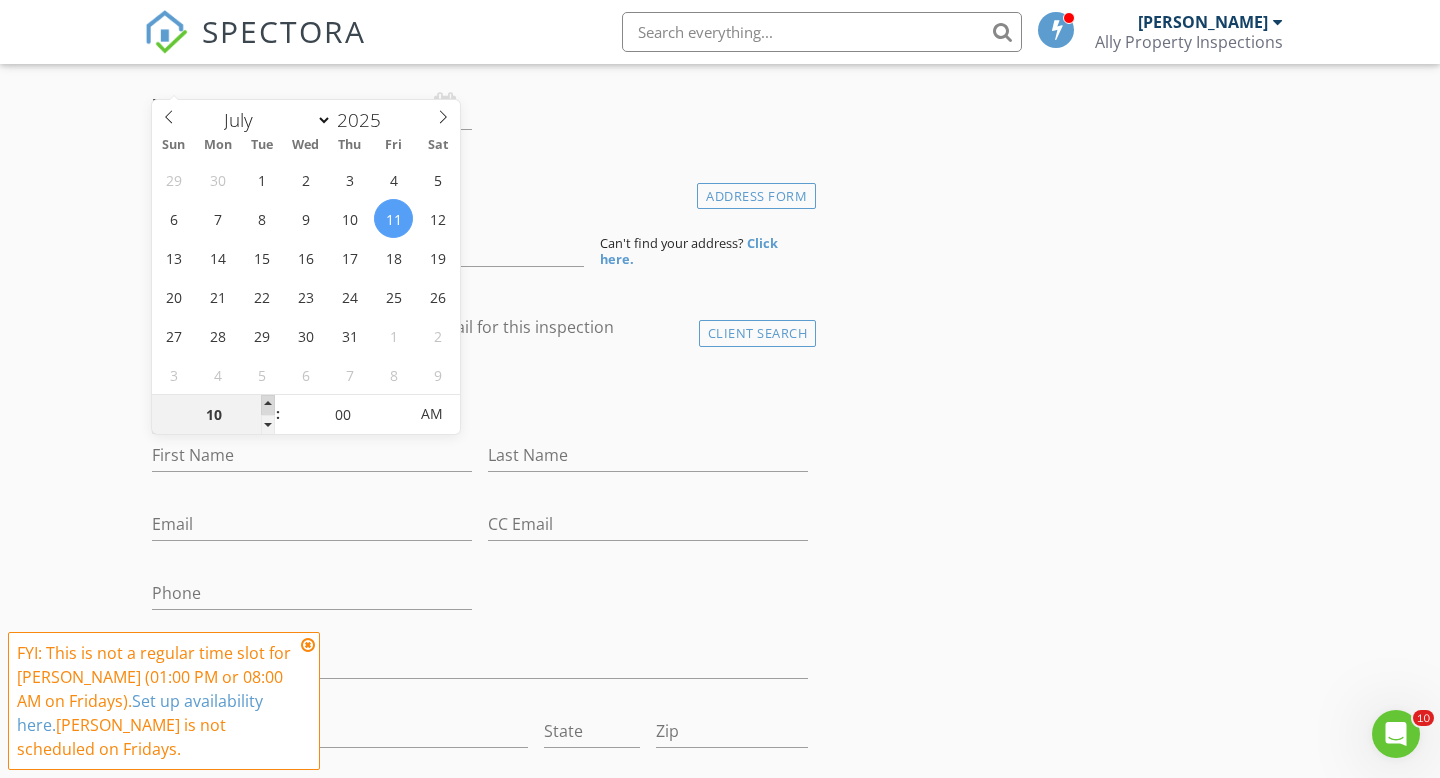 click at bounding box center (268, 405) 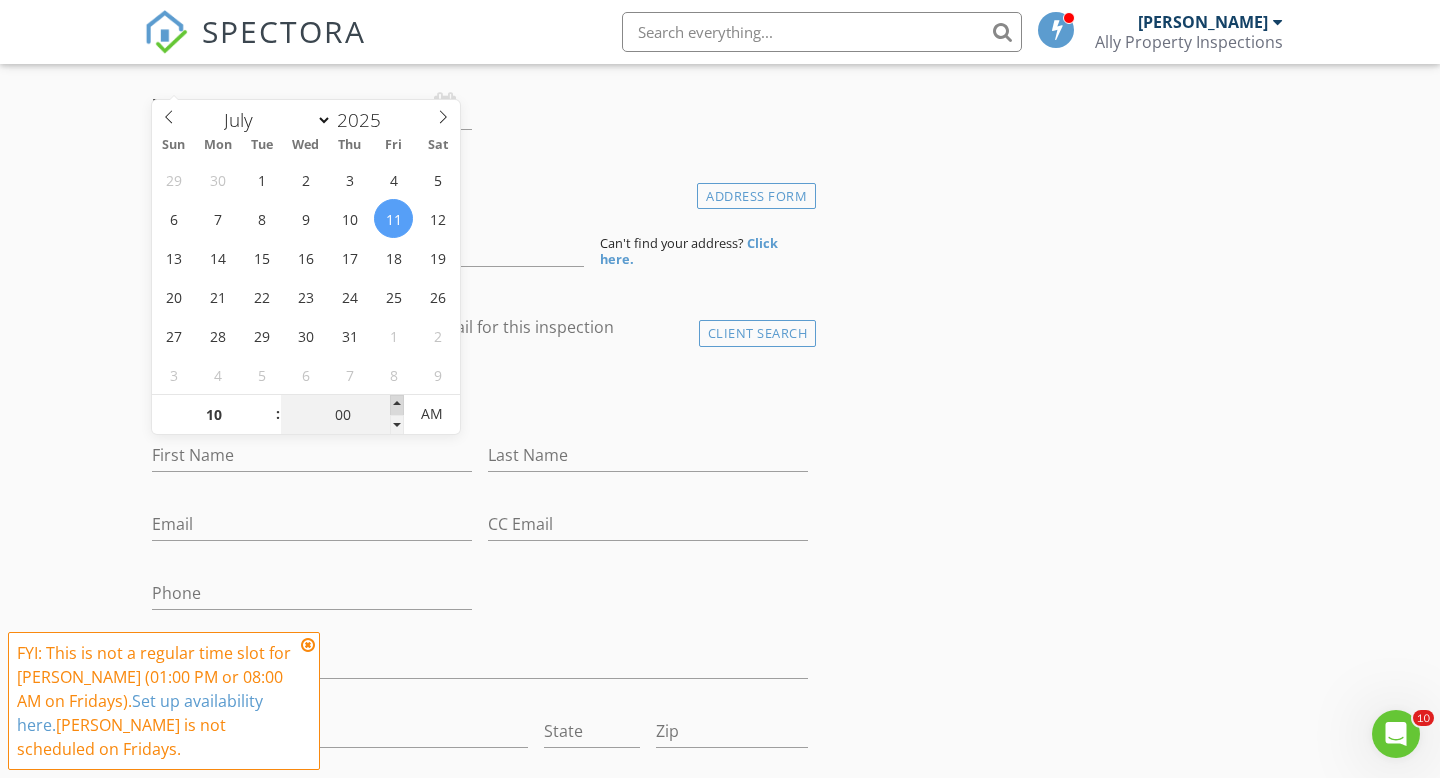 type on "05" 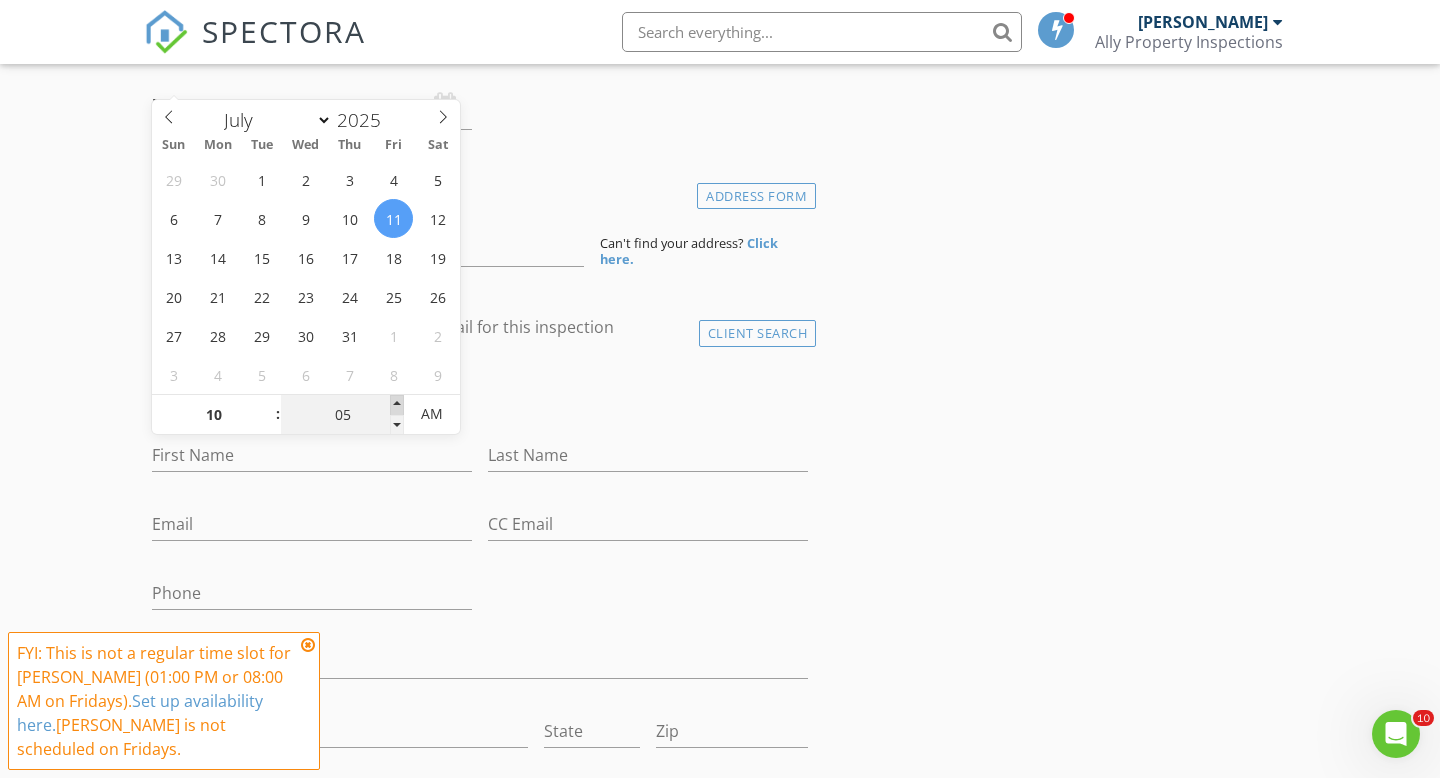click at bounding box center [397, 405] 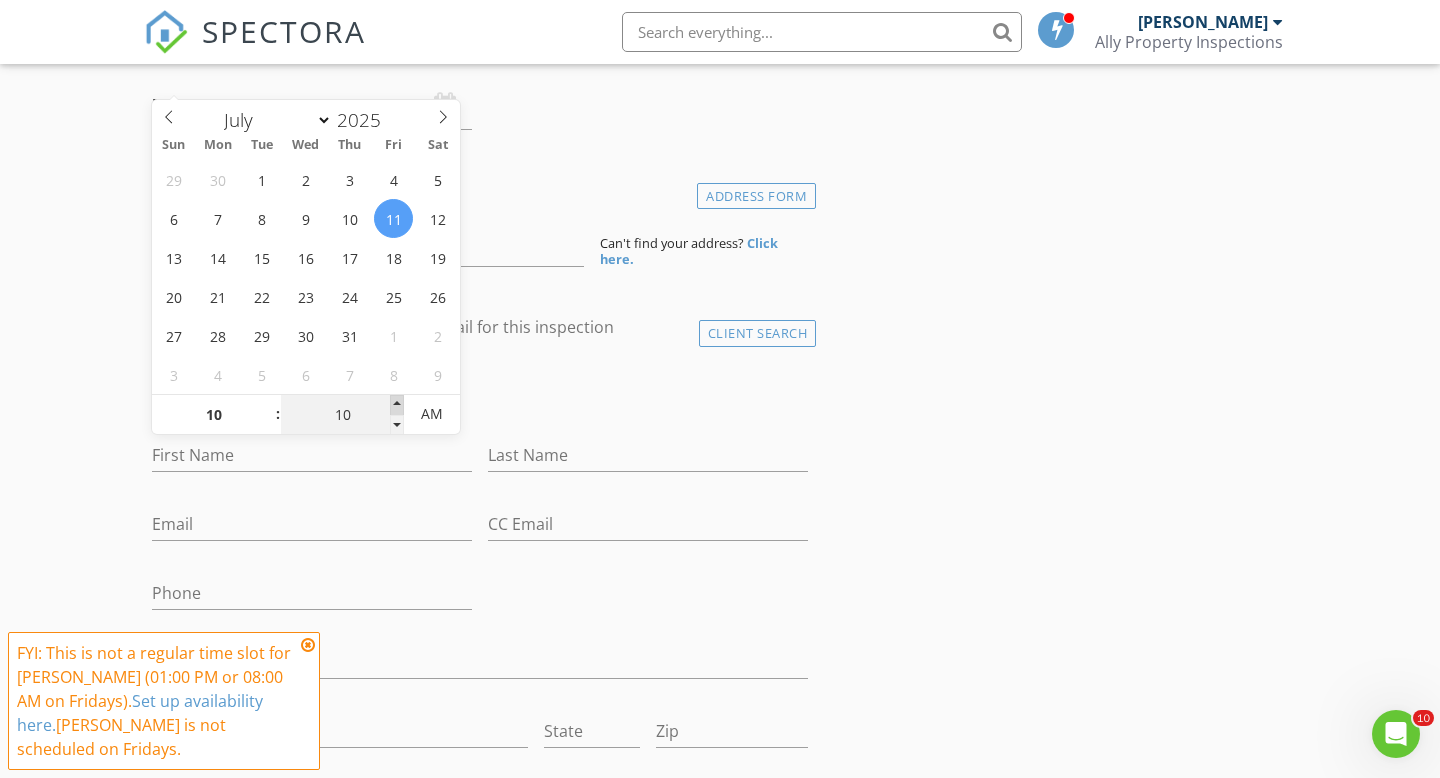 click at bounding box center (397, 405) 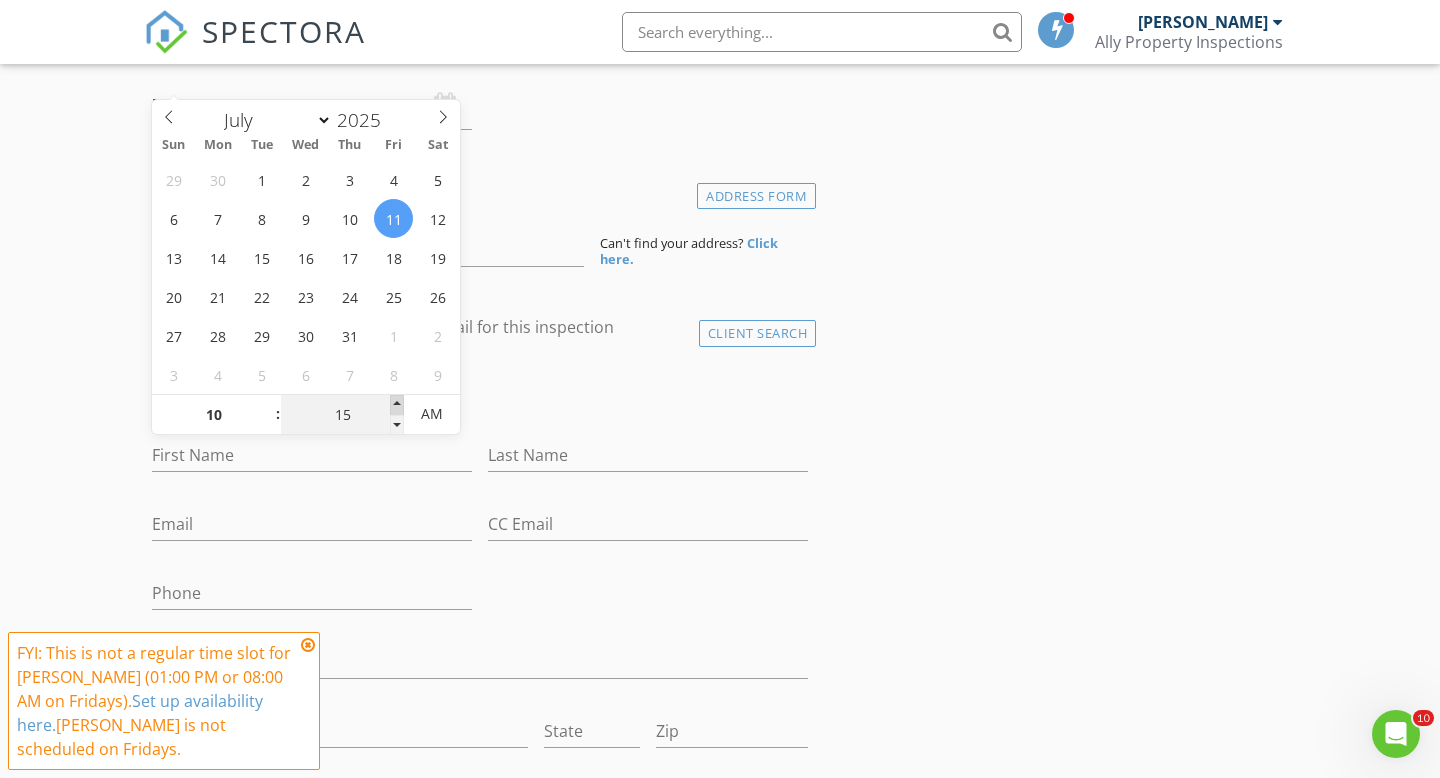 click at bounding box center [397, 405] 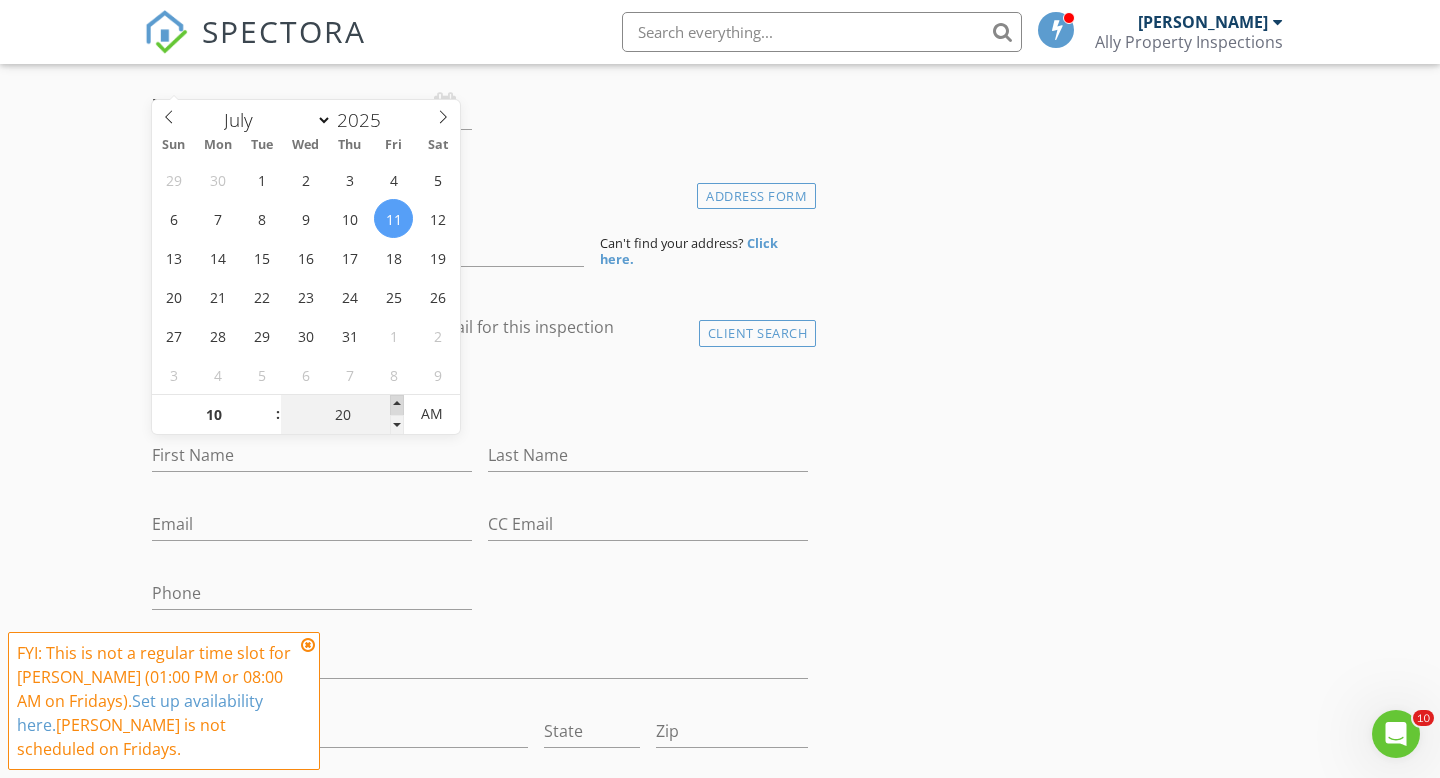 click at bounding box center [397, 405] 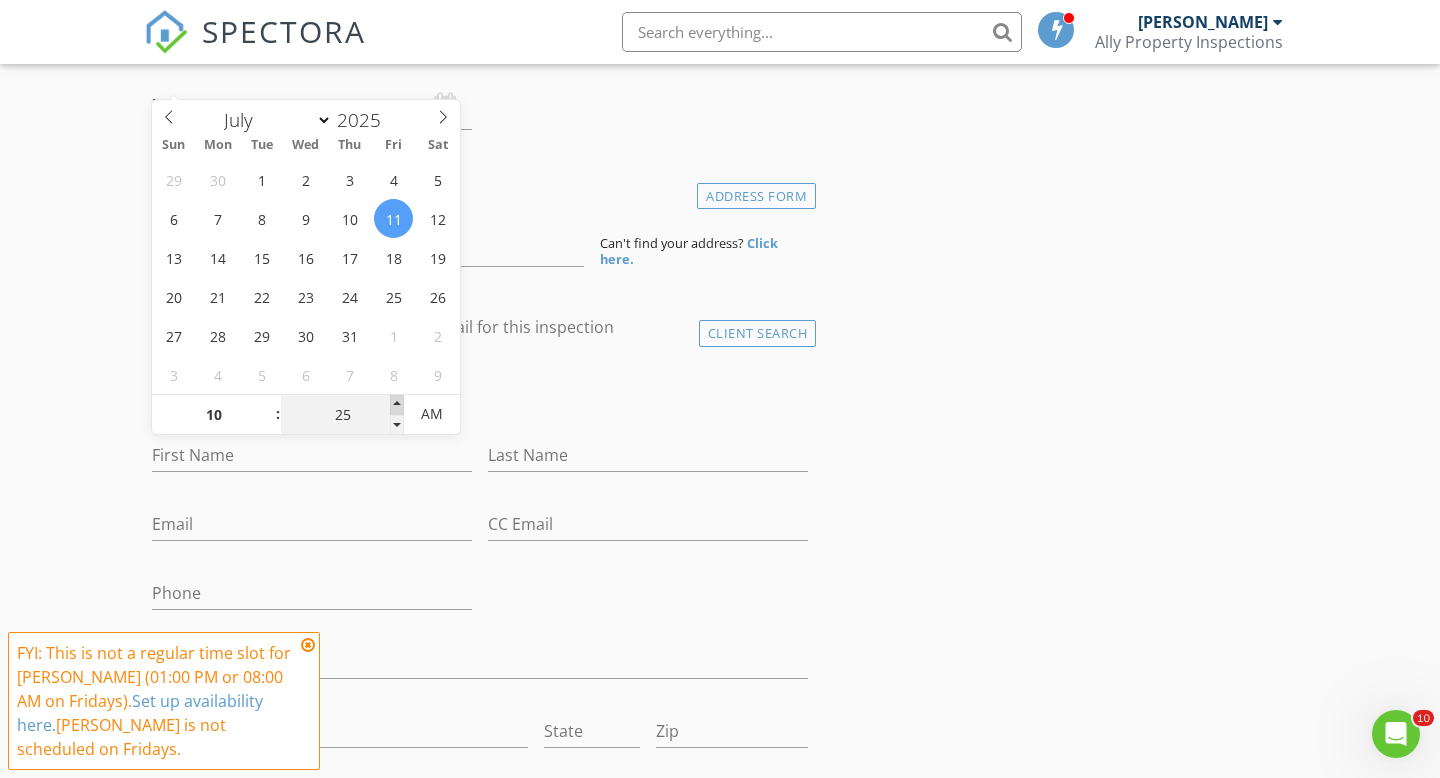click at bounding box center [397, 405] 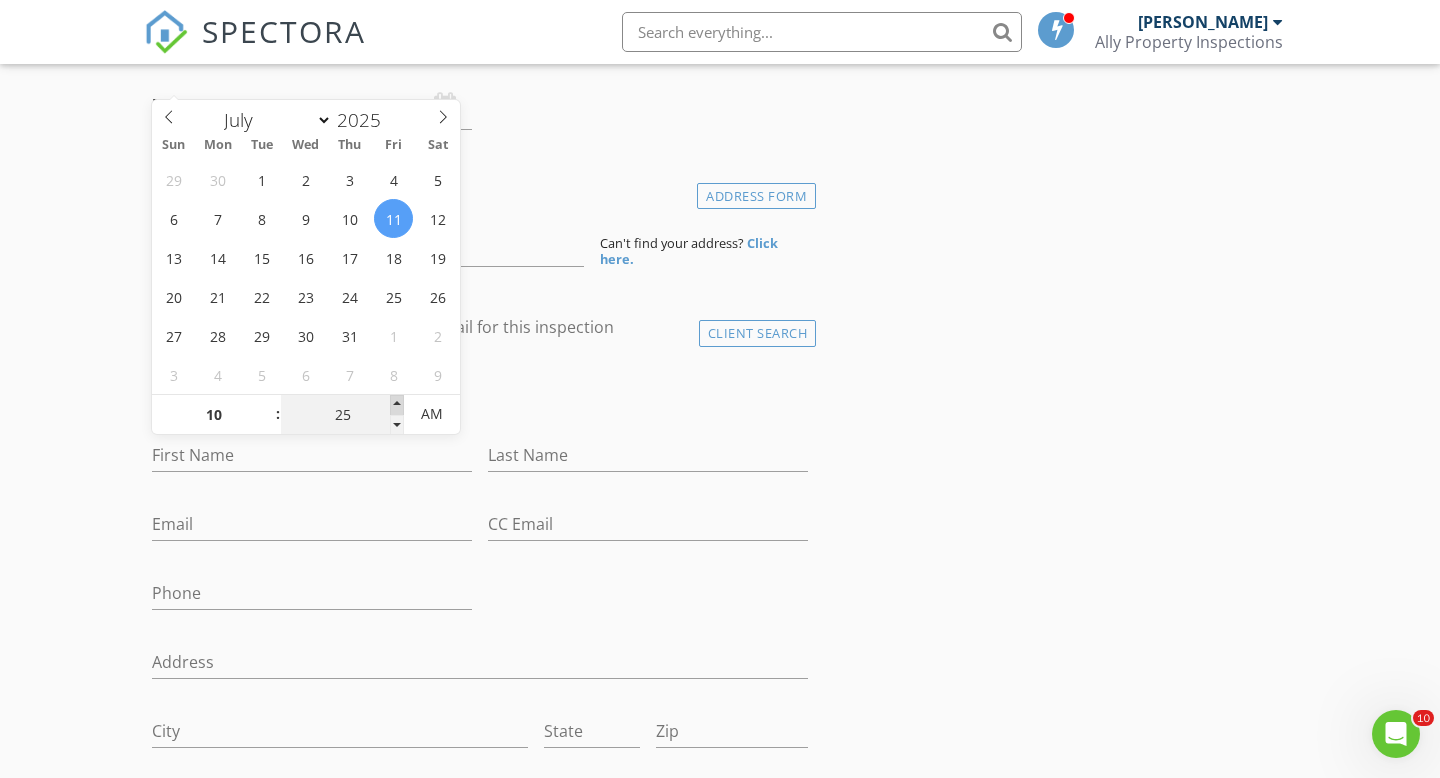 type on "30" 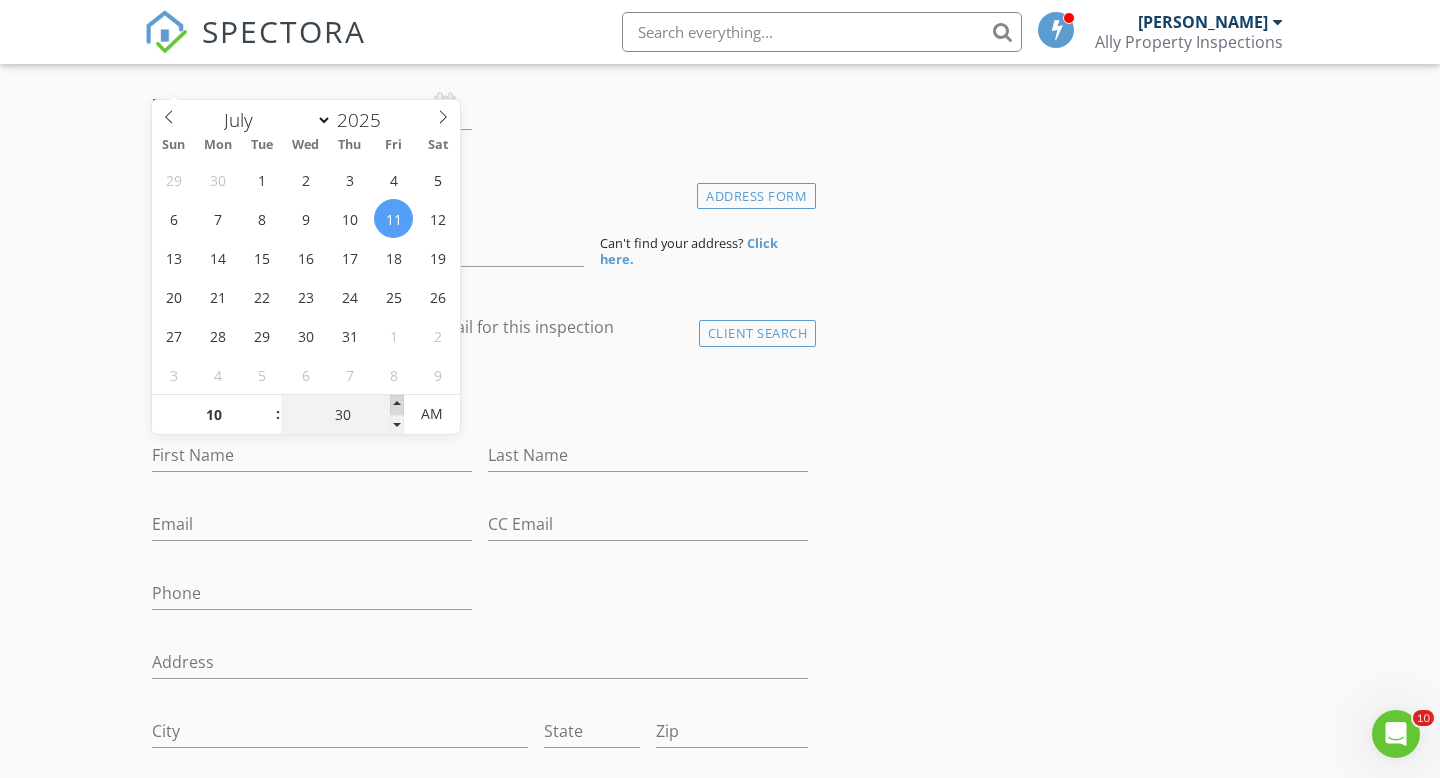 click at bounding box center (397, 405) 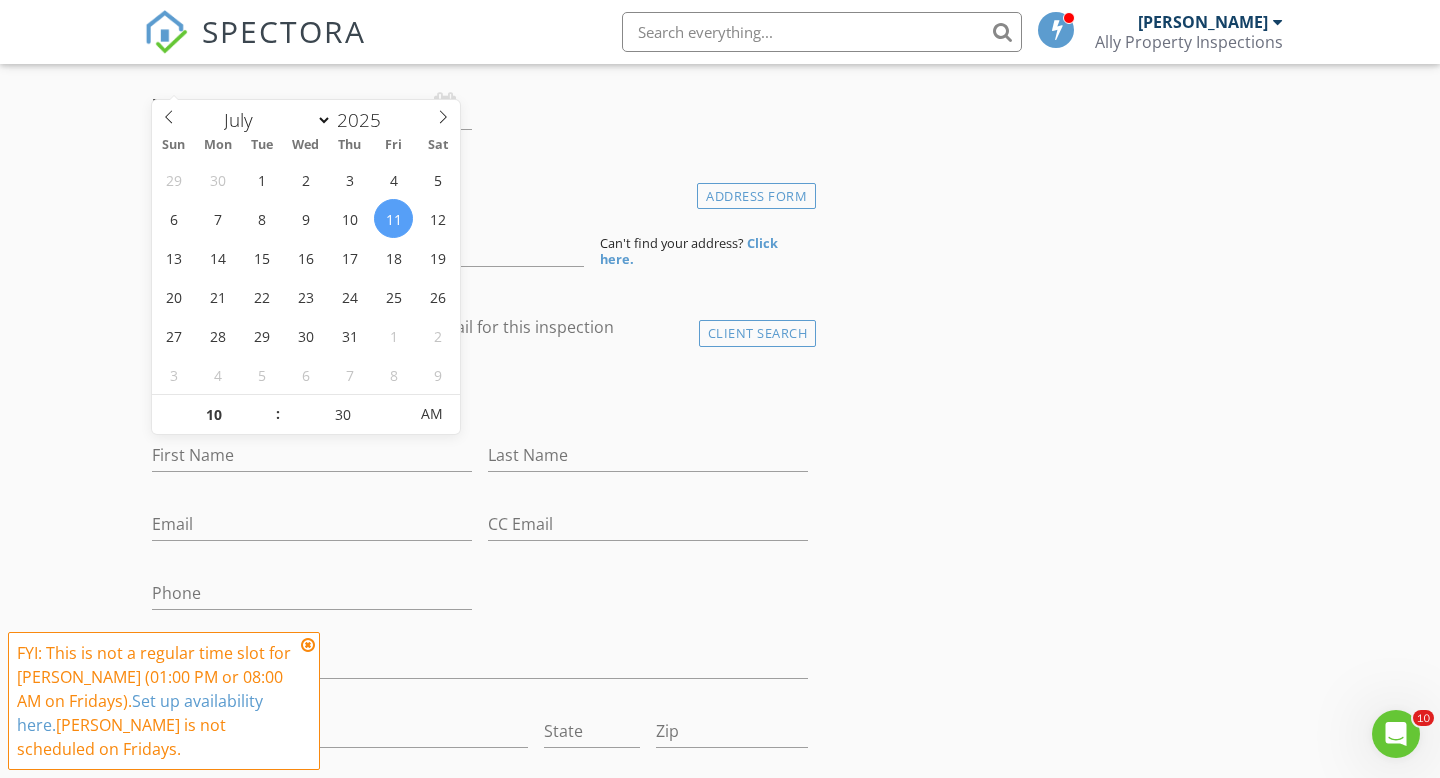 click on "New Inspection
Click here to use the New Order Form
INSPECTOR(S)
check_box   Allen Warren   PRIMARY   check_box_outline_blank   Mike Mueller     check_box_outline_blank   Joe Impello     check_box_outline_blank   Oliver Smith     check_box_outline_blank   Eric Baumgartner     check_box_outline_blank   John Harms     check_box_outline_blank   Matt Lawson     check_box_outline_blank   Jeff McDaniel     check_box_outline_blank   Ryan Hill     check_box_outline_blank   Stacey Gillespie     check_box   Dwight Potter     Allen Warren,  Dwight Potter arrow_drop_down   check_box_outline_blank Allen Warren specifically requested check_box_outline_blank Dwight Potter specifically requested
Date/Time
07/11/2025 10:30 AM
Location
Address Form       Can't find your address?   Click here.
client
check_box Enable Client CC email for this inspection" at bounding box center (720, 1491) 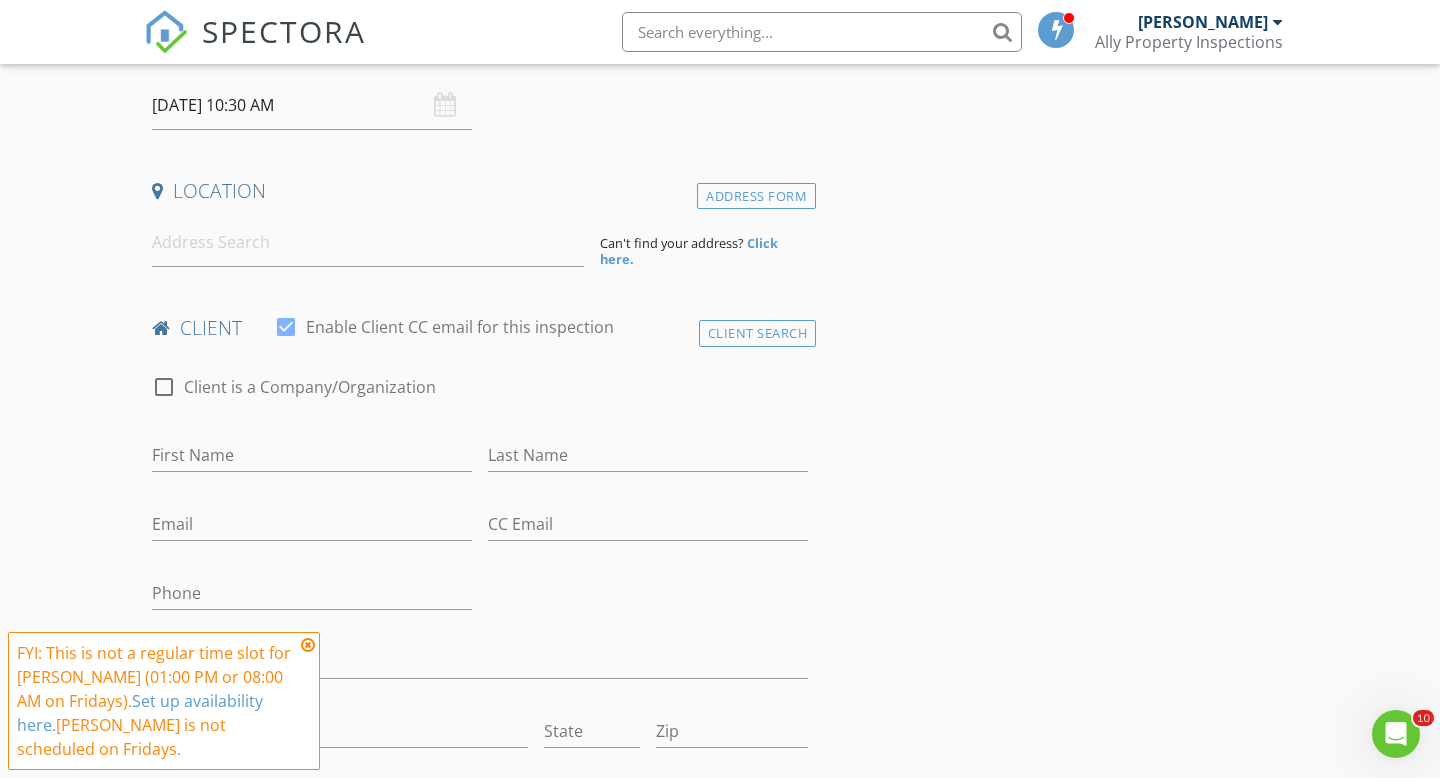 click on "New Inspection
Click here to use the New Order Form
INSPECTOR(S)
check_box   Allen Warren   PRIMARY   check_box_outline_blank   Mike Mueller     check_box_outline_blank   Joe Impello     check_box_outline_blank   Oliver Smith     check_box_outline_blank   Eric Baumgartner     check_box_outline_blank   John Harms     check_box_outline_blank   Matt Lawson     check_box_outline_blank   Jeff McDaniel     check_box_outline_blank   Ryan Hill     check_box_outline_blank   Stacey Gillespie     check_box   Dwight Potter     Allen Warren,  Dwight Potter arrow_drop_down   check_box_outline_blank Allen Warren specifically requested check_box_outline_blank Dwight Potter specifically requested
Date/Time
07/11/2025 10:30 AM
Location
Address Form       Can't find your address?   Click here.
client
check_box Enable Client CC email for this inspection" at bounding box center [720, 1491] 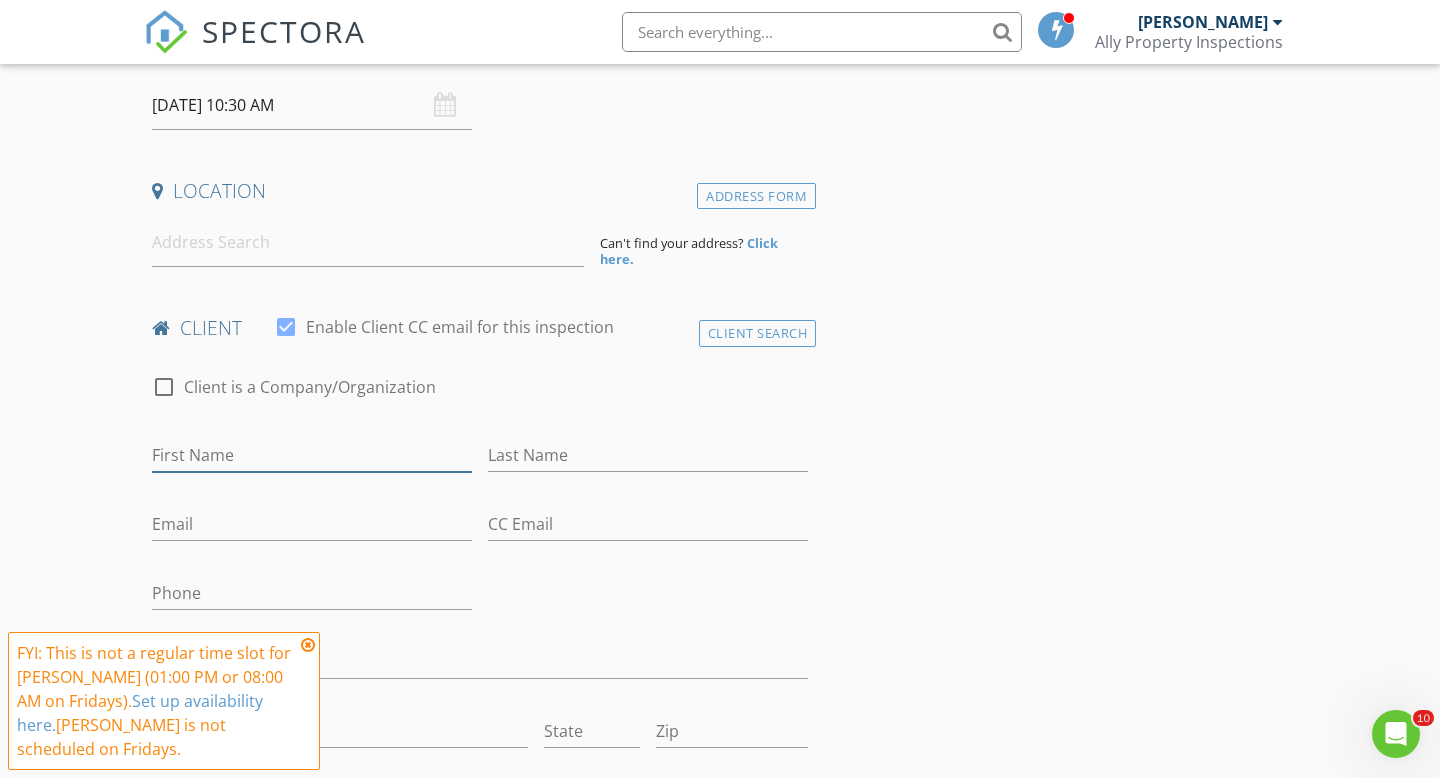 click on "First Name" at bounding box center [312, 455] 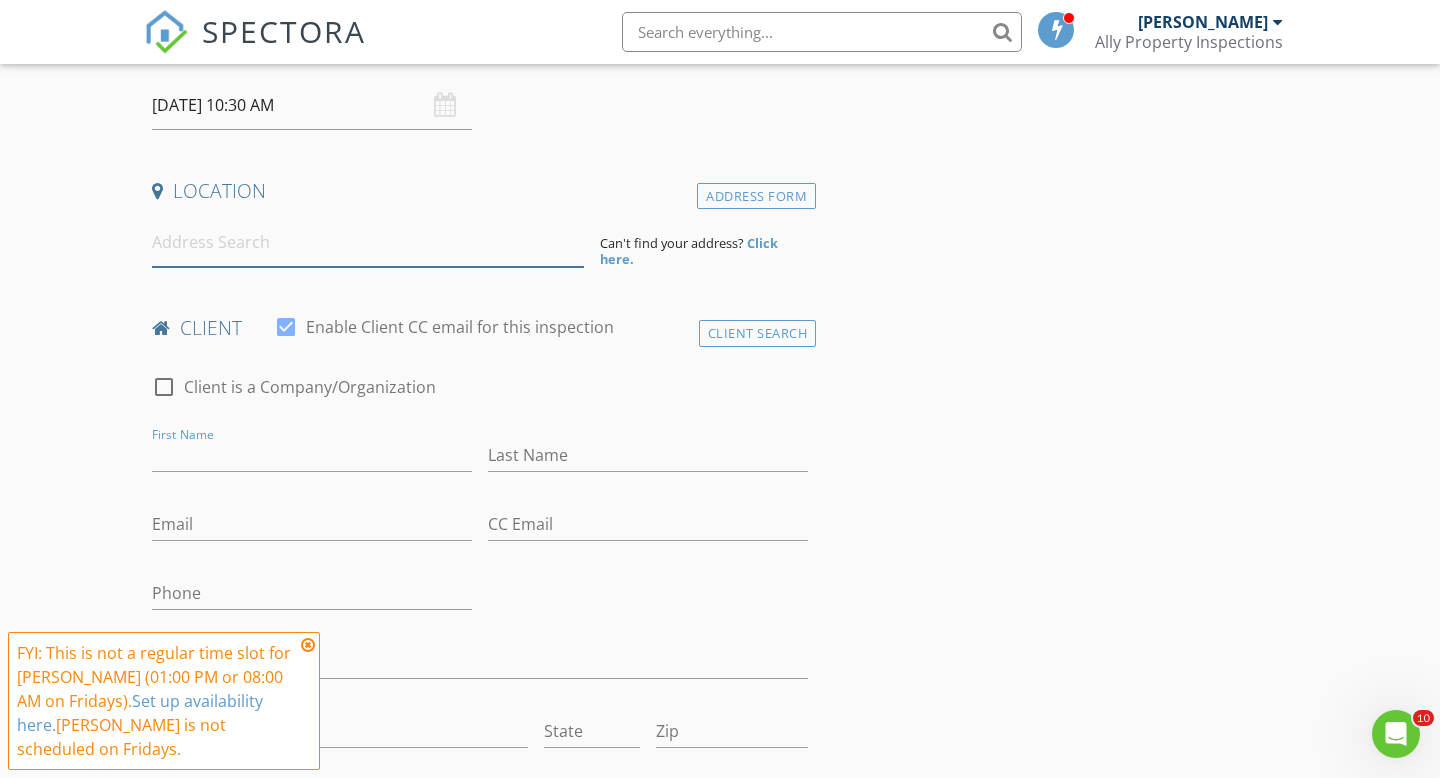 click at bounding box center [368, 242] 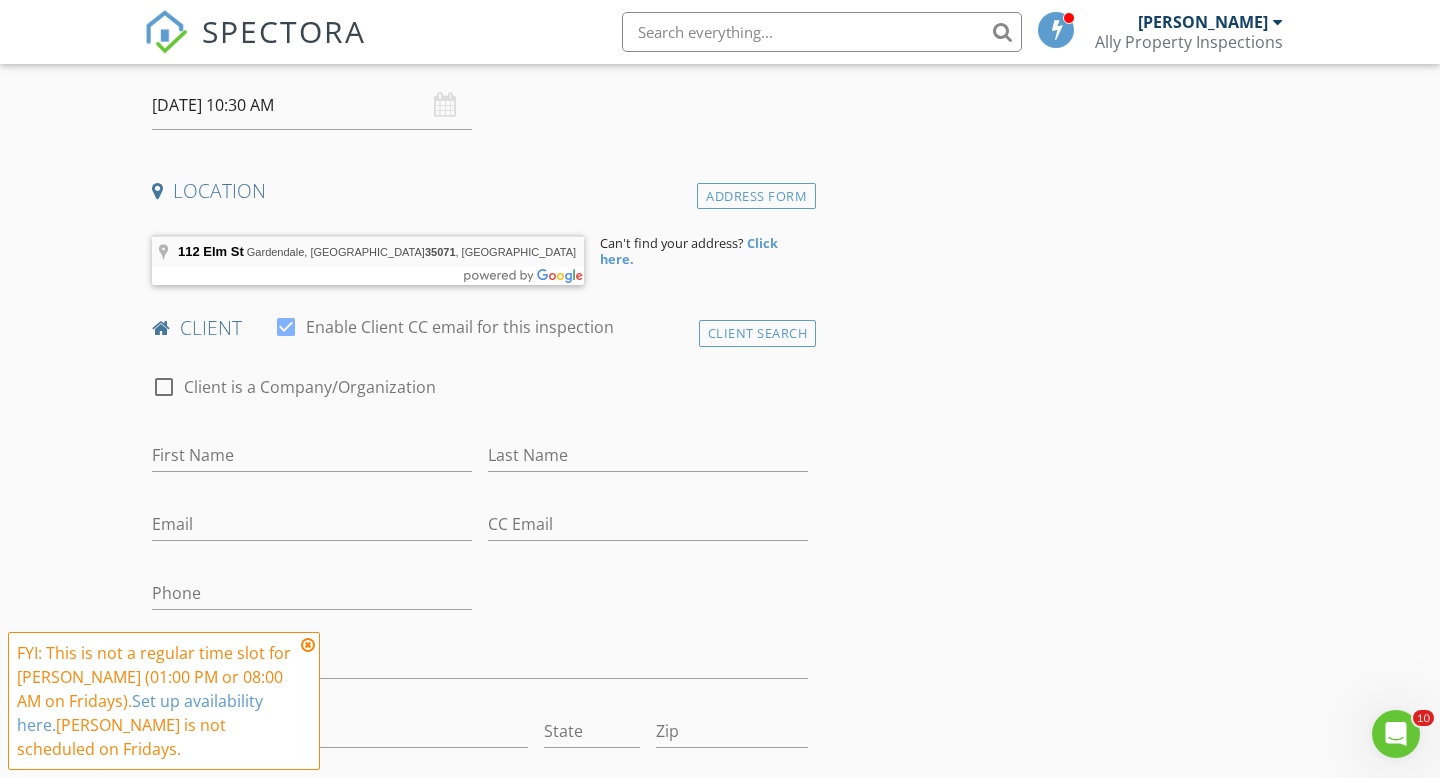 type on "112 Elm St, Gardendale, AL 35071, USA" 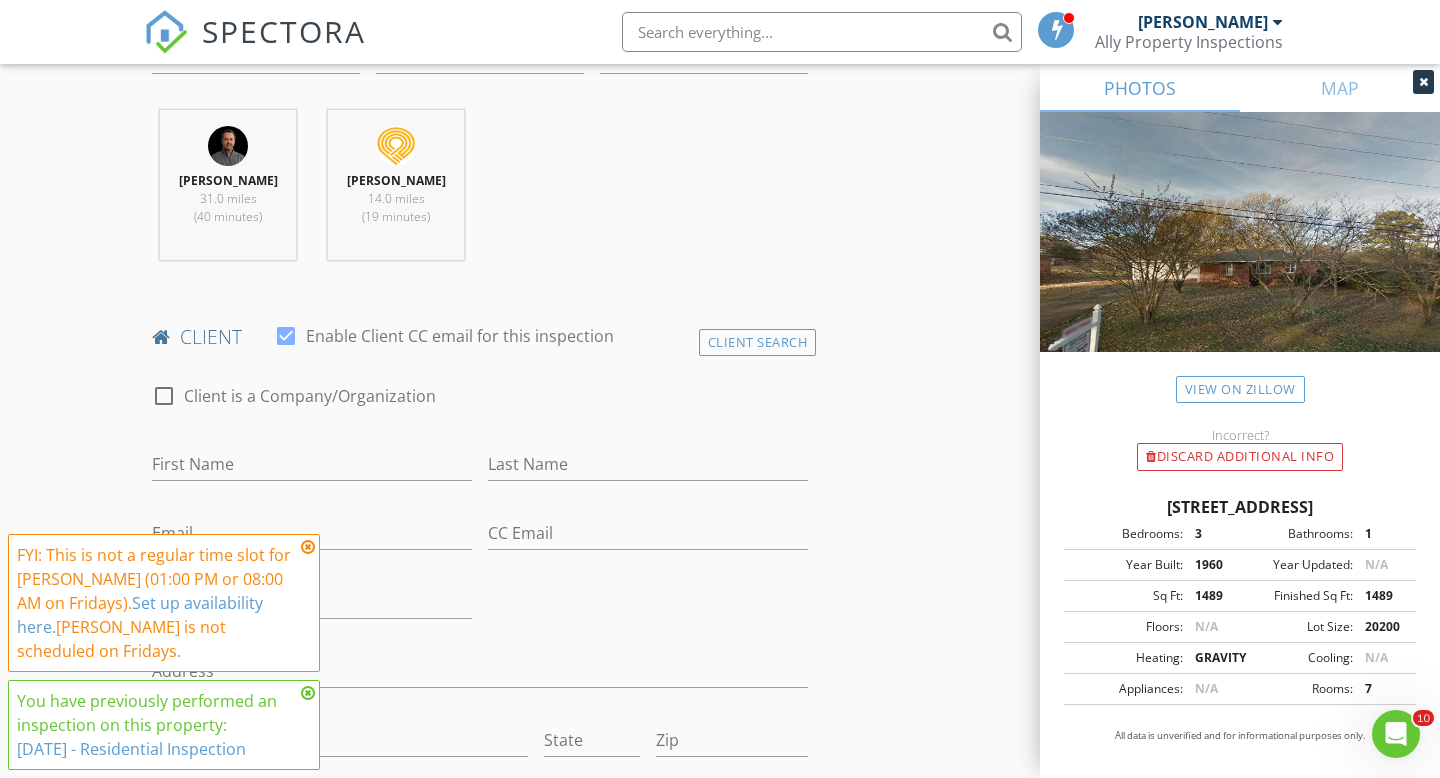 scroll, scrollTop: 805, scrollLeft: 0, axis: vertical 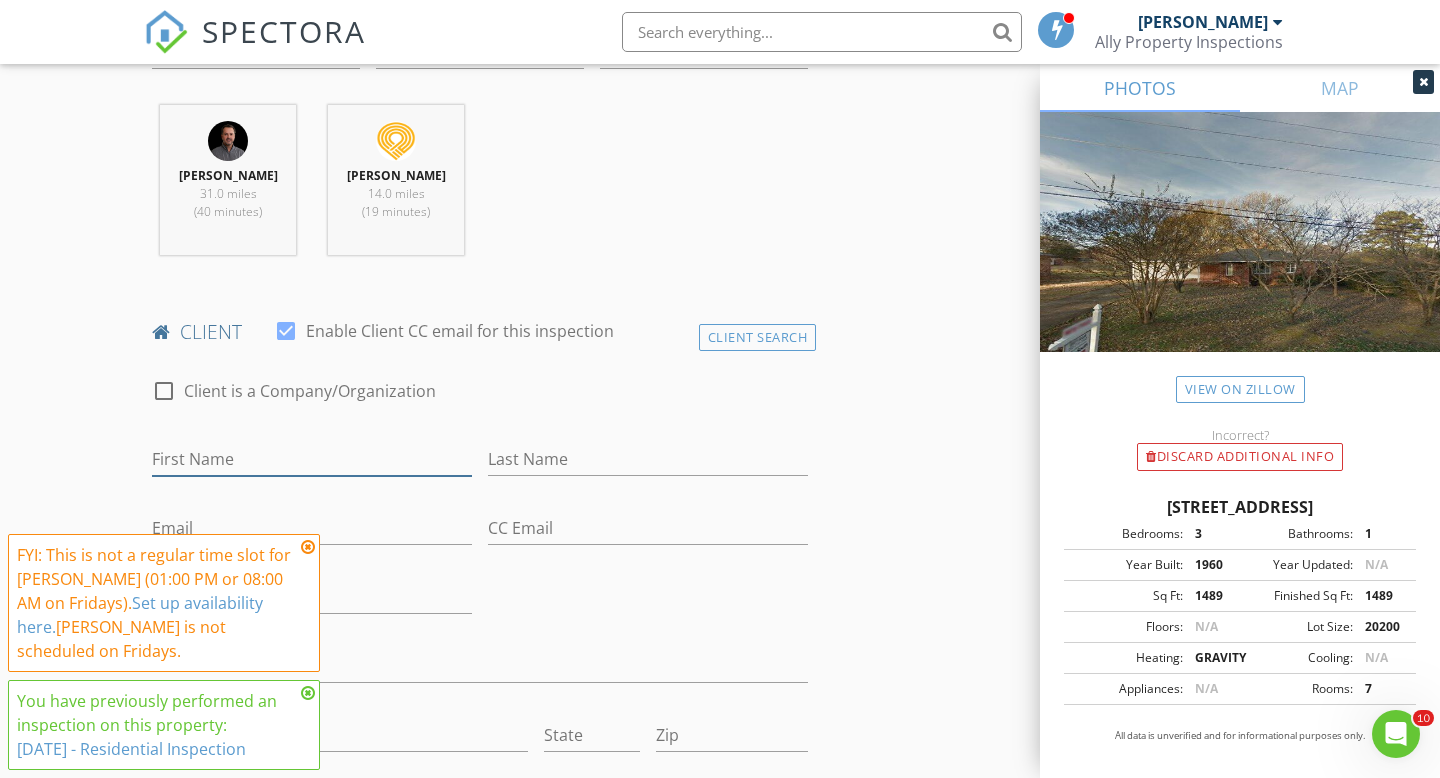 click on "First Name" at bounding box center [312, 459] 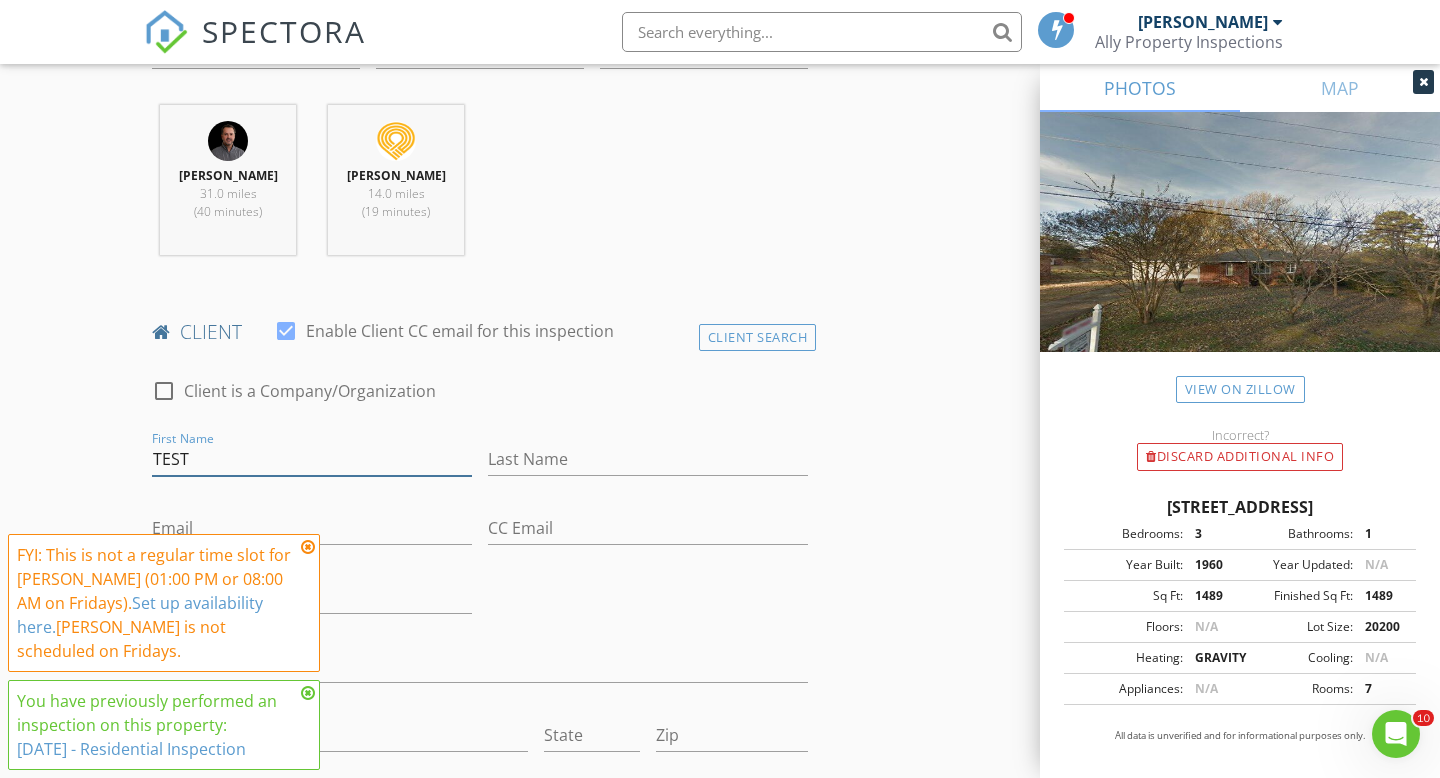 type on "TEST" 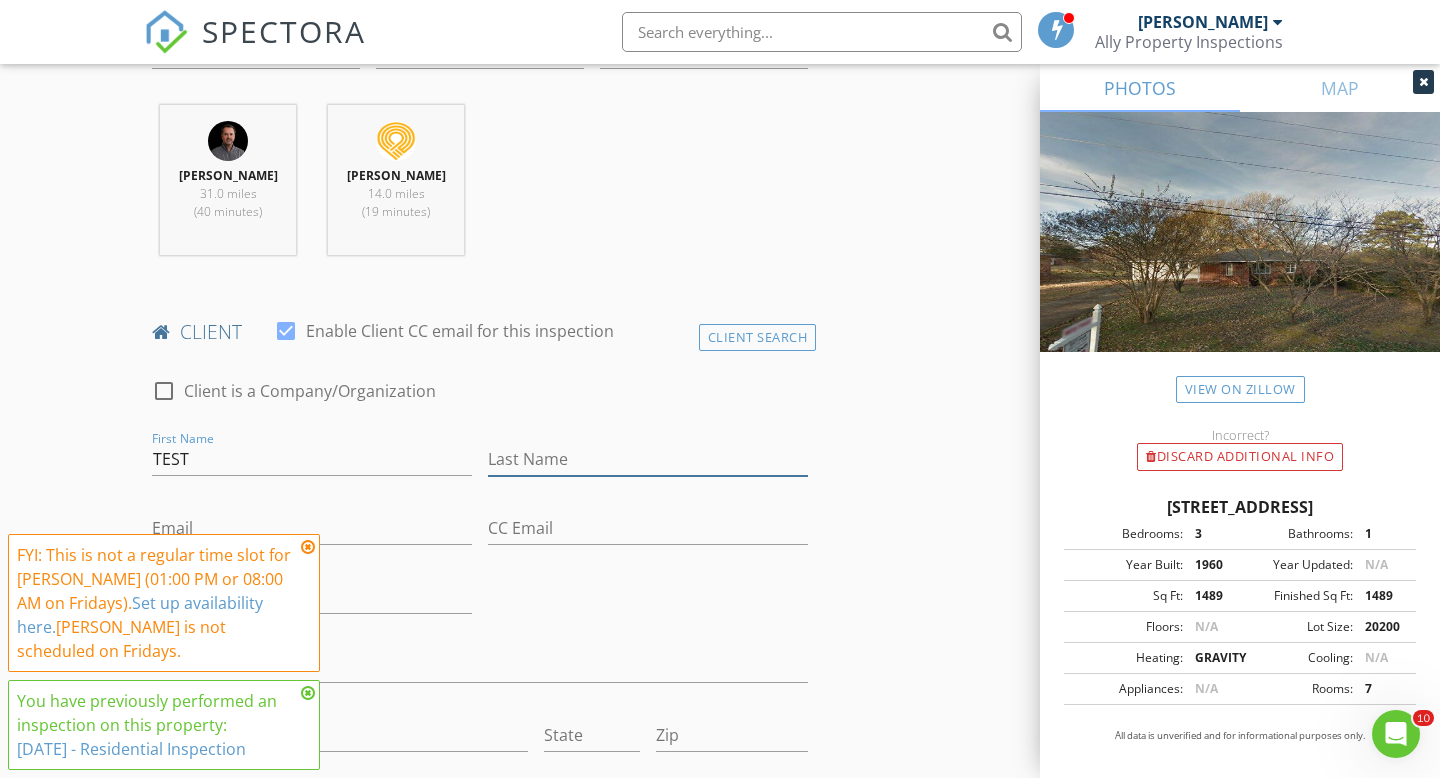 click on "Last Name" at bounding box center (648, 459) 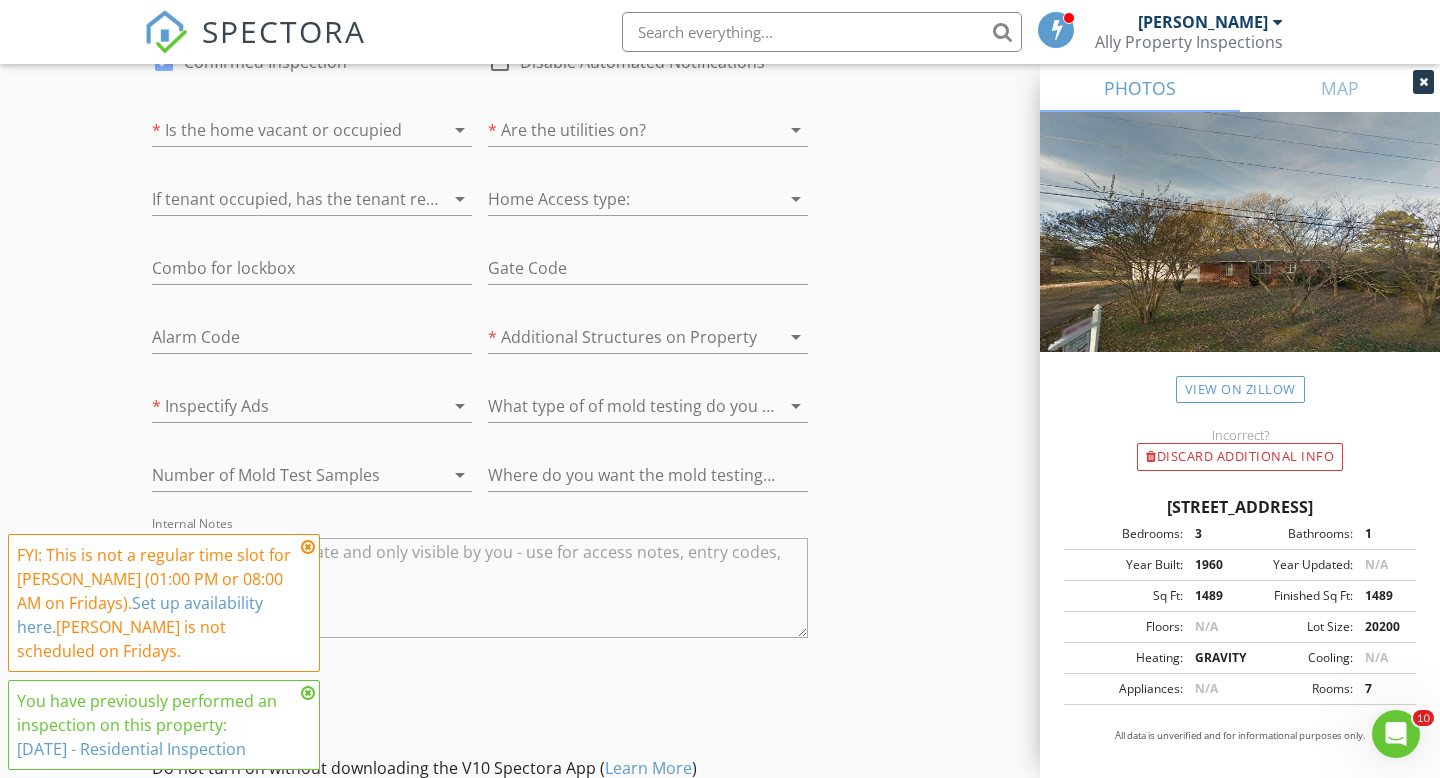 scroll, scrollTop: 3265, scrollLeft: 0, axis: vertical 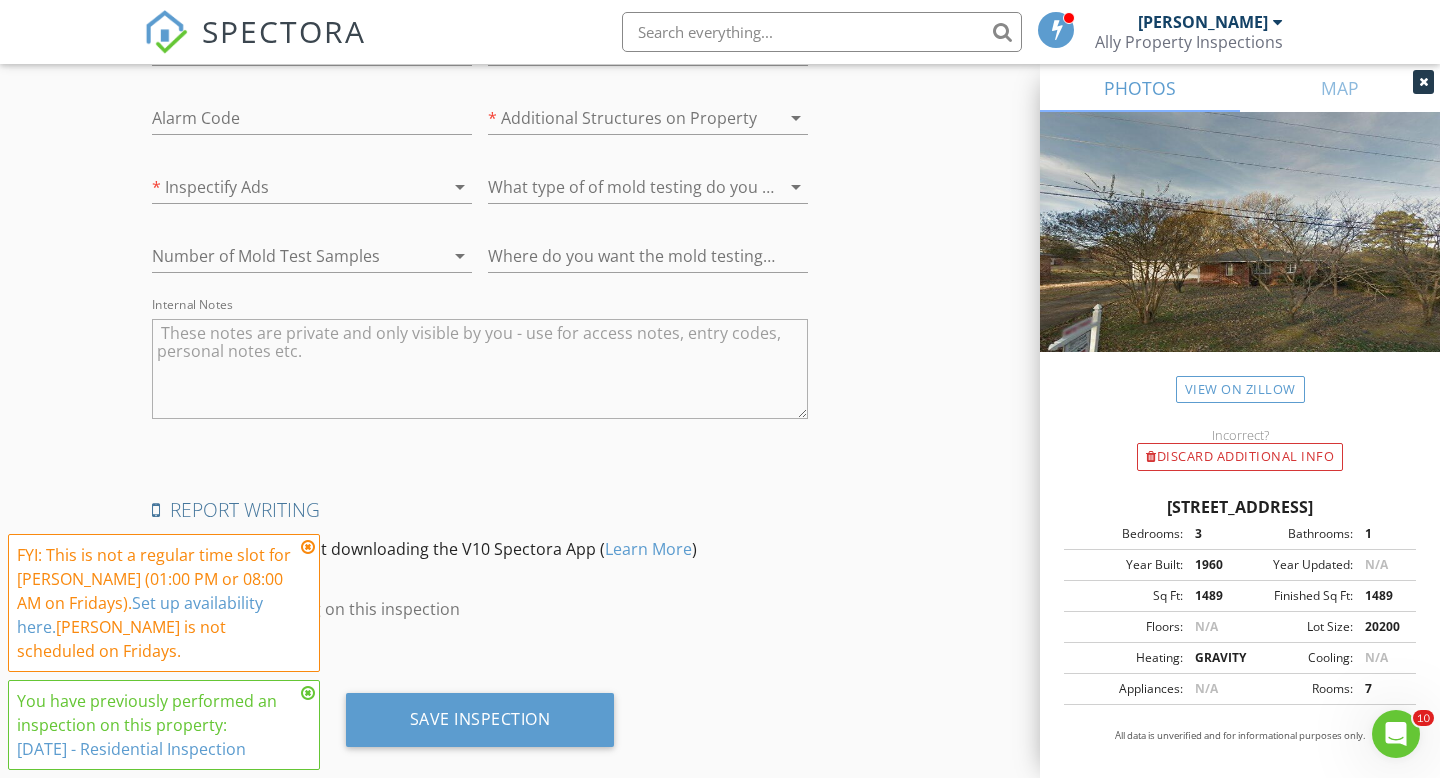 type on "TEST" 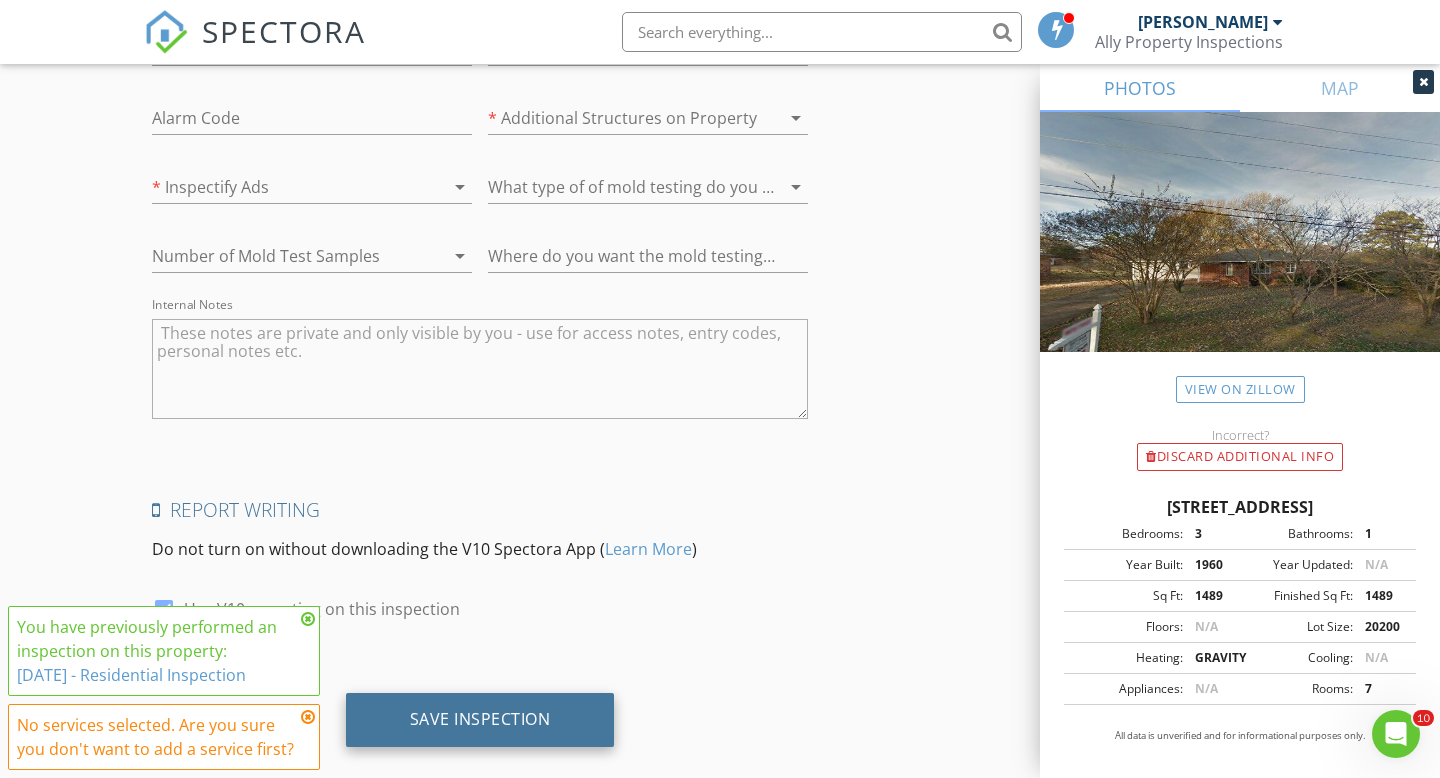 click on "Save Inspection" at bounding box center (480, 719) 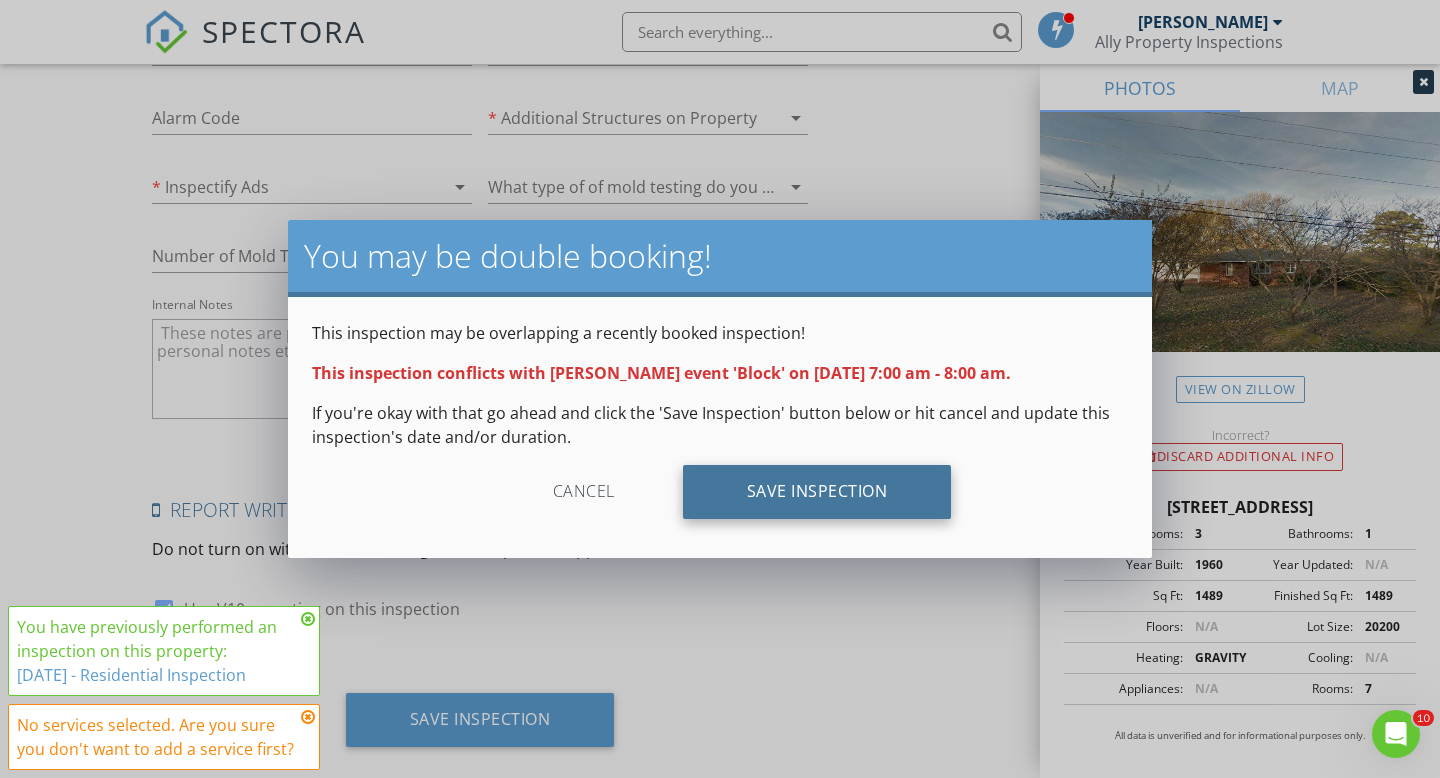 click on "Save Inspection" at bounding box center [817, 492] 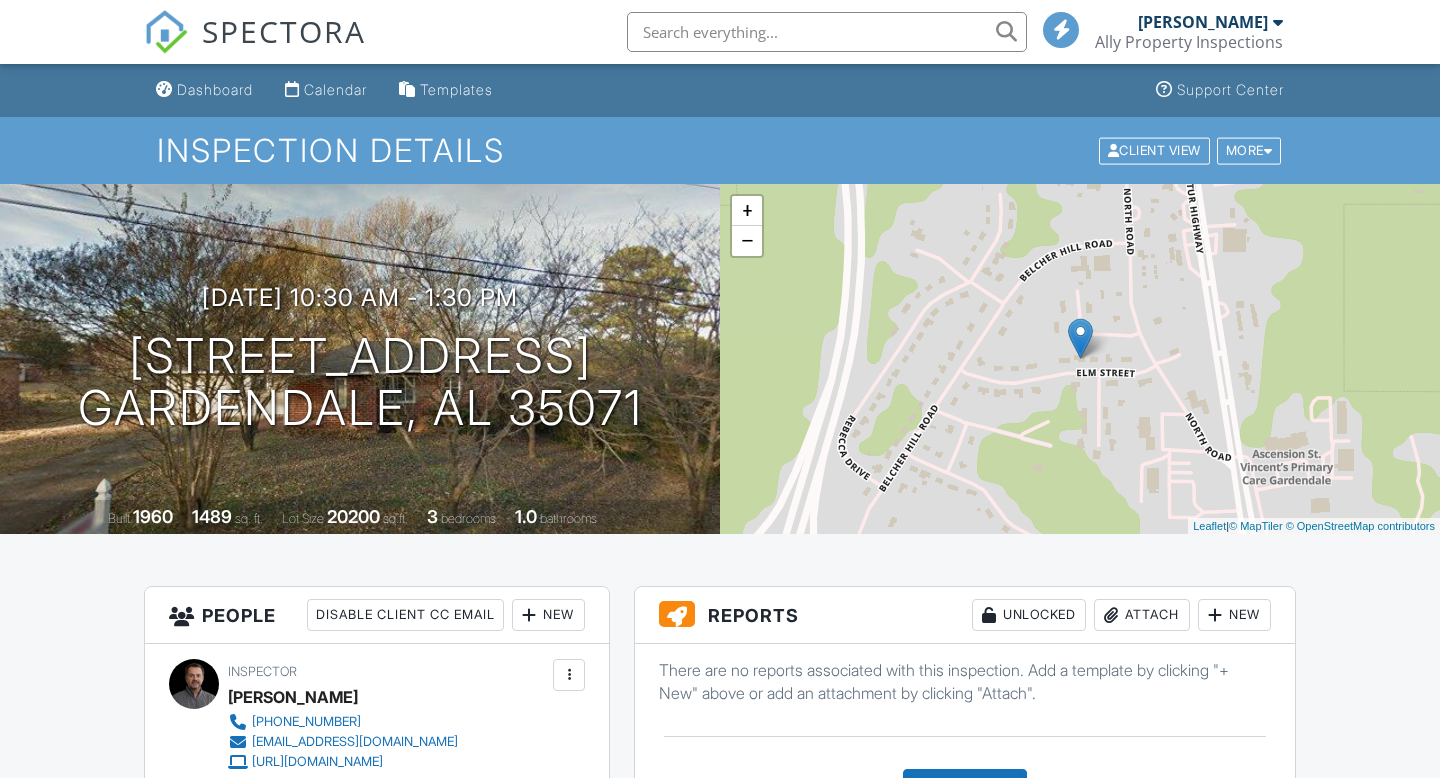 scroll, scrollTop: 0, scrollLeft: 0, axis: both 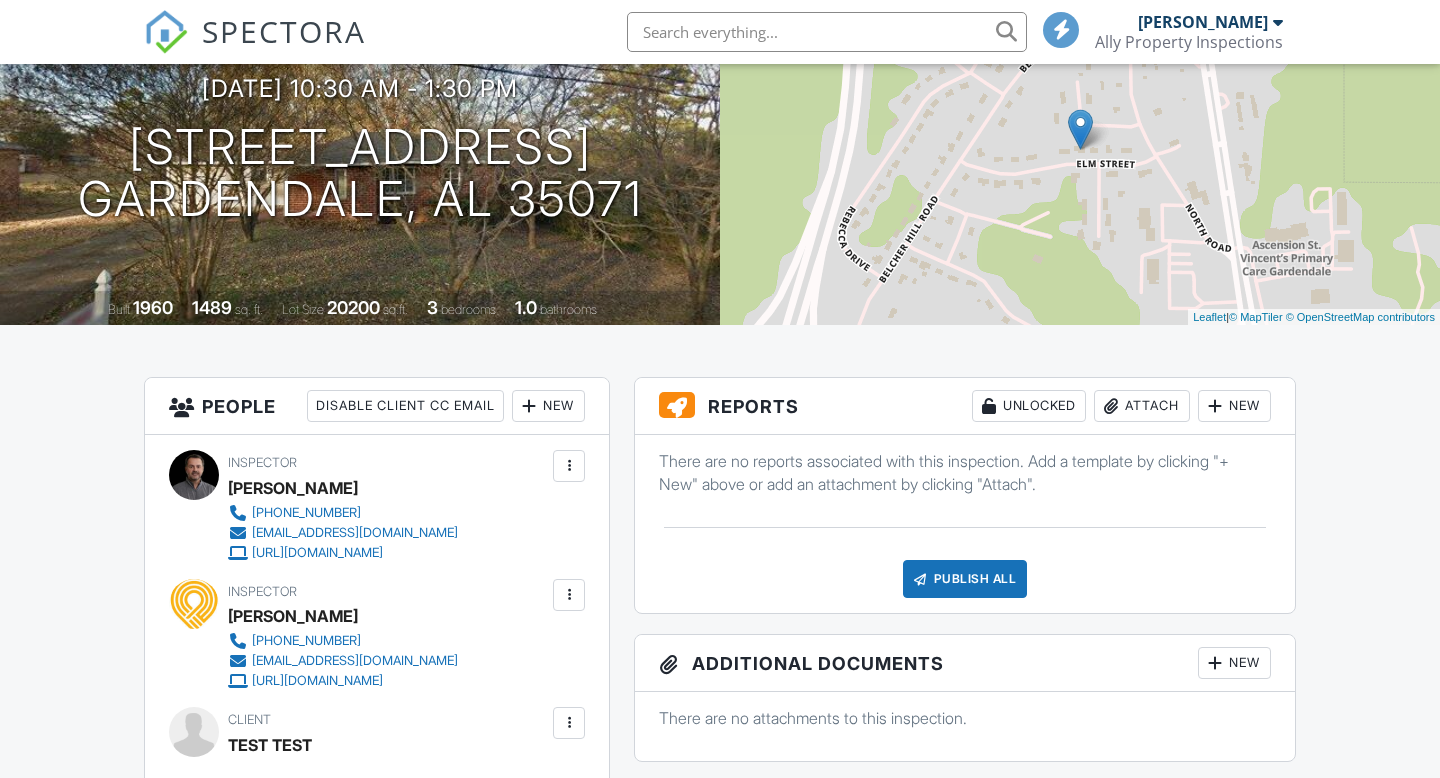 click on "New" at bounding box center [1234, 406] 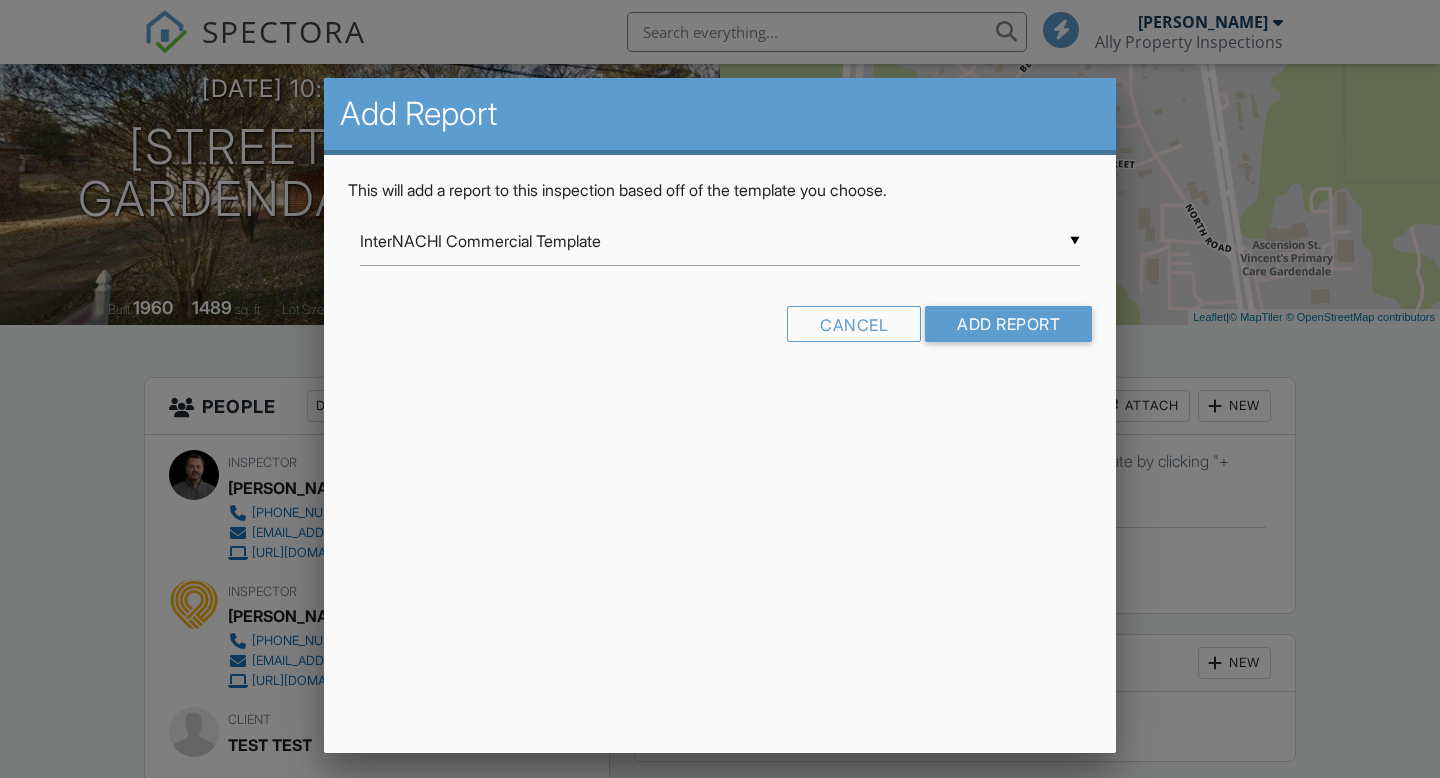 scroll, scrollTop: 209, scrollLeft: 0, axis: vertical 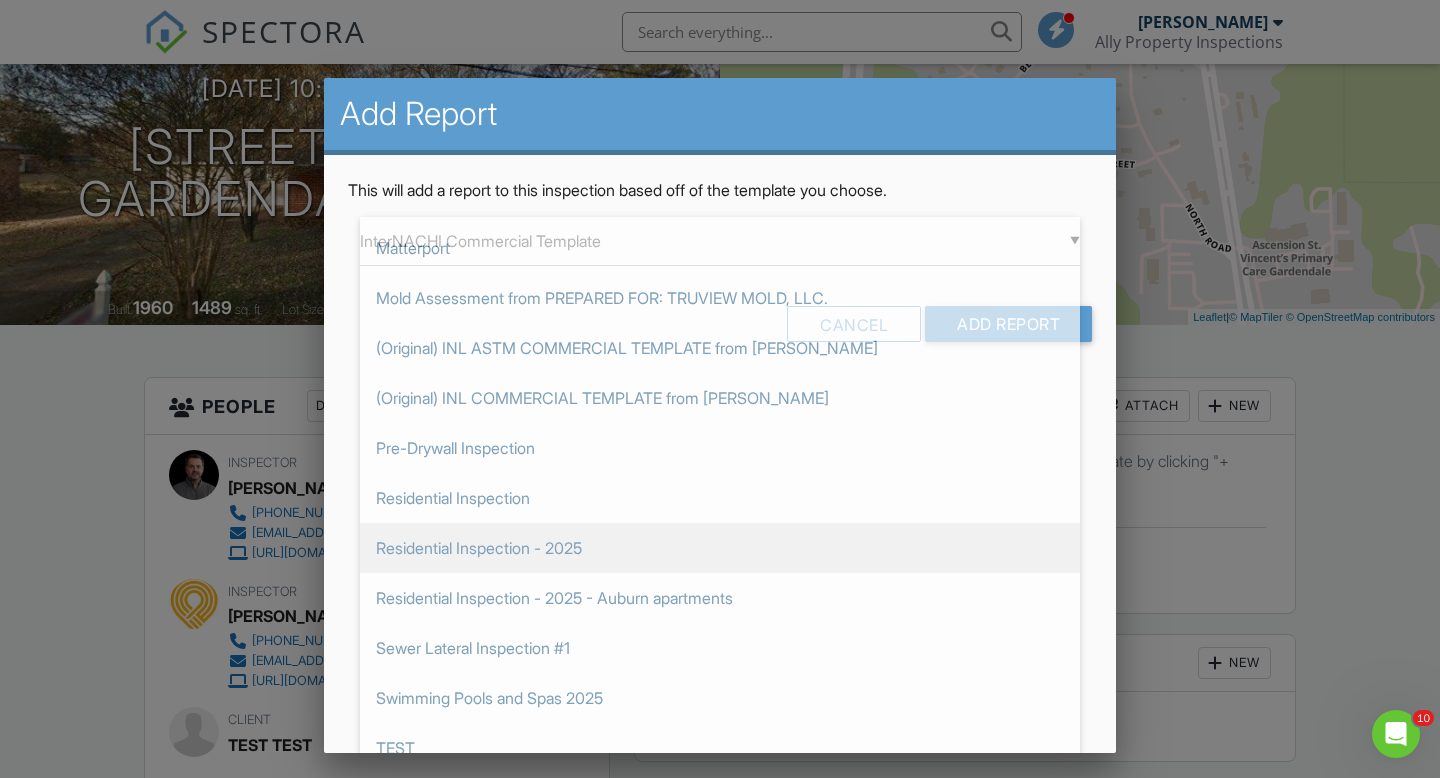 click on "Residential Inspection  - 2025" at bounding box center (720, 548) 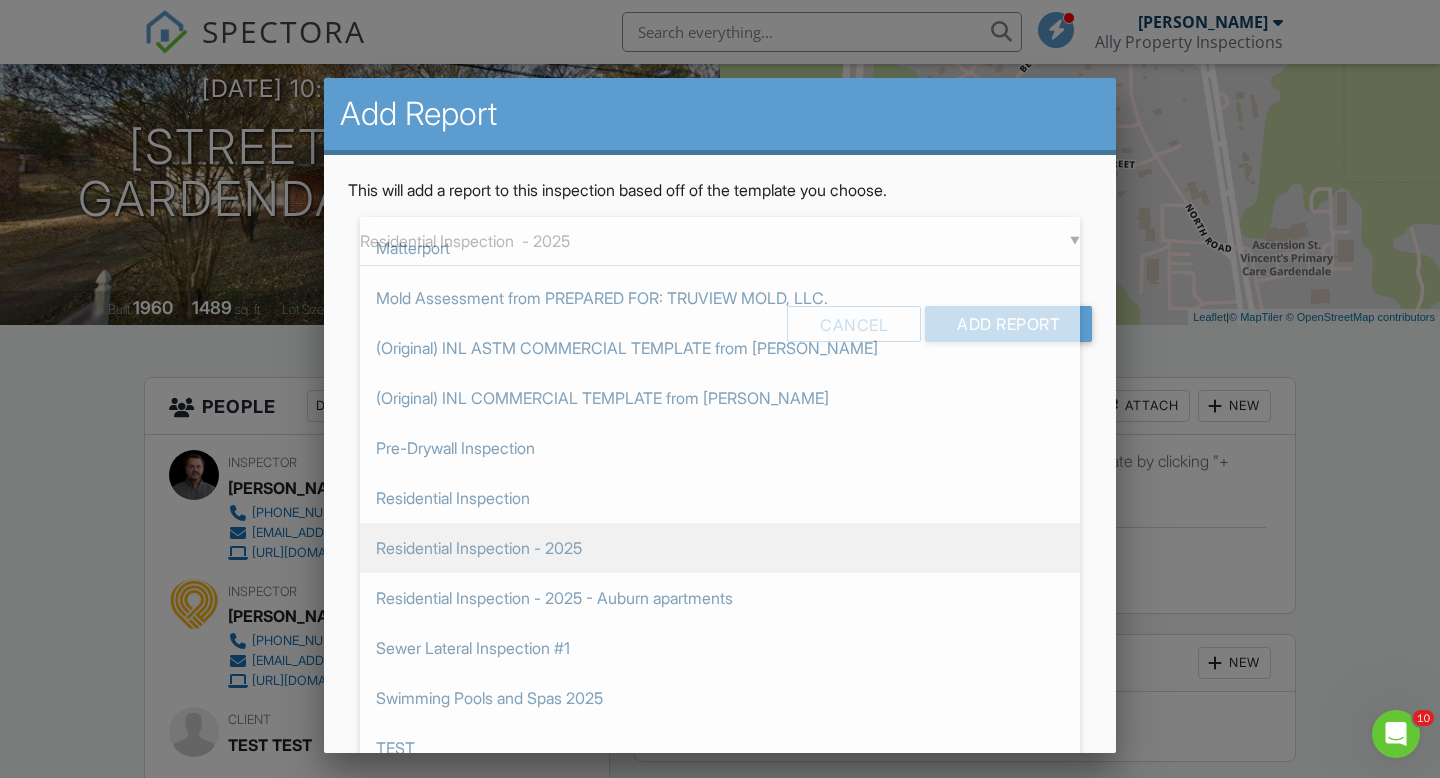 scroll, scrollTop: 539, scrollLeft: 0, axis: vertical 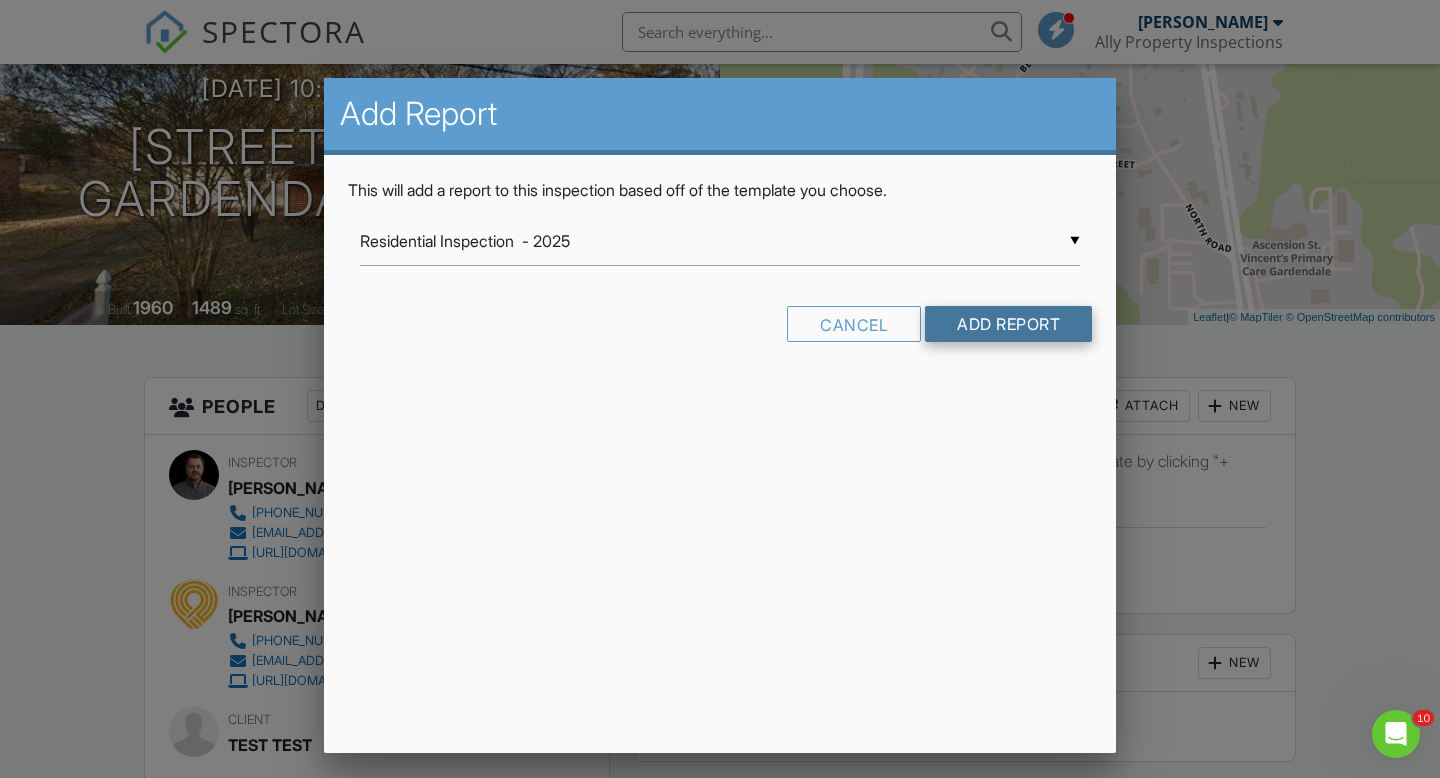 click on "Add Report" at bounding box center (1008, 324) 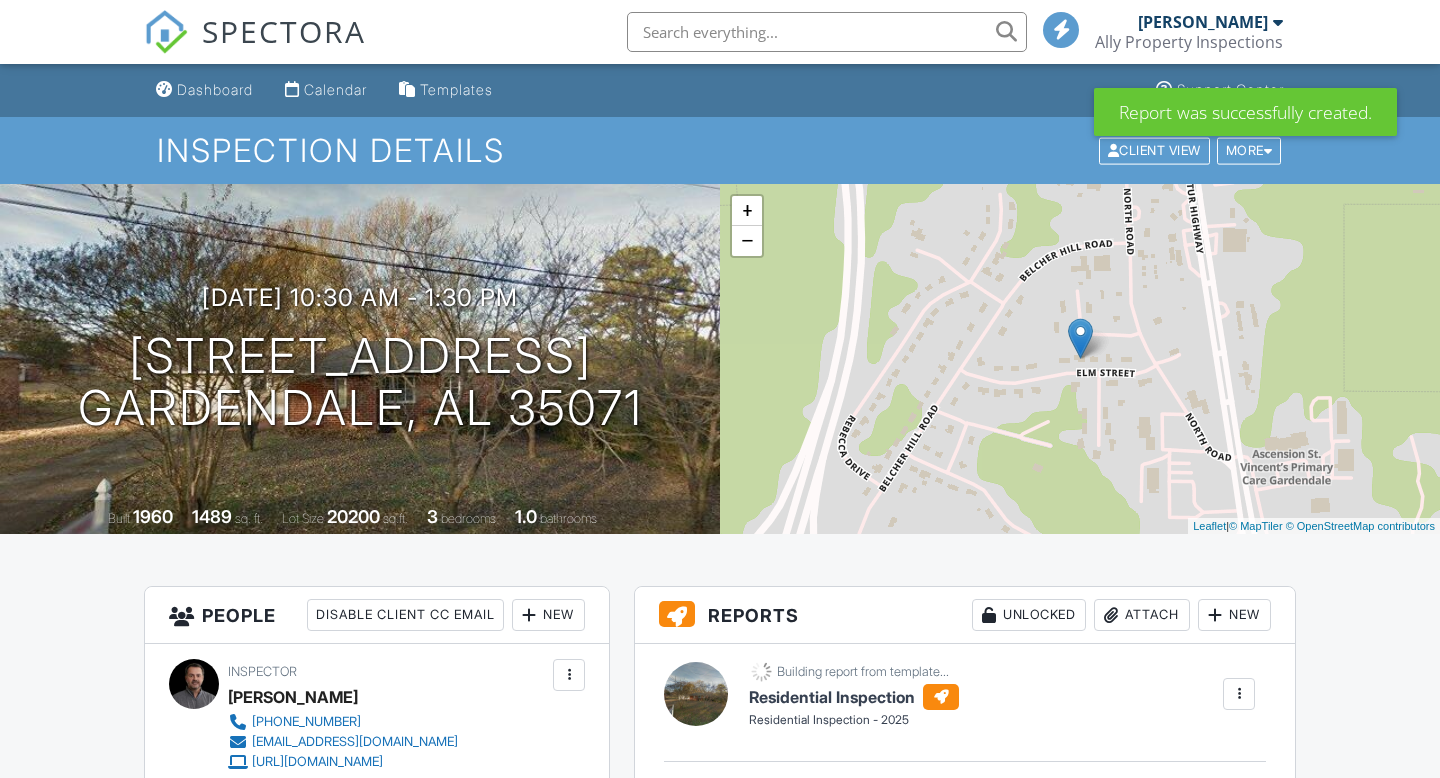 scroll, scrollTop: 49, scrollLeft: 0, axis: vertical 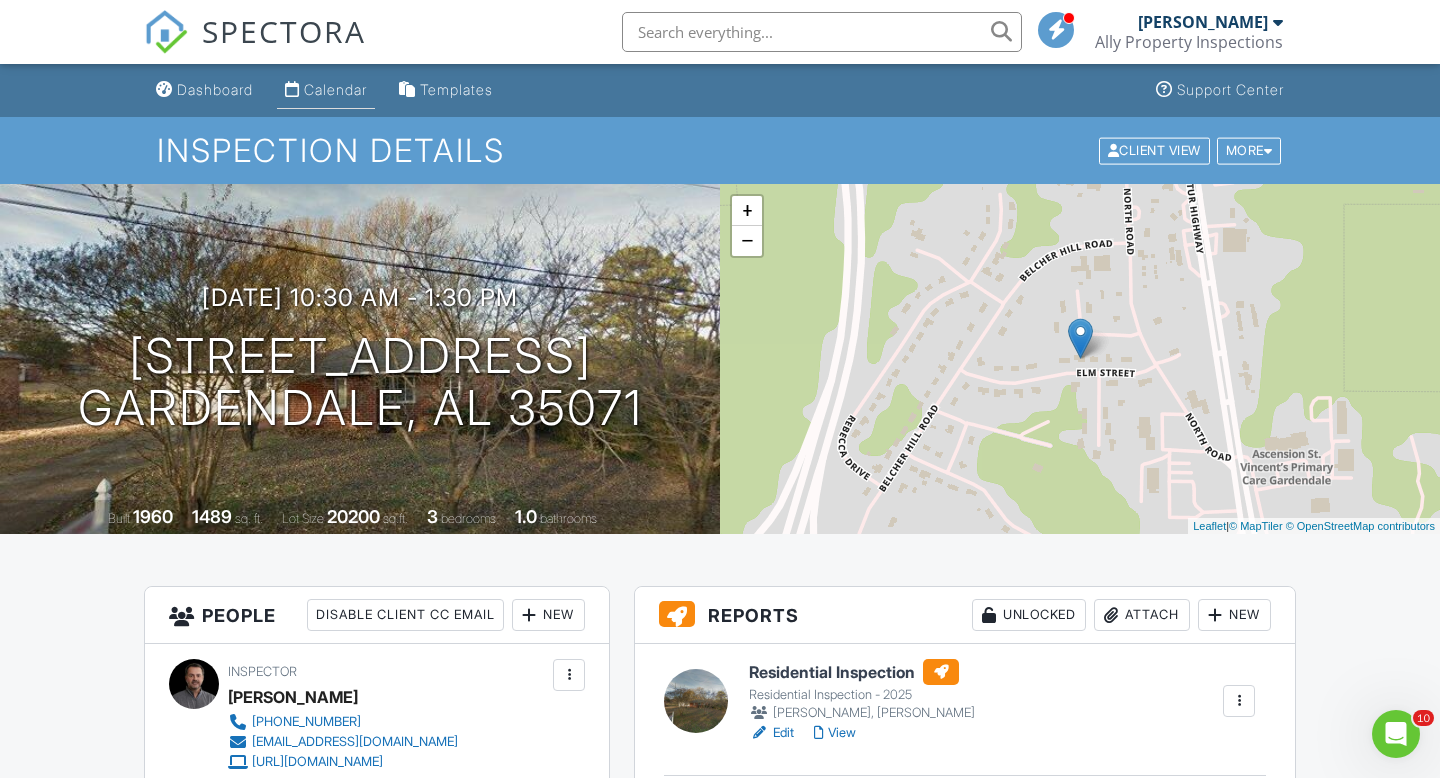 click on "Calendar" at bounding box center [335, 89] 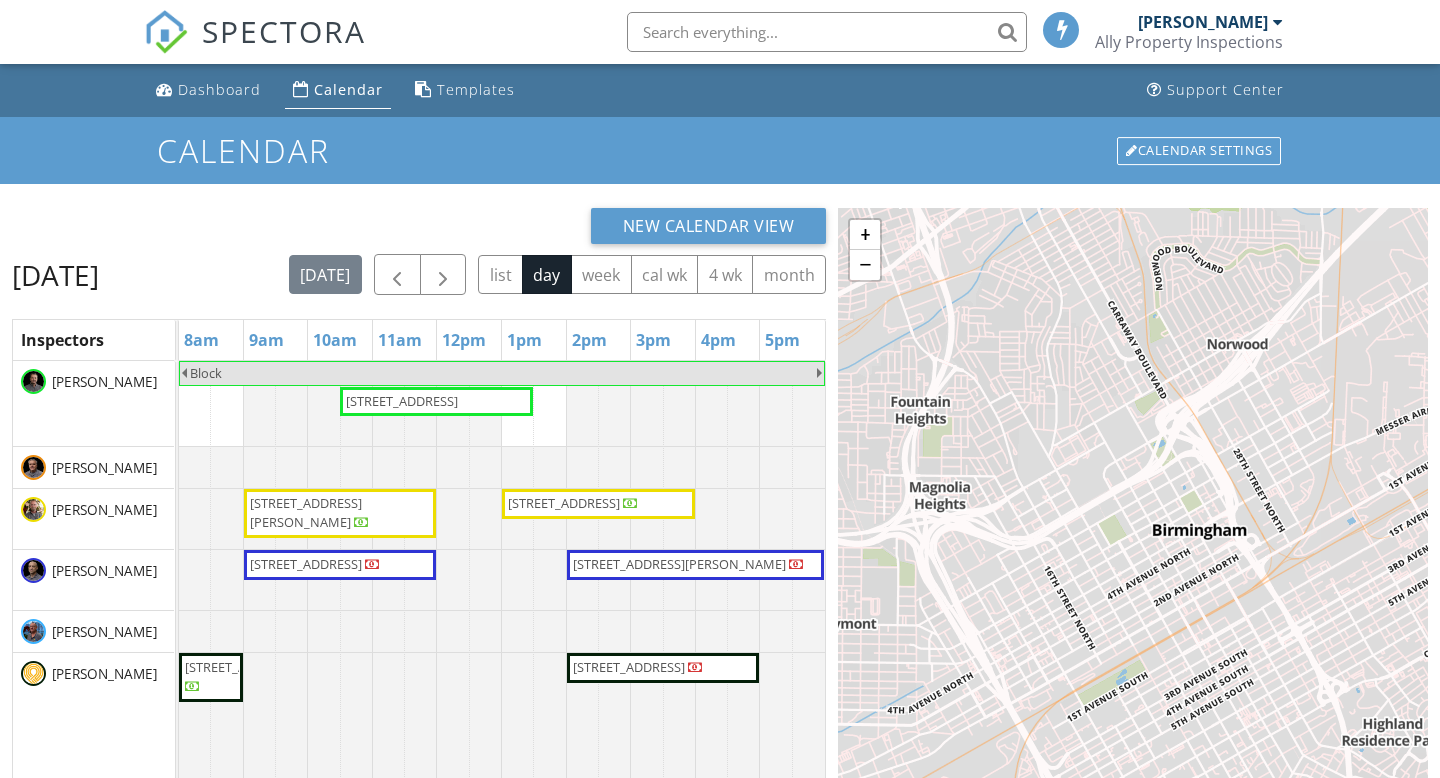 scroll, scrollTop: 0, scrollLeft: 0, axis: both 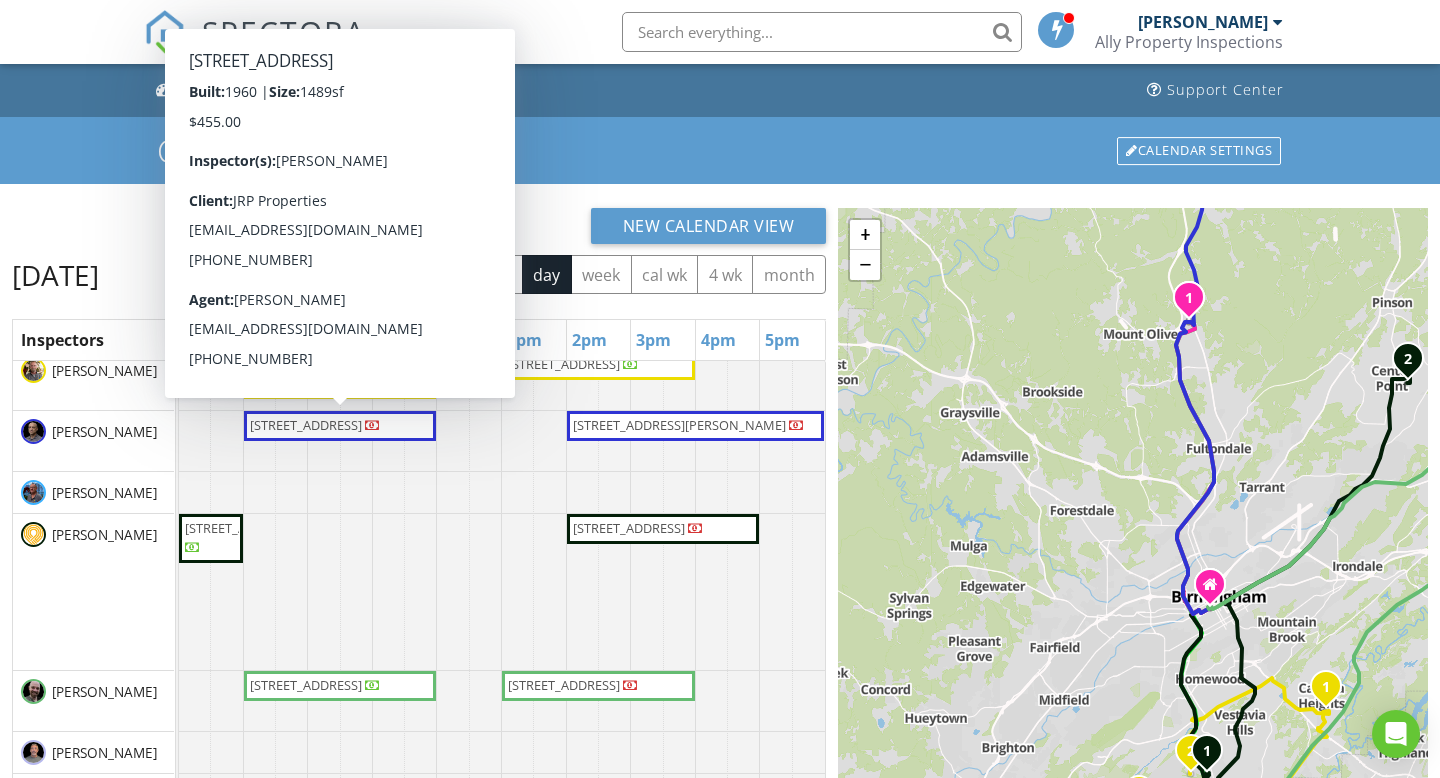 click on "[STREET_ADDRESS]" at bounding box center [315, 426] 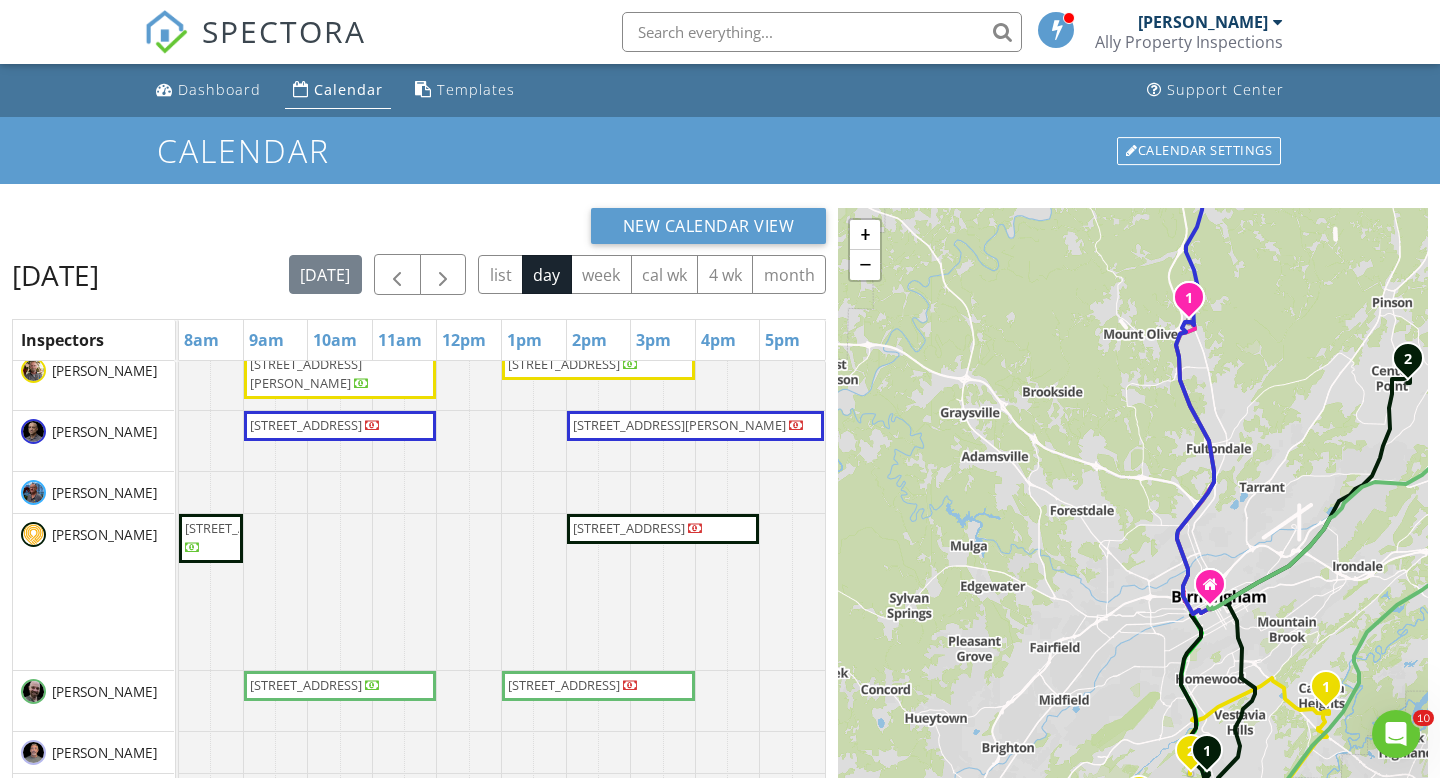 scroll, scrollTop: 0, scrollLeft: 0, axis: both 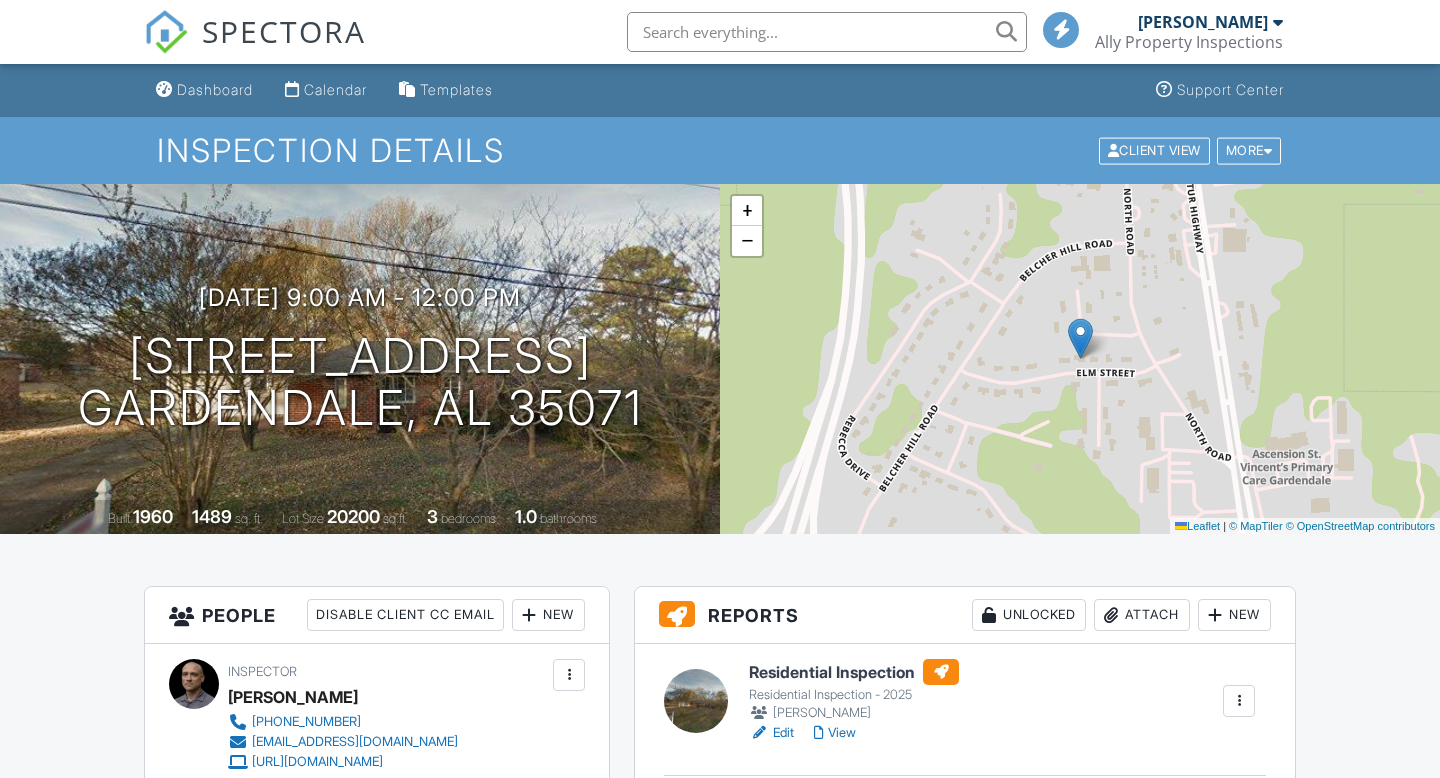 click at bounding box center (1239, 701) 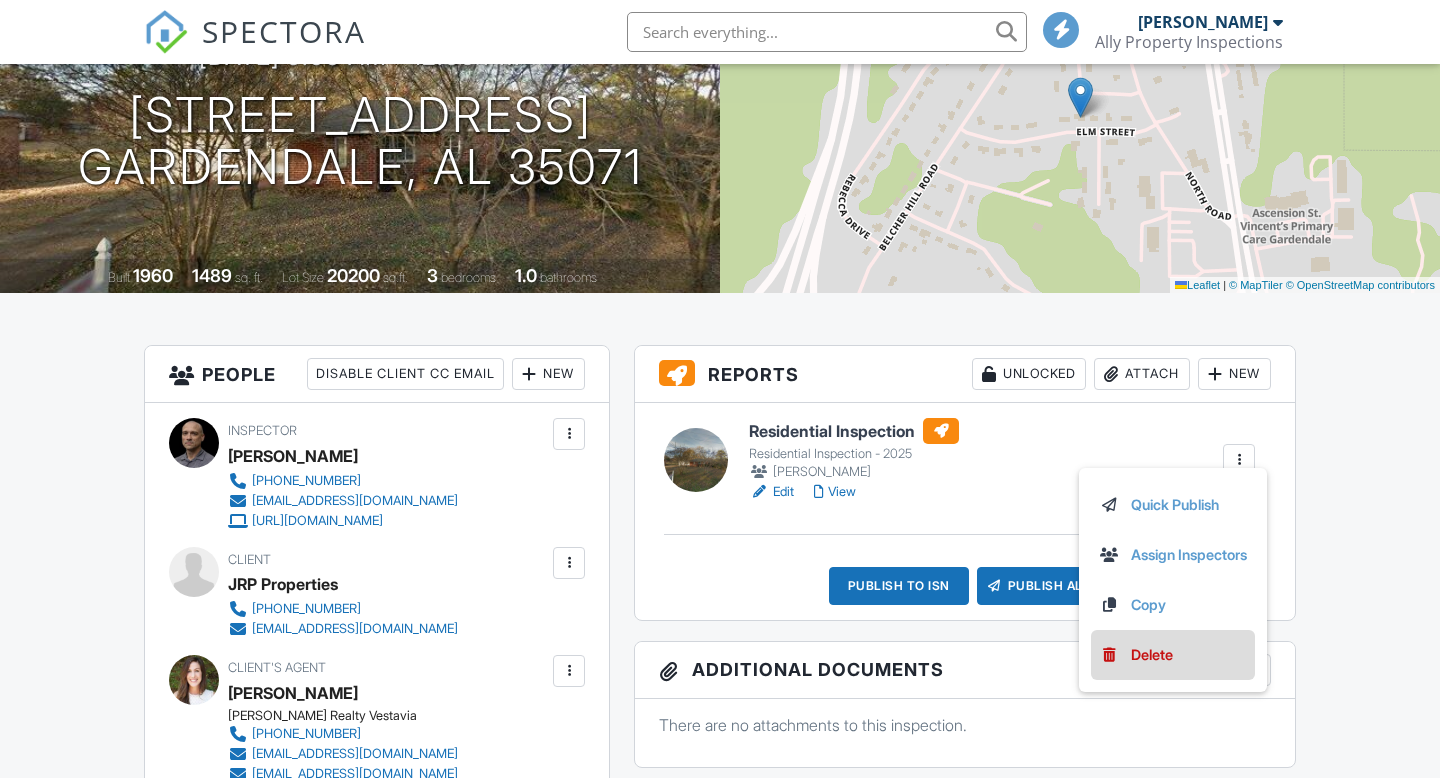 scroll, scrollTop: 241, scrollLeft: 0, axis: vertical 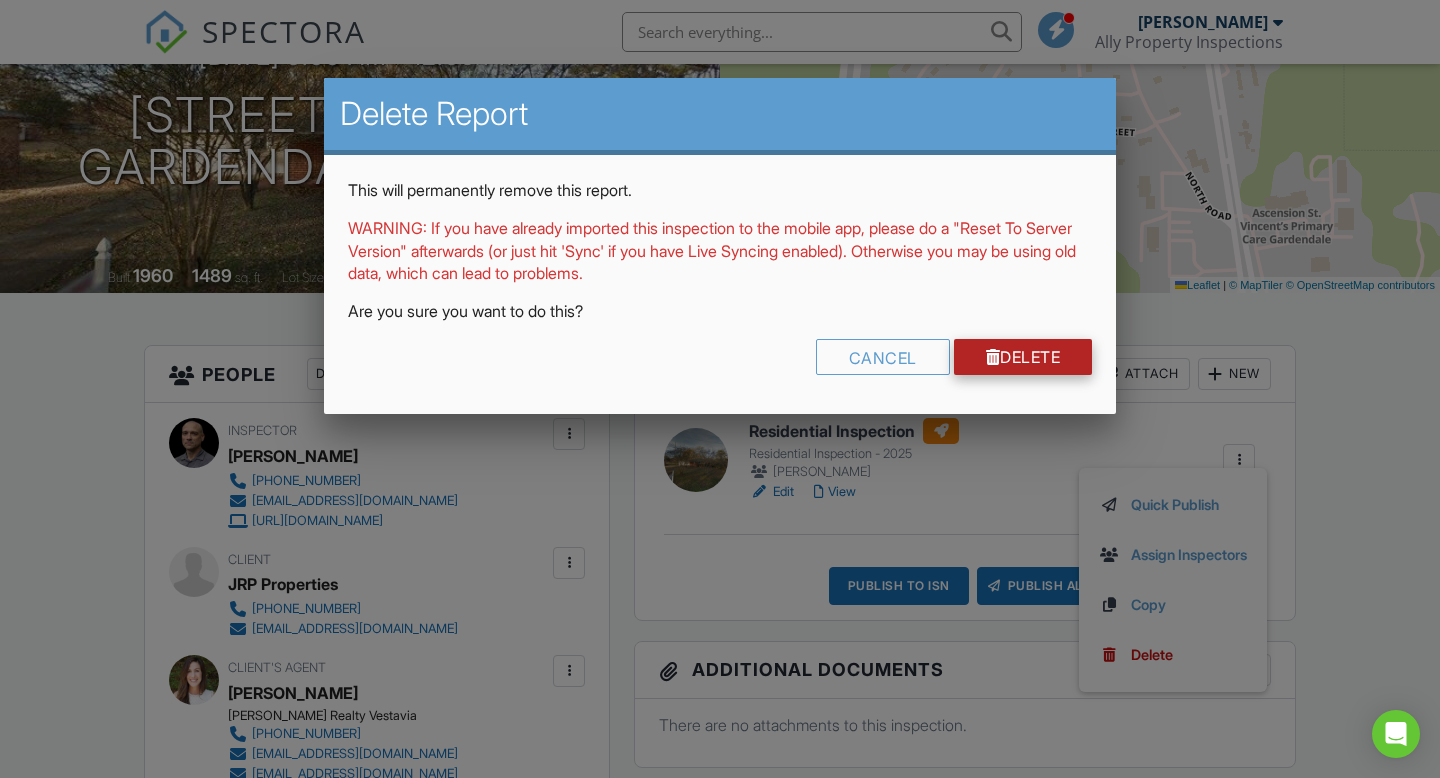 click on "Delete" at bounding box center (1023, 357) 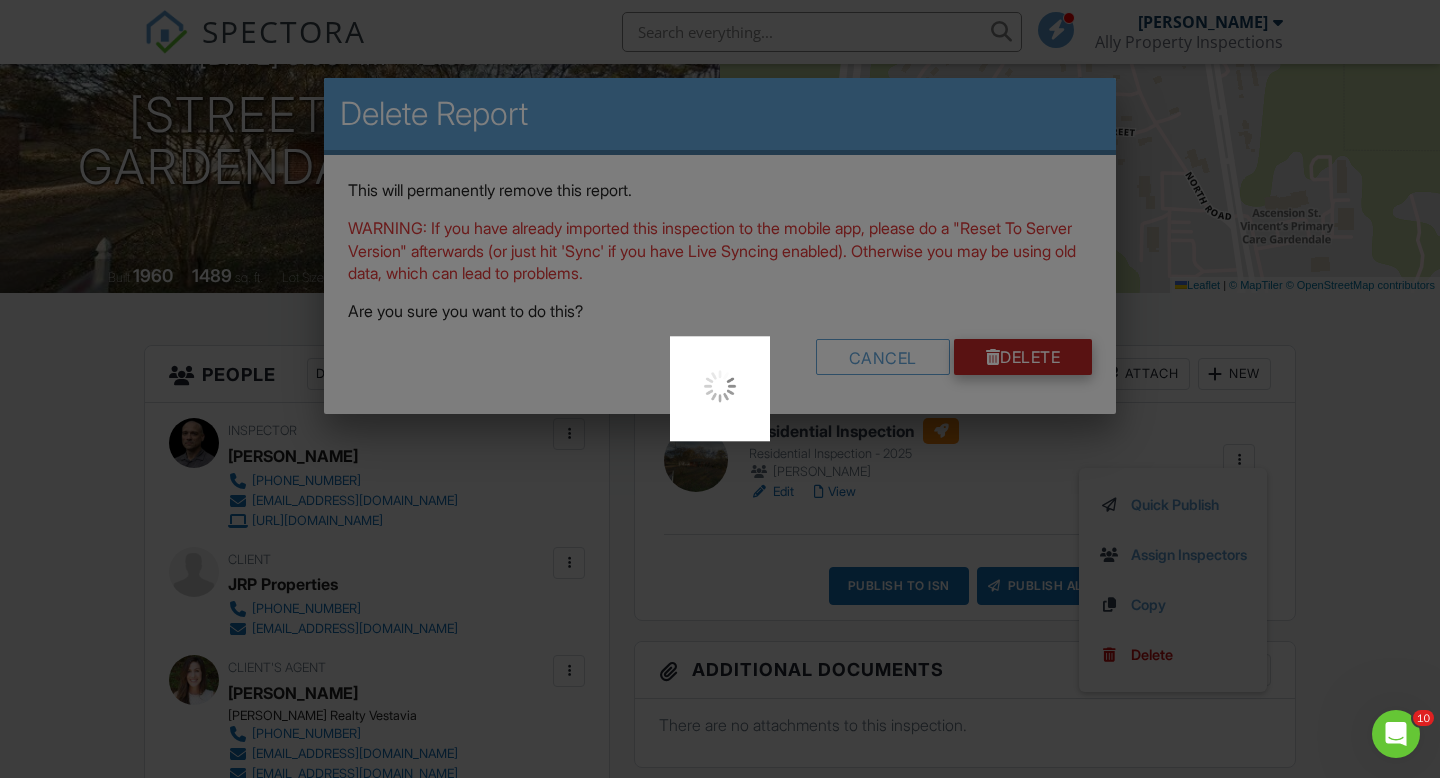 scroll, scrollTop: 0, scrollLeft: 0, axis: both 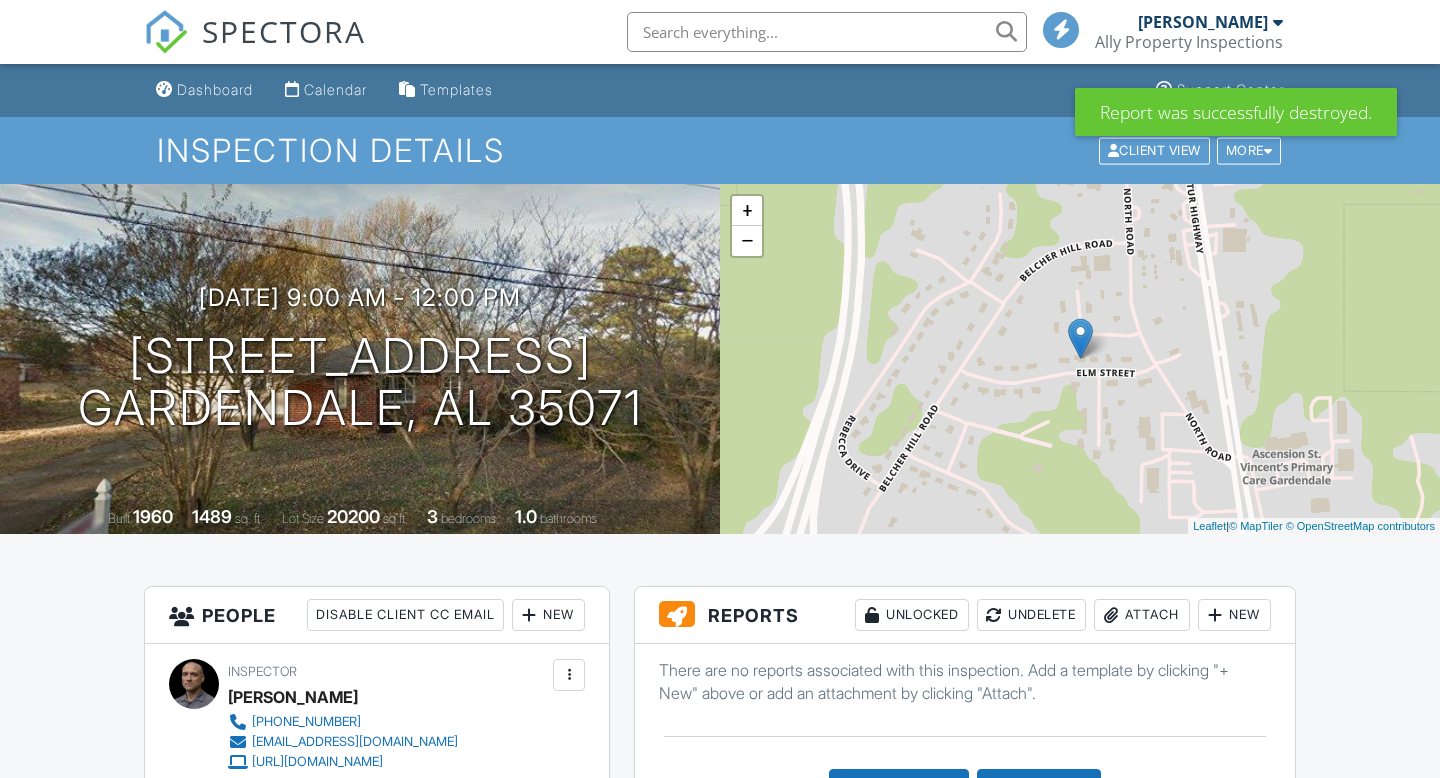click on "New" at bounding box center [1234, 615] 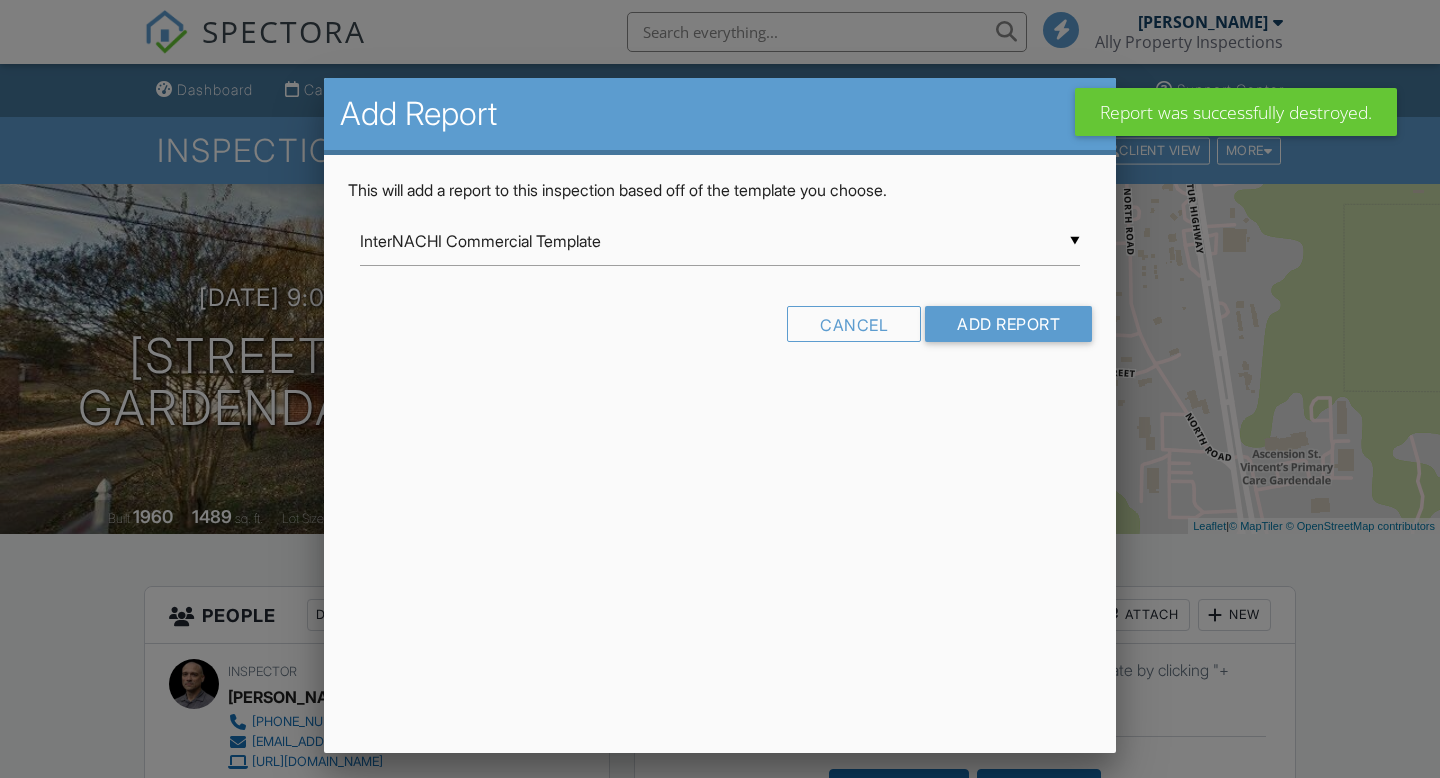 scroll, scrollTop: 308, scrollLeft: 0, axis: vertical 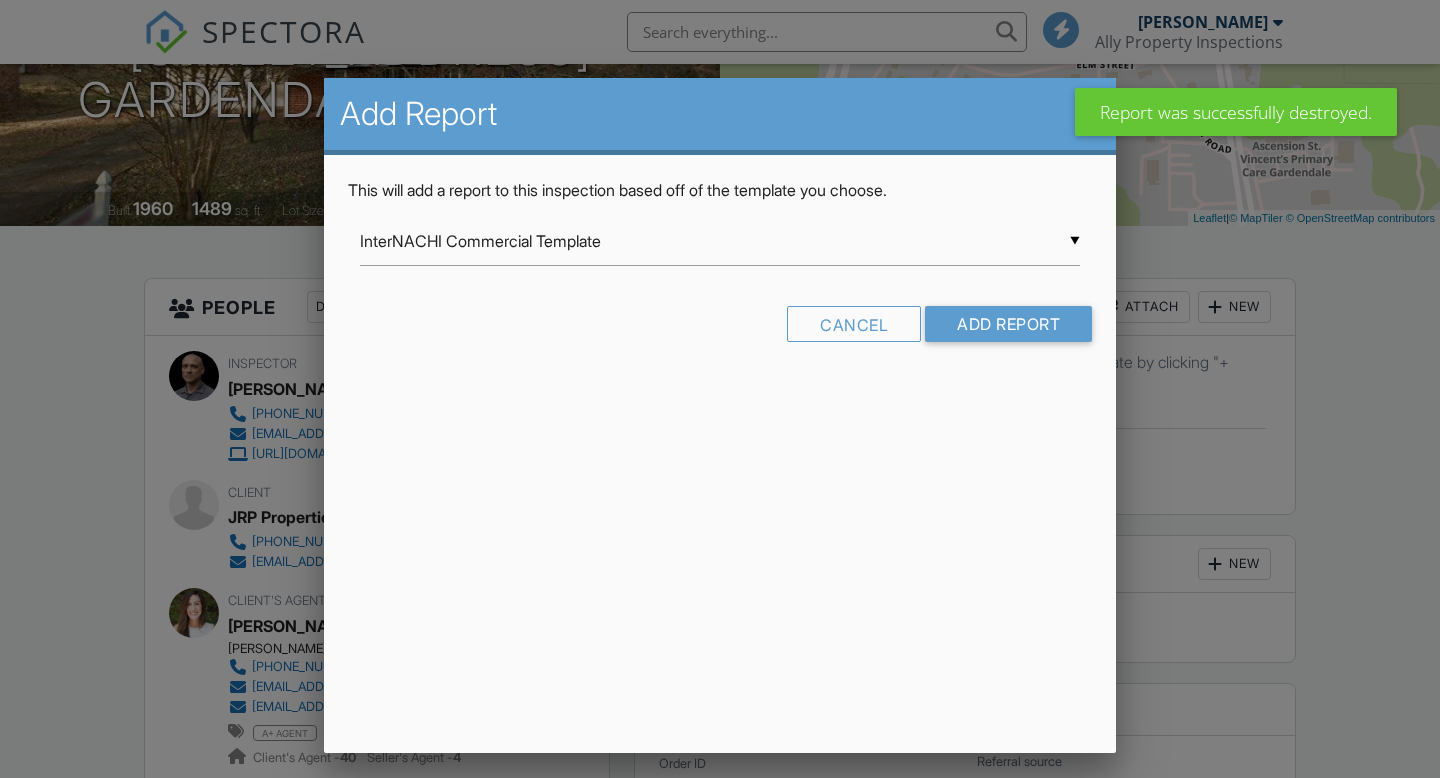 click on "InterNACHI Commercial Template" at bounding box center (720, 241) 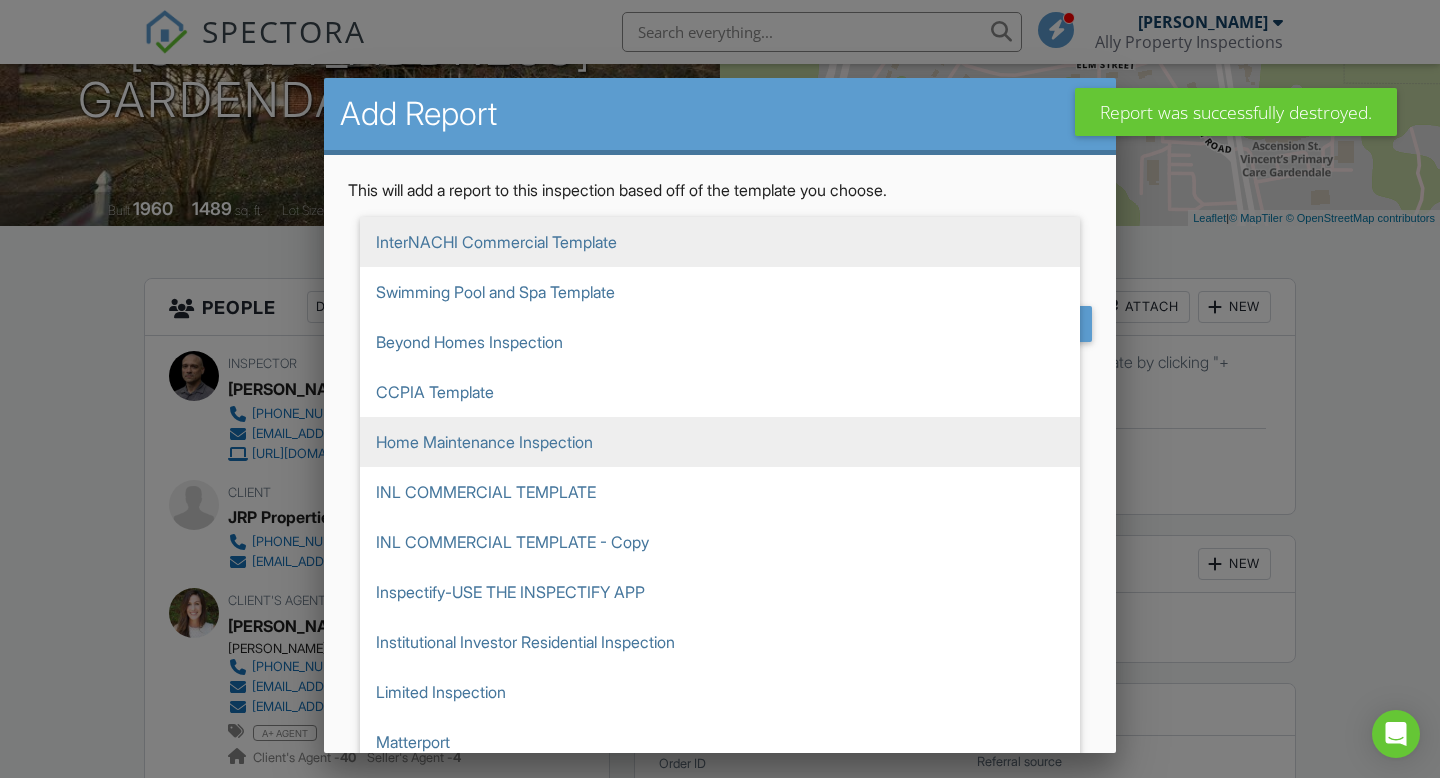 scroll, scrollTop: 0, scrollLeft: 0, axis: both 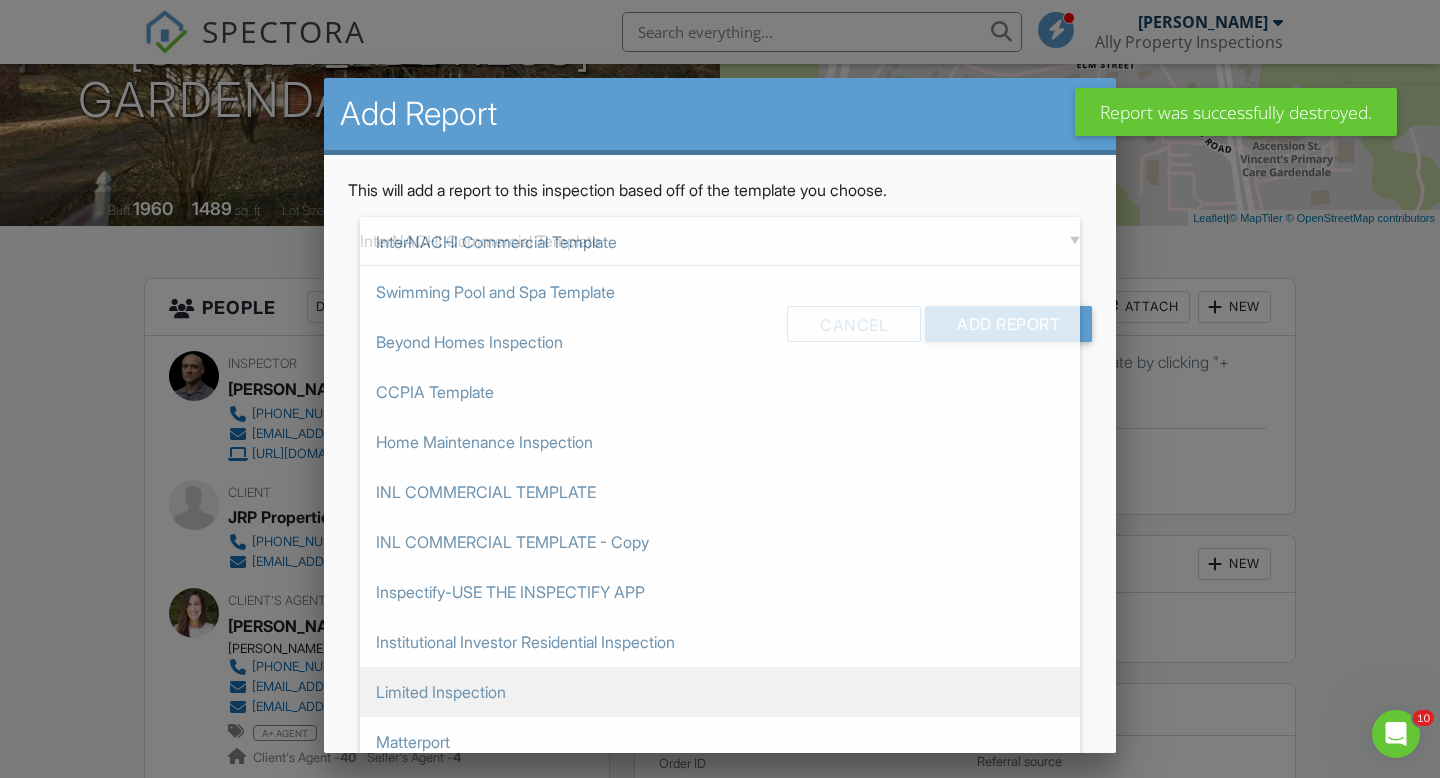 click on "Limited Inspection" at bounding box center (720, 692) 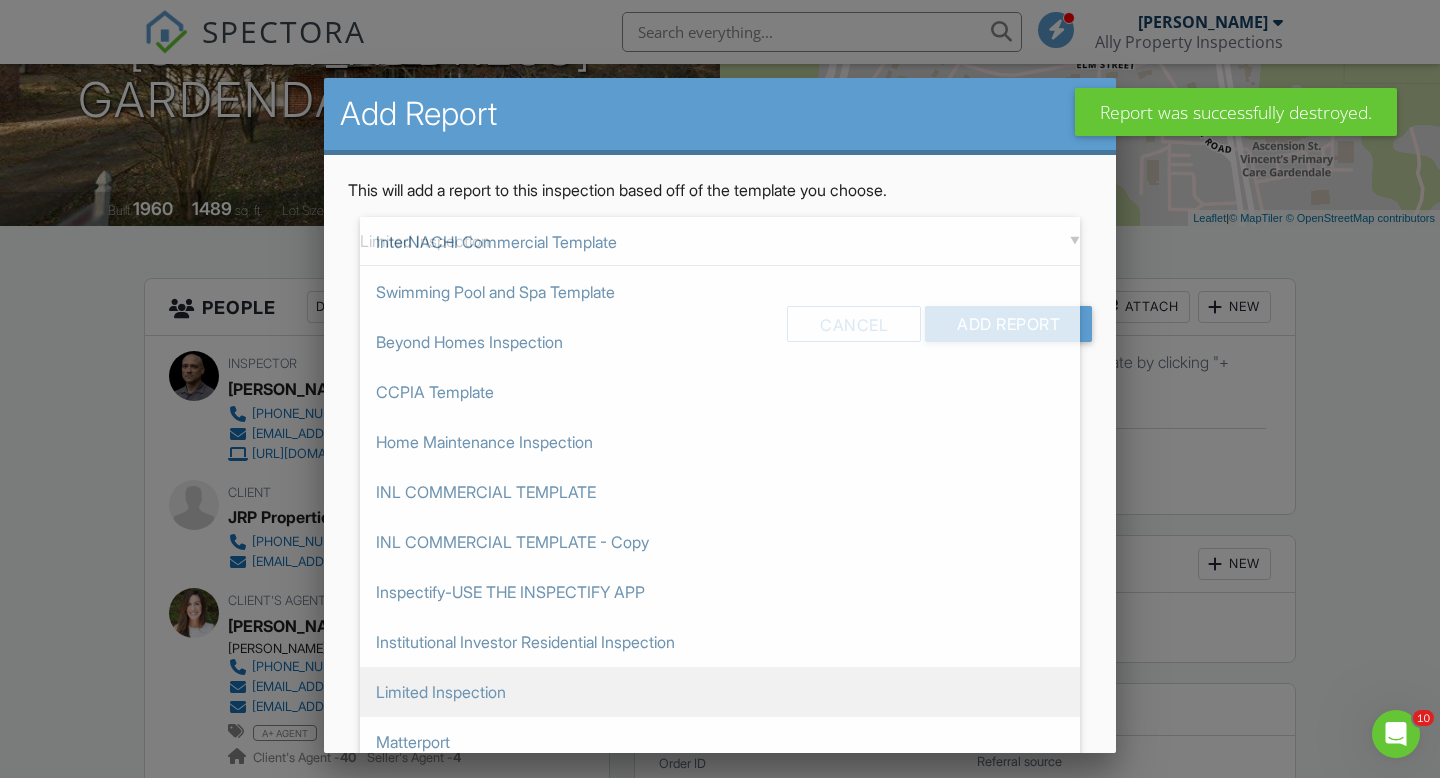 scroll, scrollTop: 450, scrollLeft: 0, axis: vertical 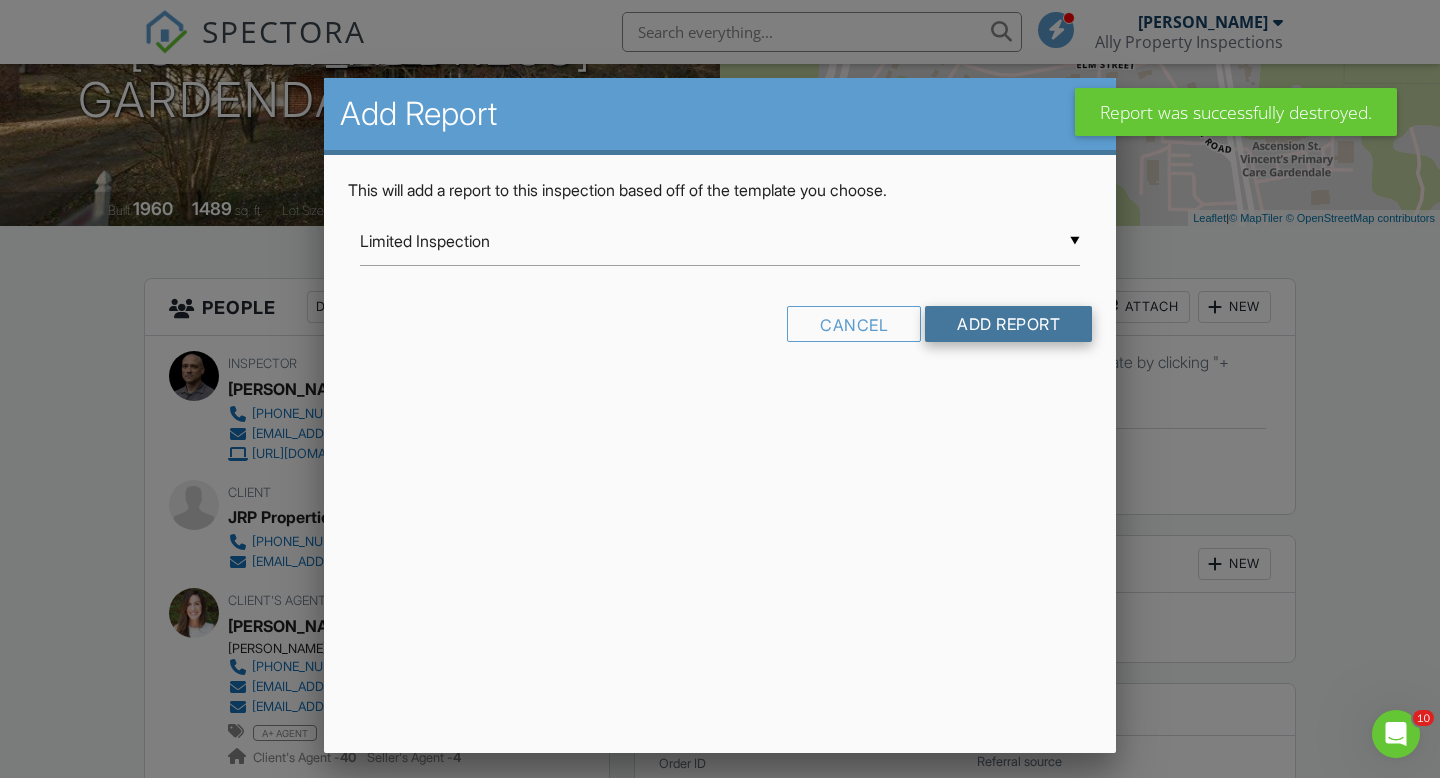 click on "Add Report" at bounding box center (1008, 324) 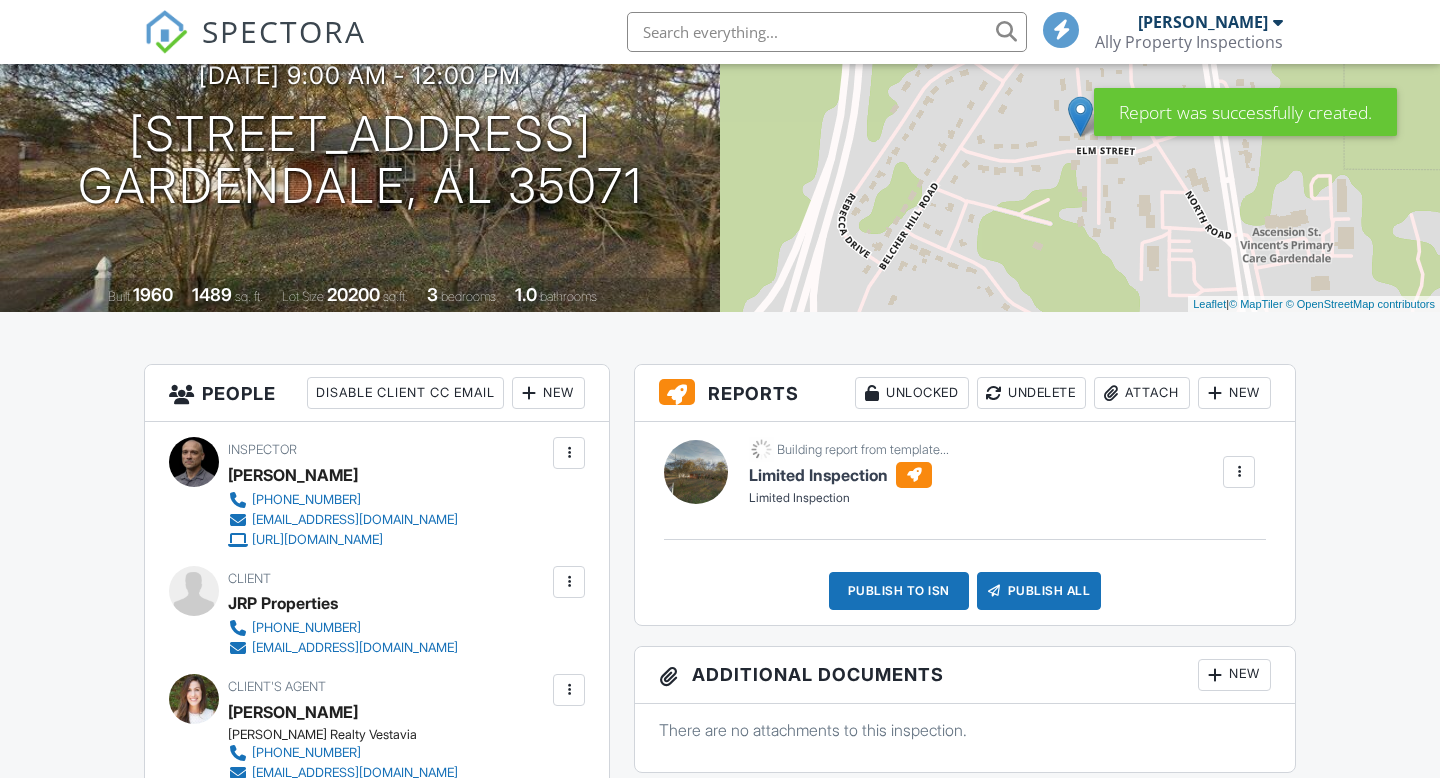 scroll, scrollTop: 225, scrollLeft: 0, axis: vertical 